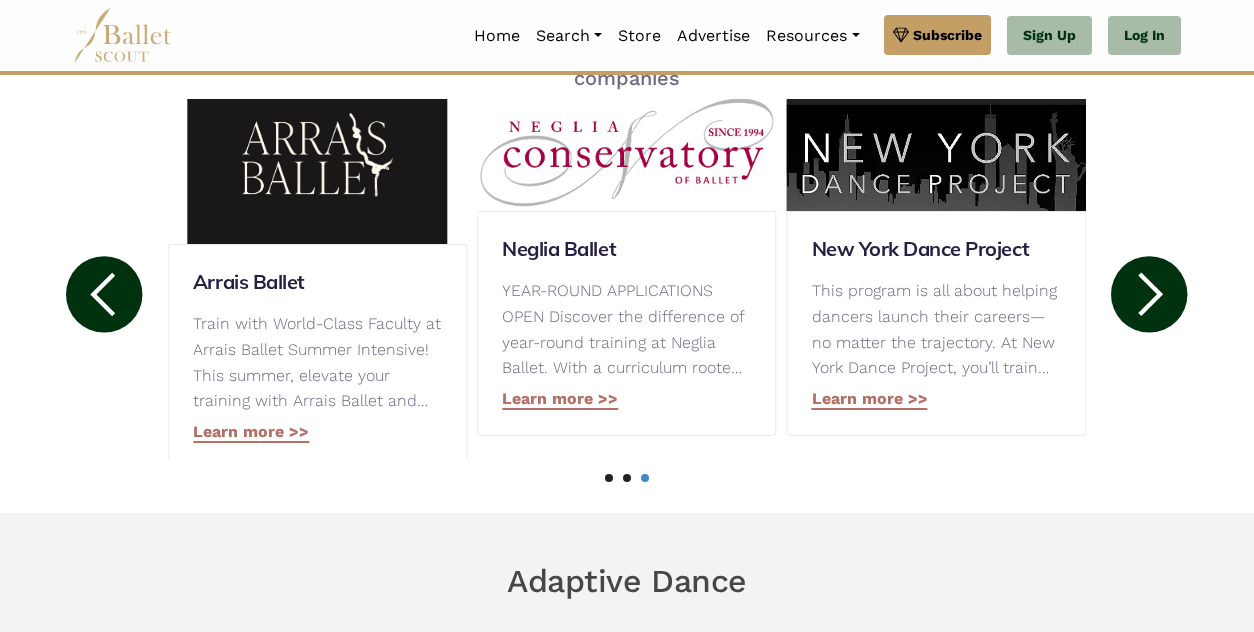 scroll, scrollTop: 1106, scrollLeft: 0, axis: vertical 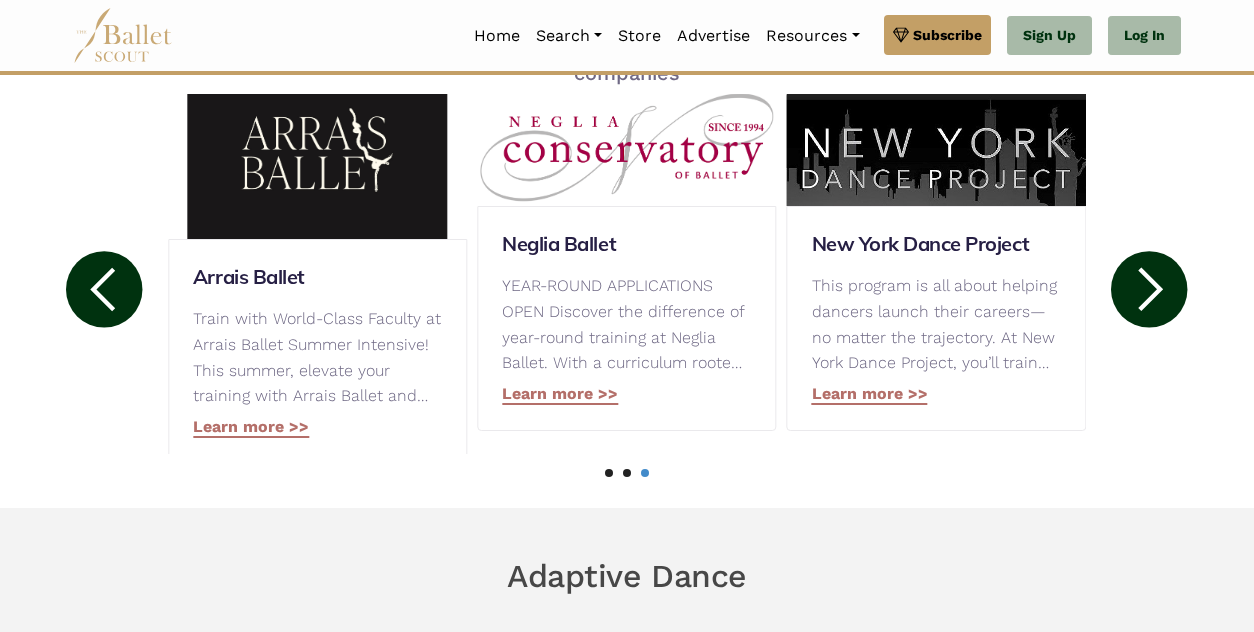click 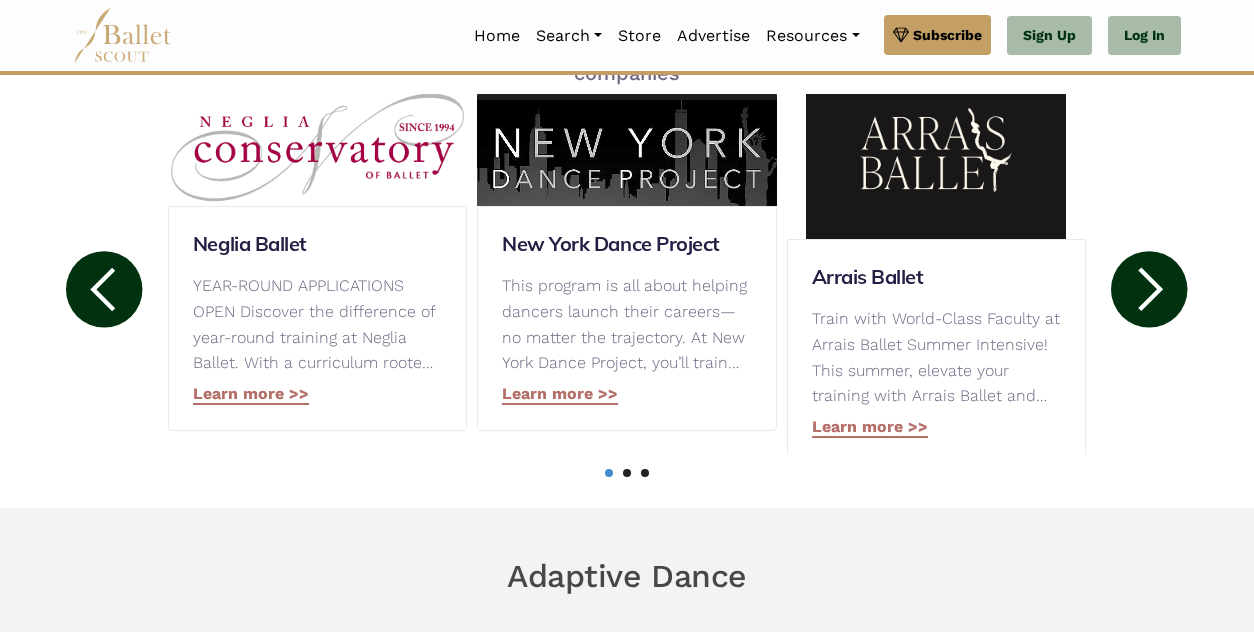 click 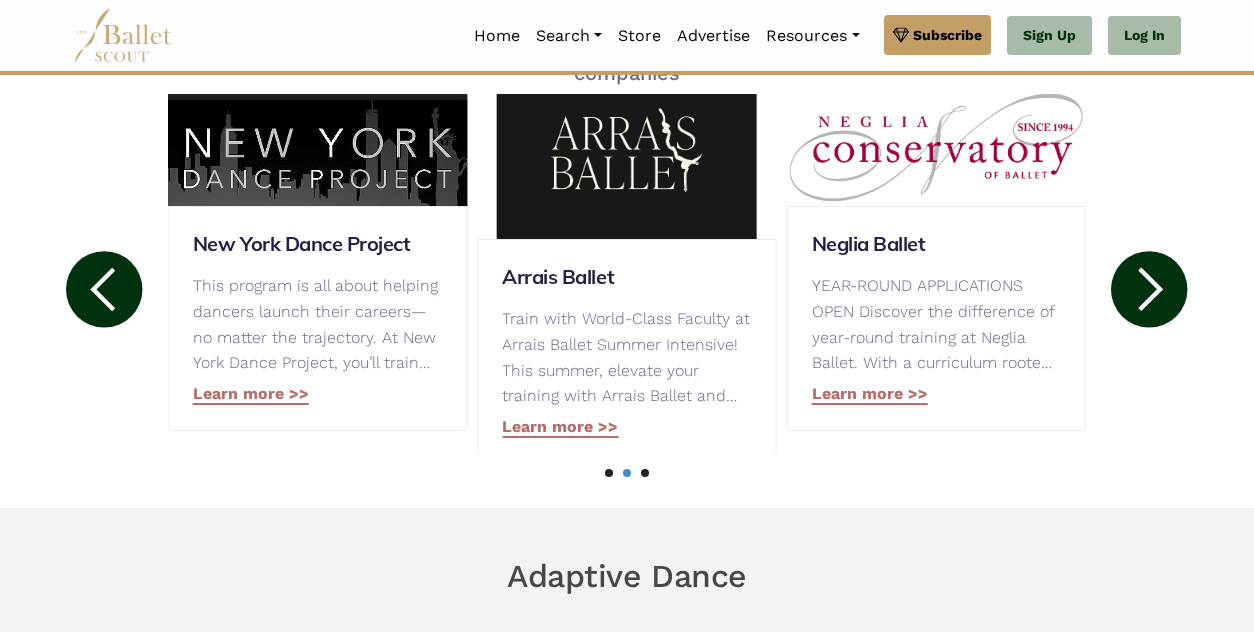 click 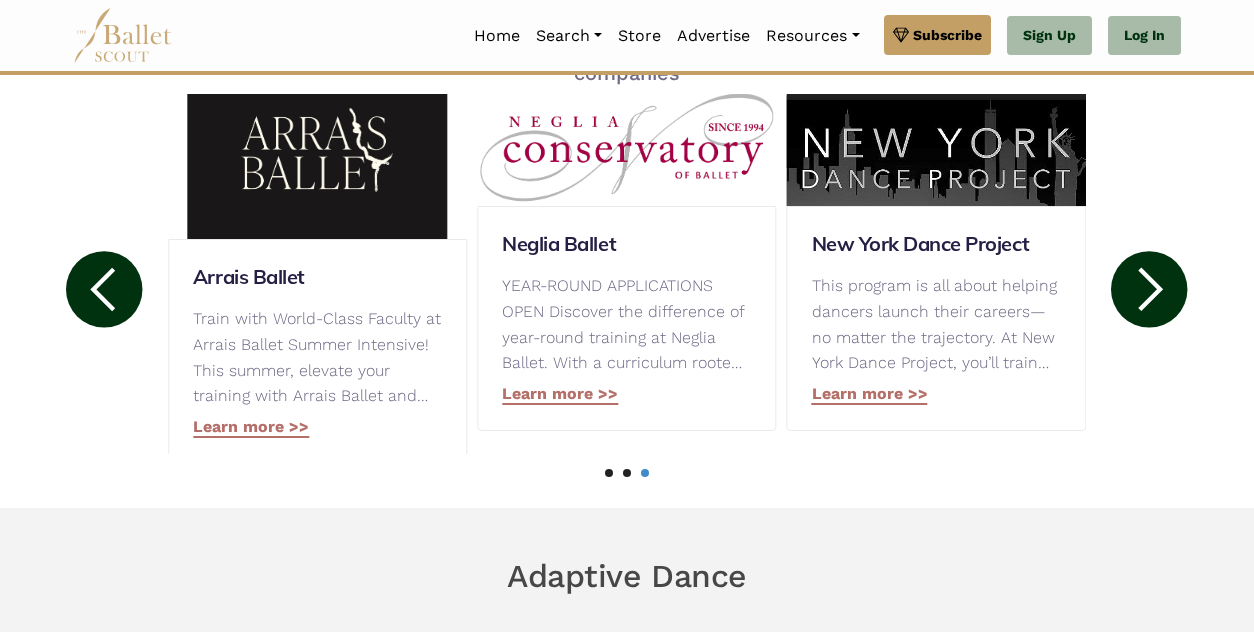 click 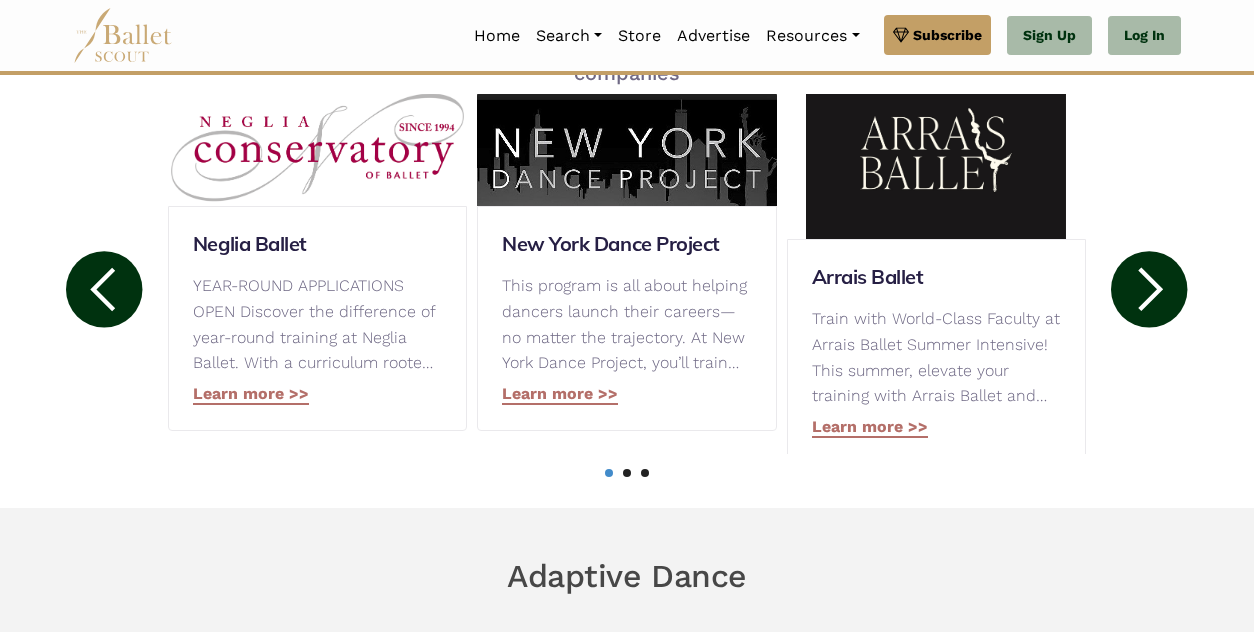 click 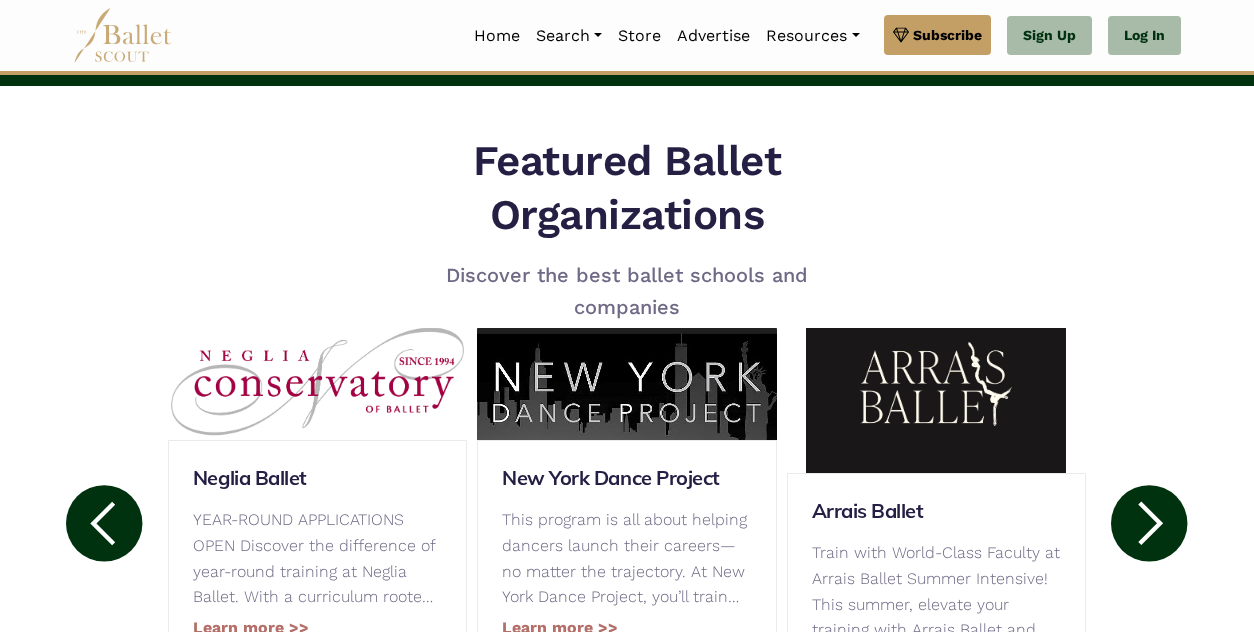 scroll, scrollTop: 871, scrollLeft: 0, axis: vertical 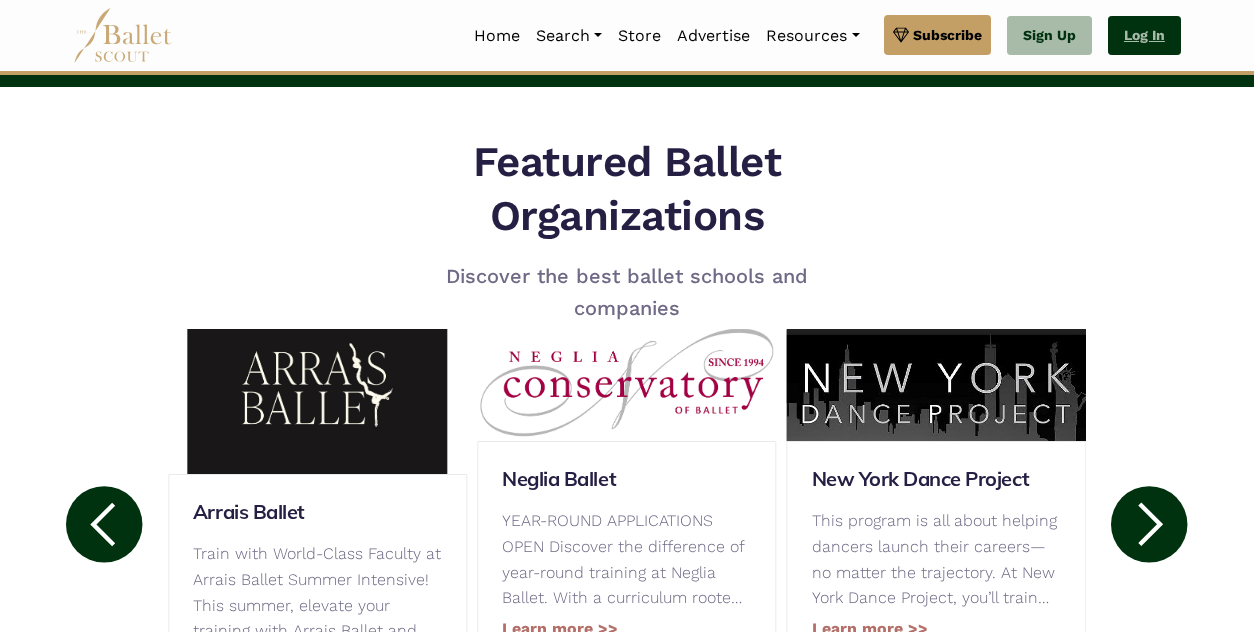 click on "Log In" at bounding box center (1144, 36) 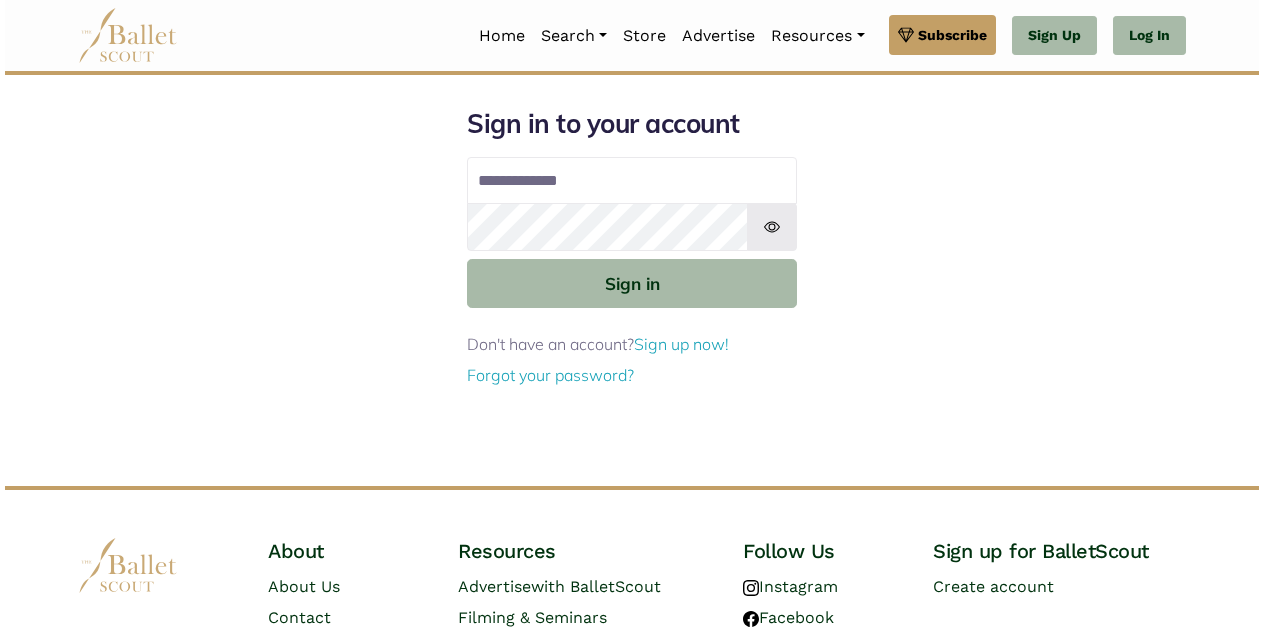 scroll, scrollTop: 0, scrollLeft: 0, axis: both 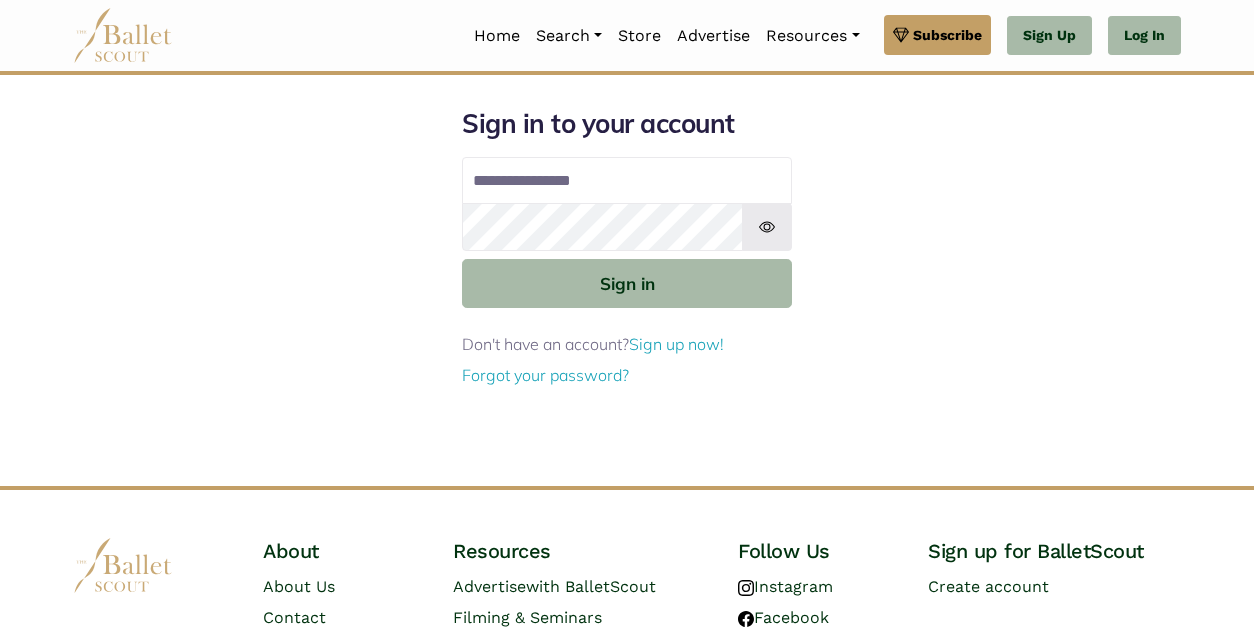 type on "**********" 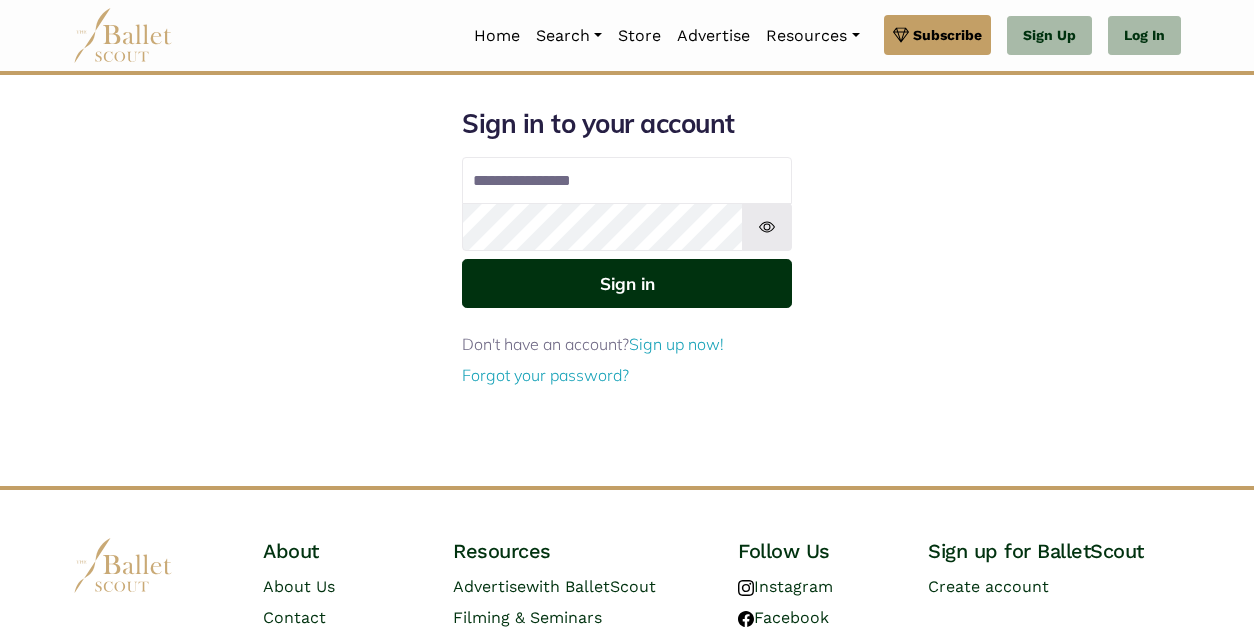 click on "Sign in" at bounding box center [627, 283] 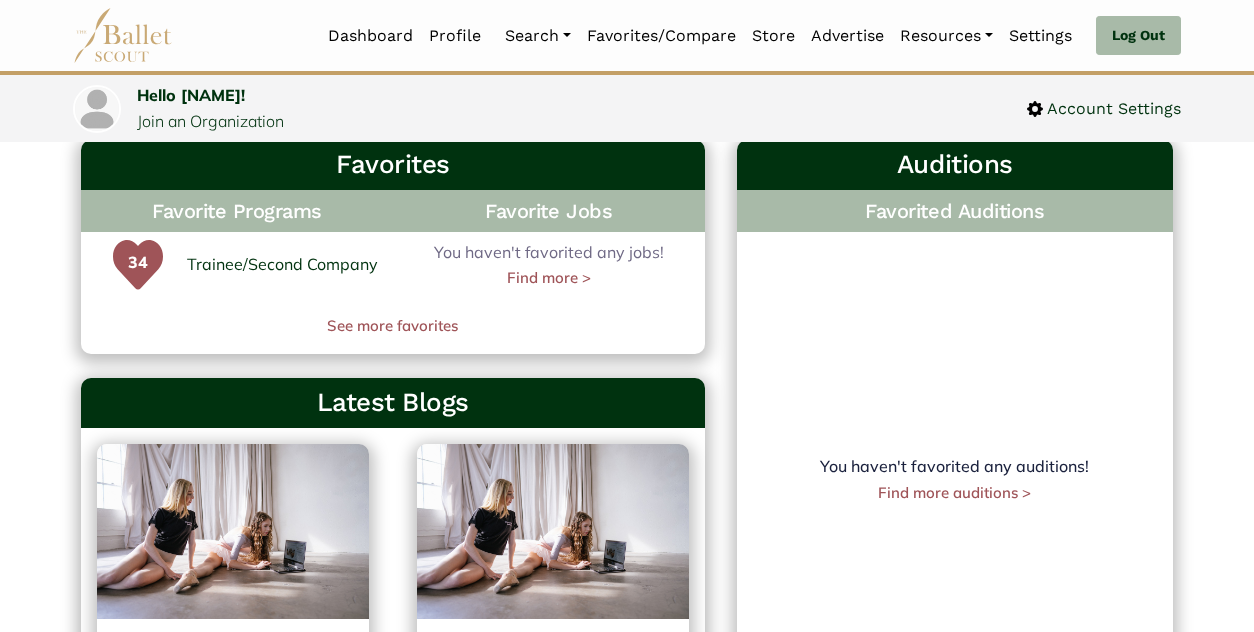 scroll, scrollTop: 551, scrollLeft: 0, axis: vertical 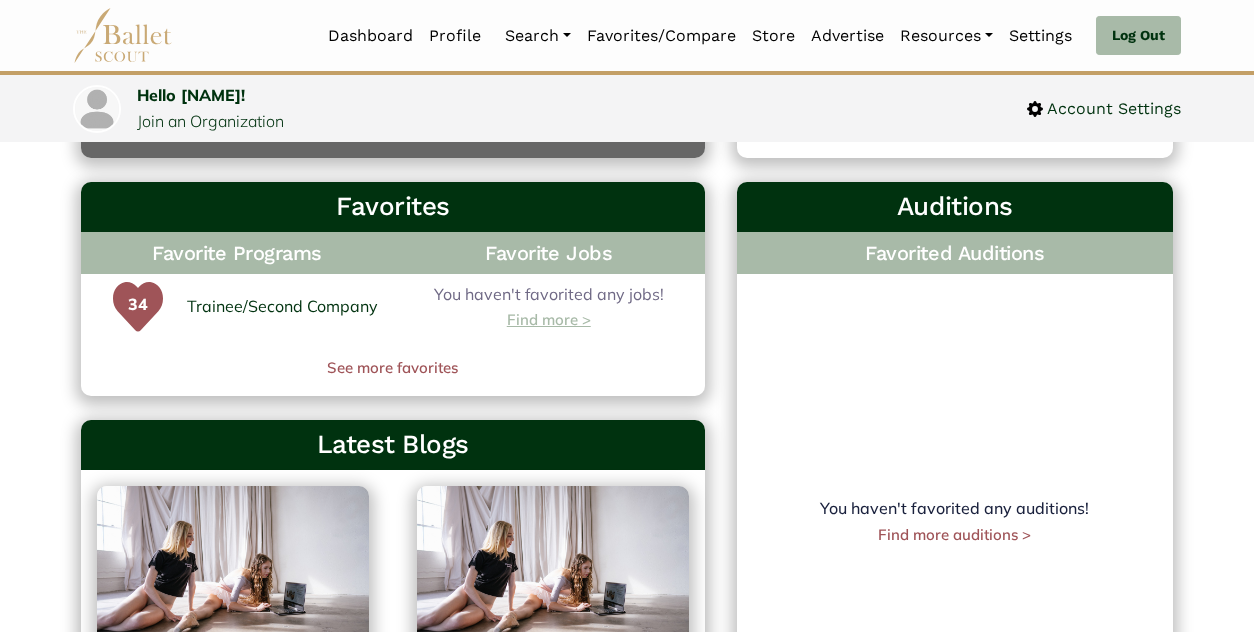 click on "Find more >" at bounding box center (549, 320) 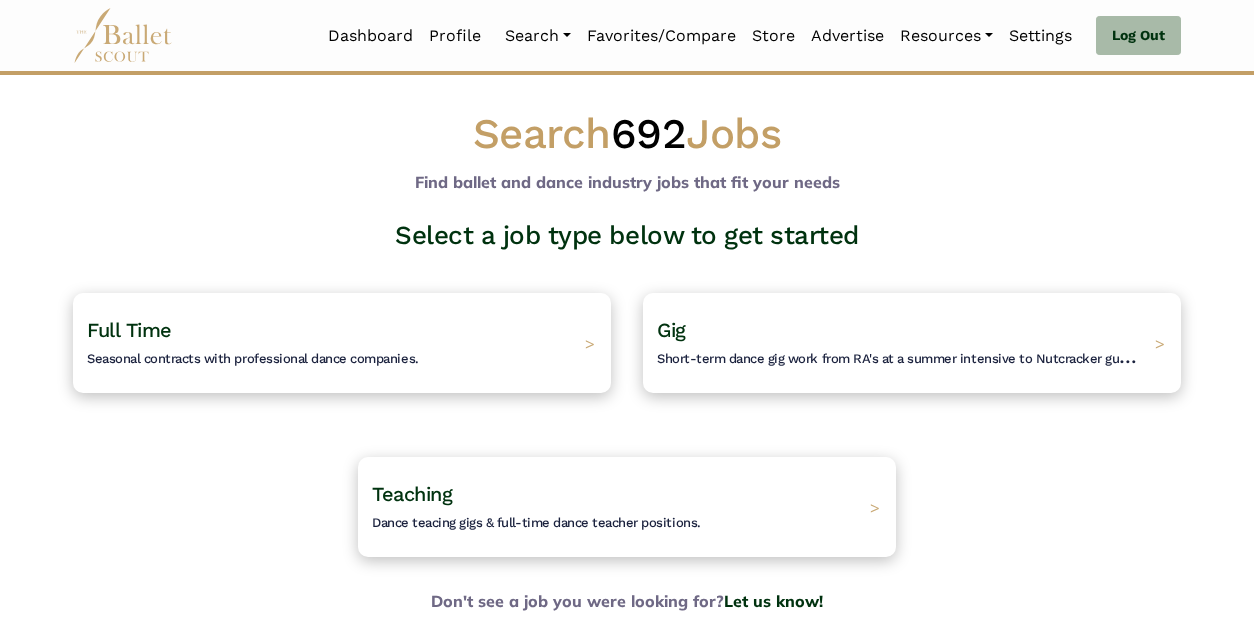scroll, scrollTop: 0, scrollLeft: 0, axis: both 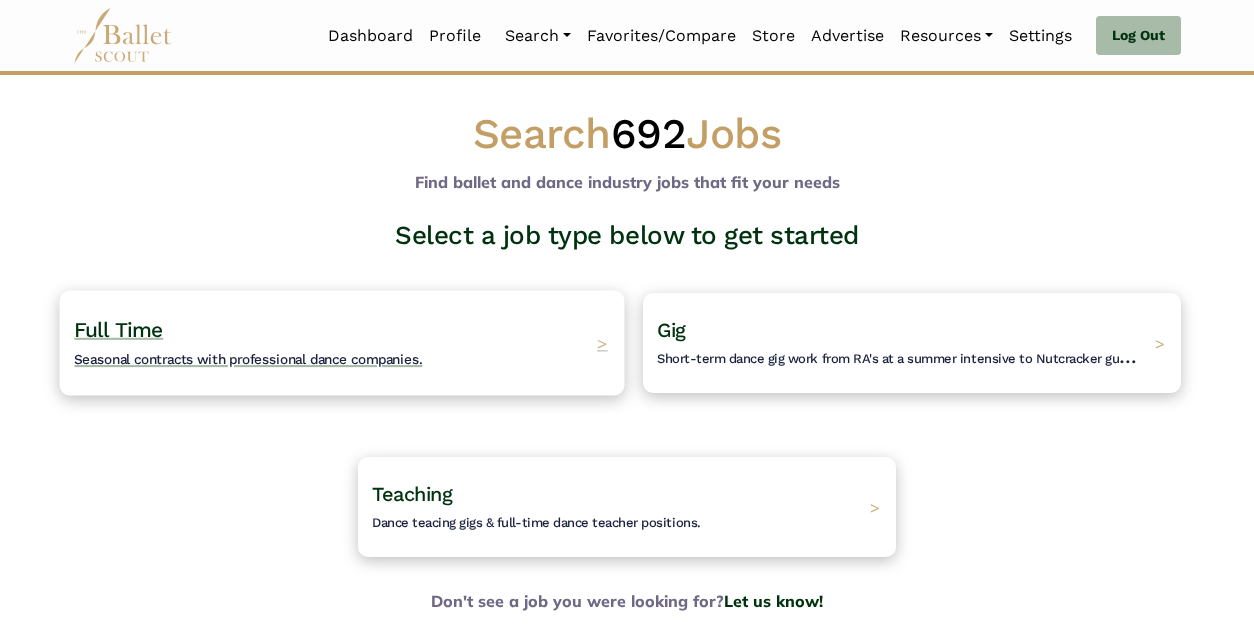 click on "Full Time Seasonal
contracts with professional dance companies.
>" at bounding box center (342, 342) 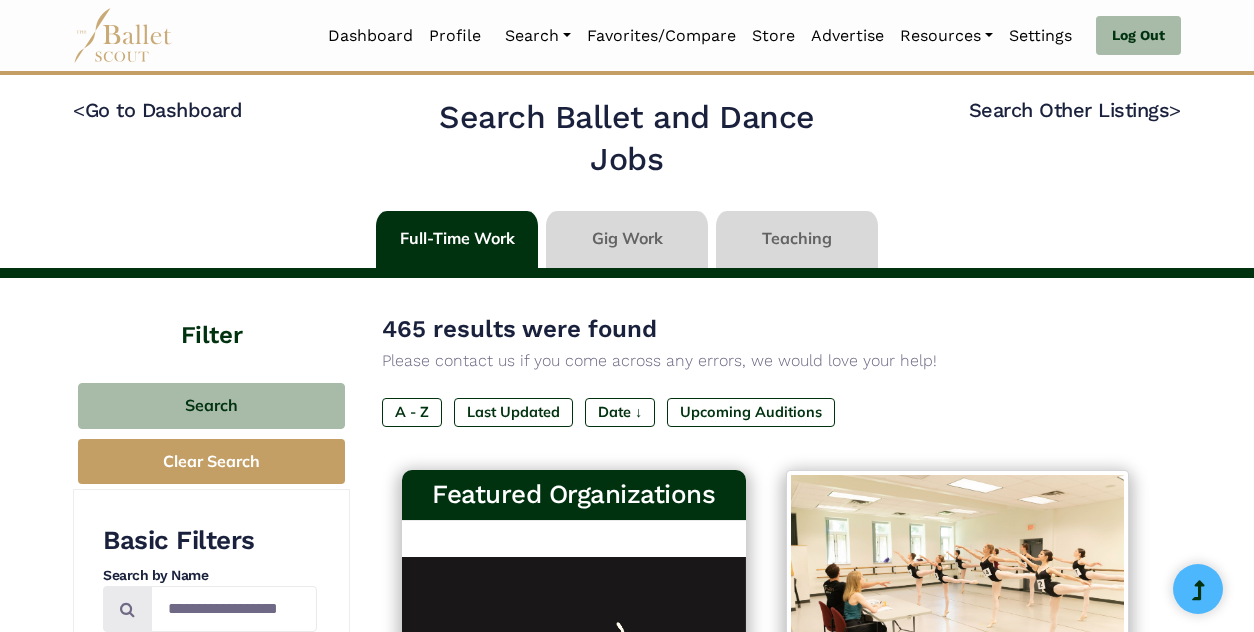 scroll, scrollTop: 0, scrollLeft: 0, axis: both 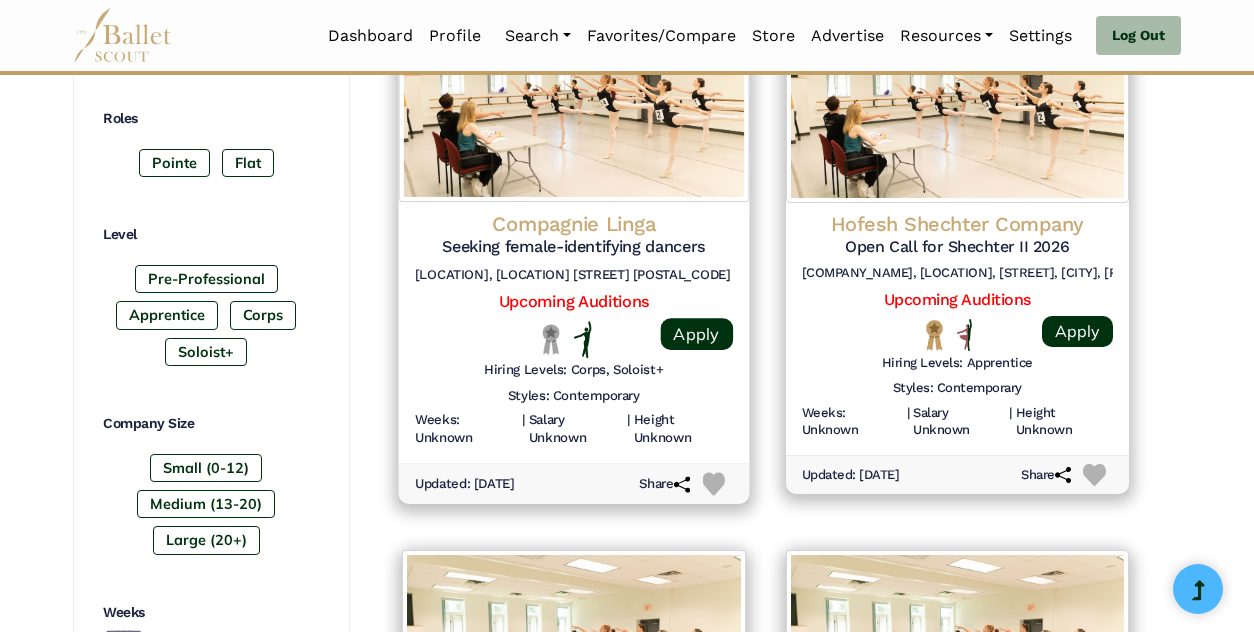 click at bounding box center [454, 339] 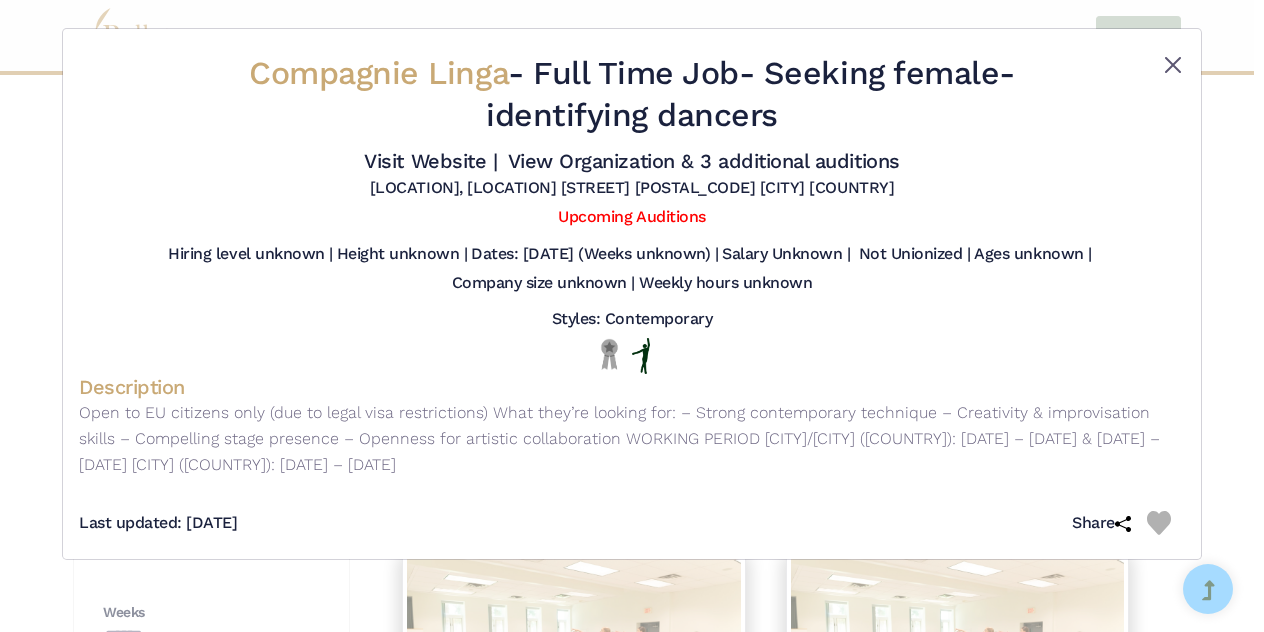click at bounding box center (1173, 65) 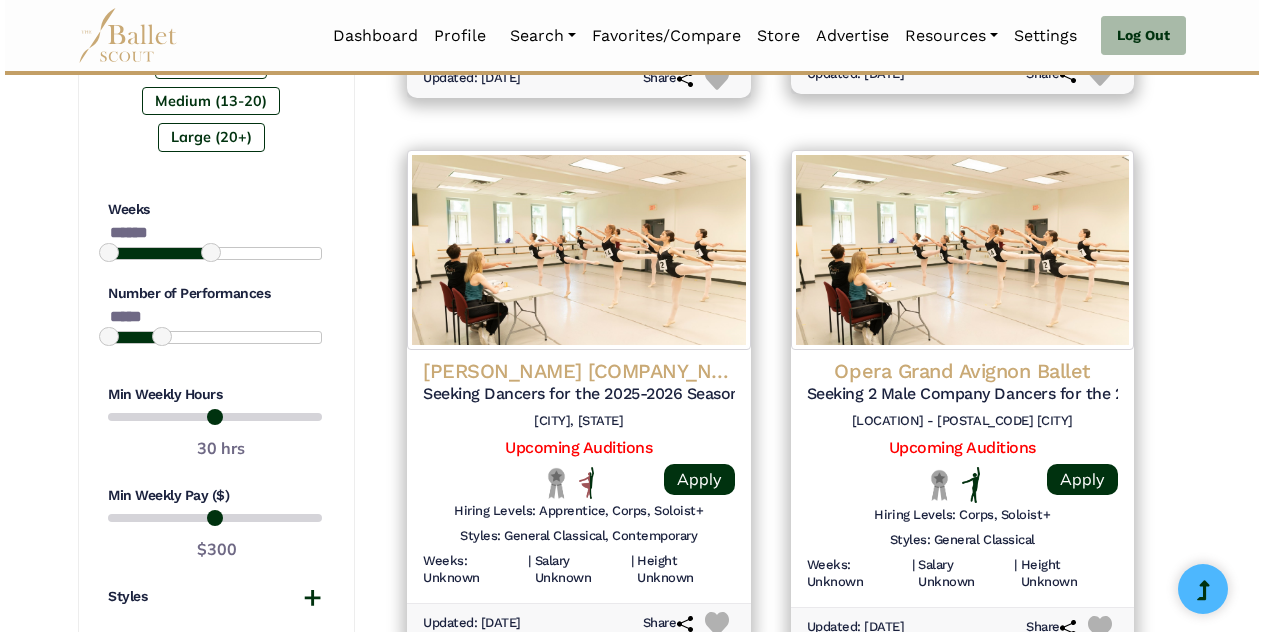 scroll, scrollTop: 1404, scrollLeft: 0, axis: vertical 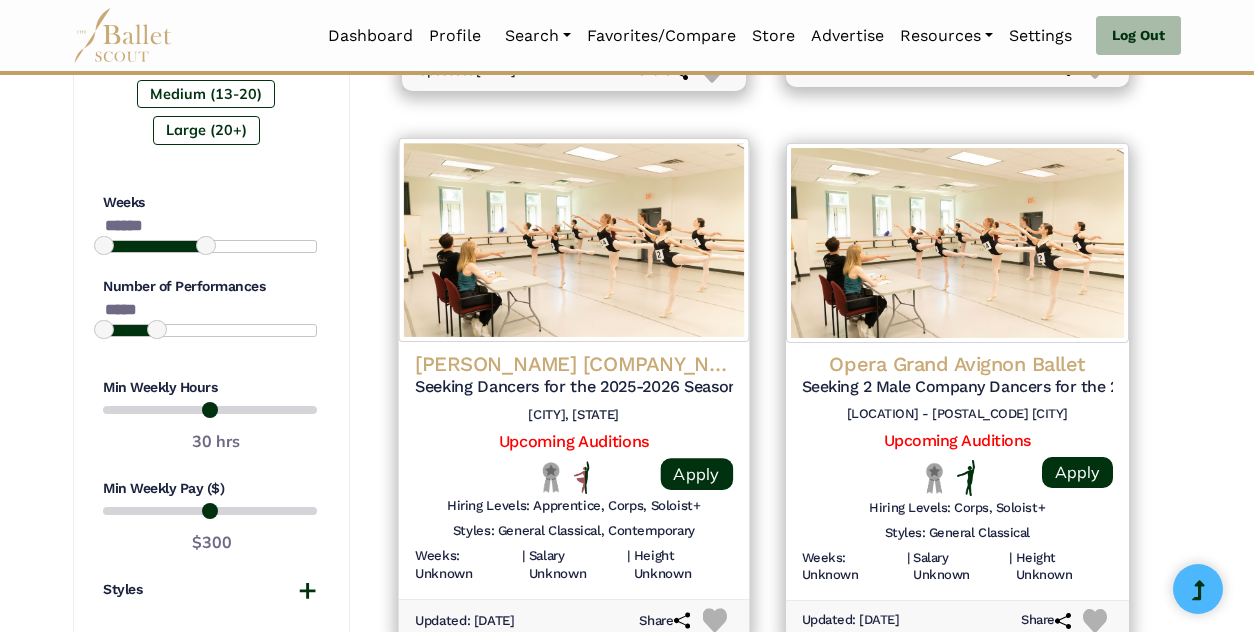 click on "Marie-Christine Giordano Dance
Seeking Dancers for the 2025-2026 Season
Brooklyn, NY" at bounding box center [574, 391] 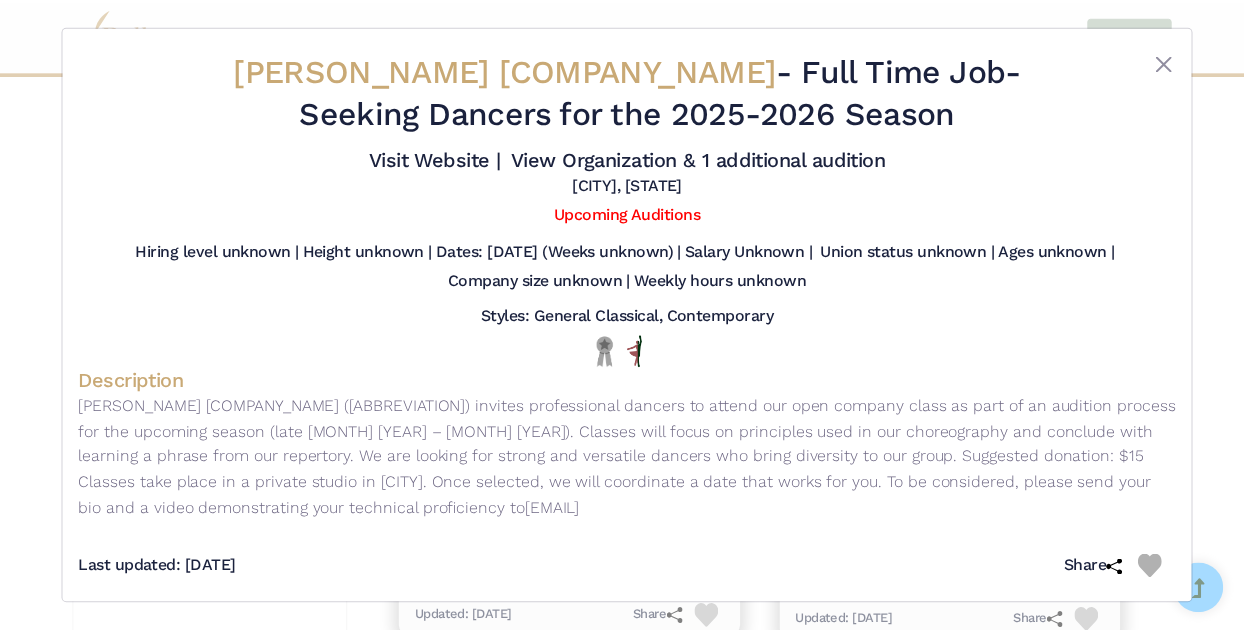 scroll, scrollTop: 21, scrollLeft: 0, axis: vertical 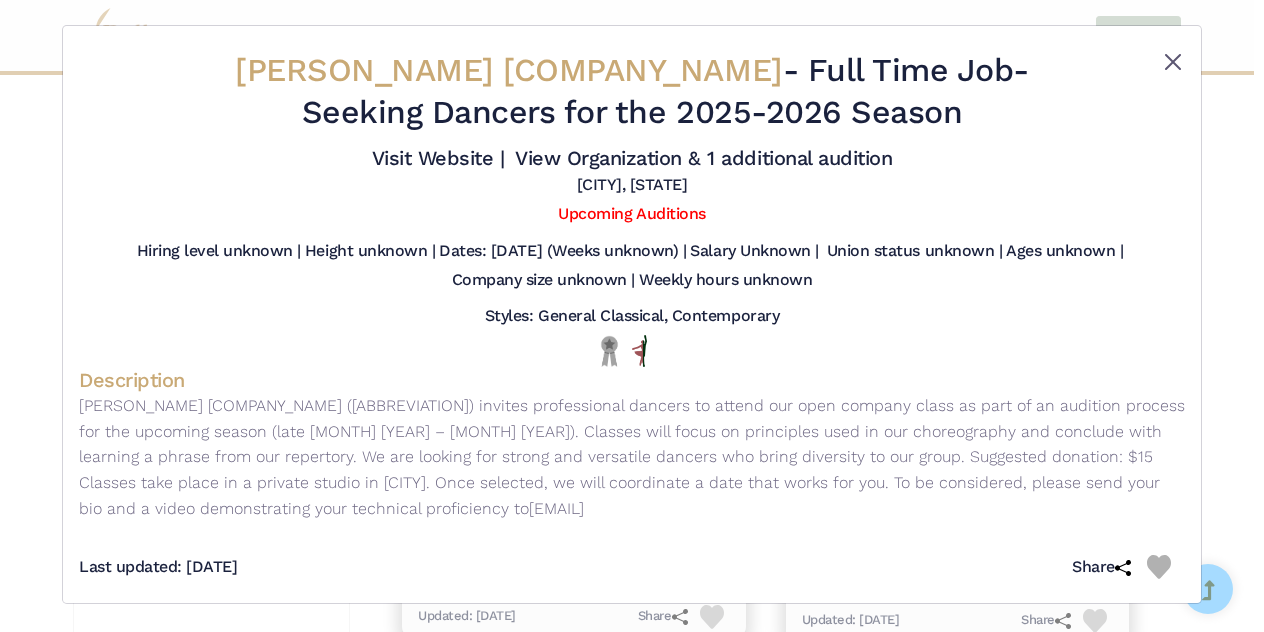 click at bounding box center (1173, 62) 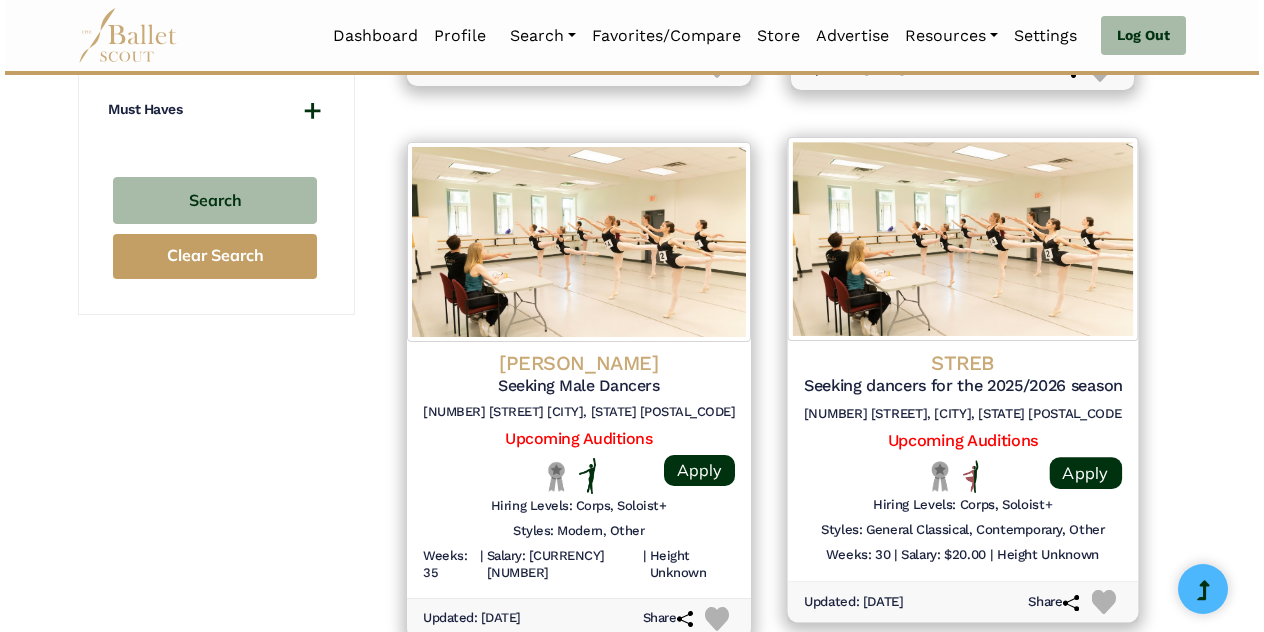 scroll, scrollTop: 1956, scrollLeft: 0, axis: vertical 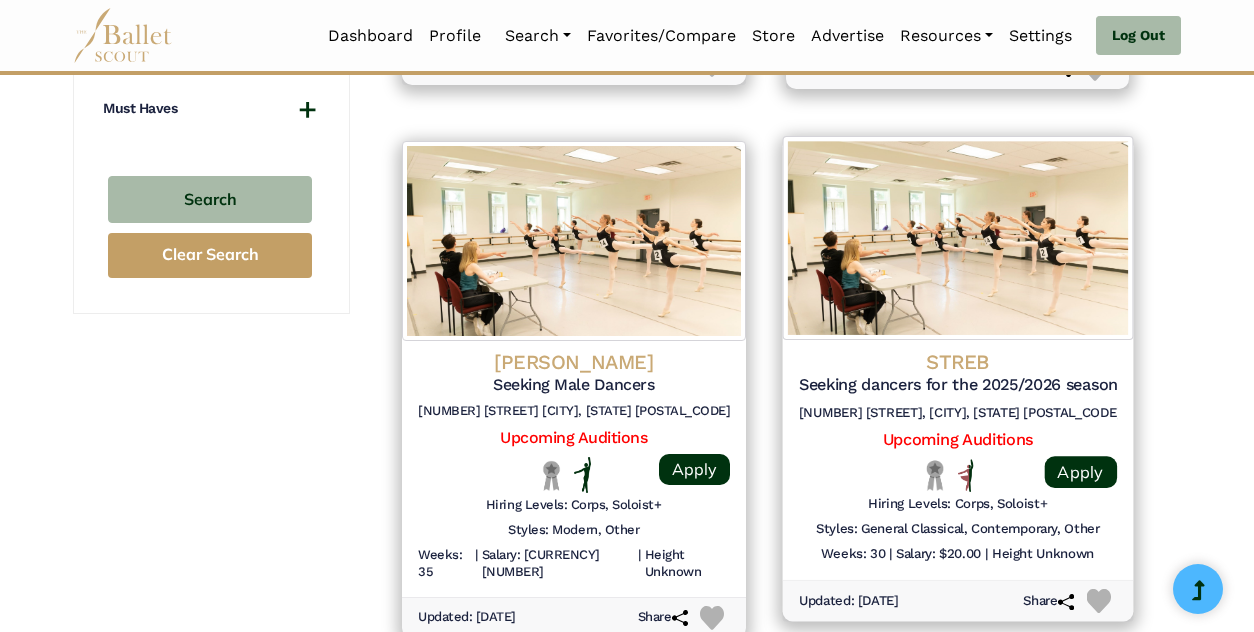 click on "STREB
Seeking dancers for the 2025/2026 season
51 North 1st Street, Brooklyn, NY 11249" at bounding box center (957, 388) 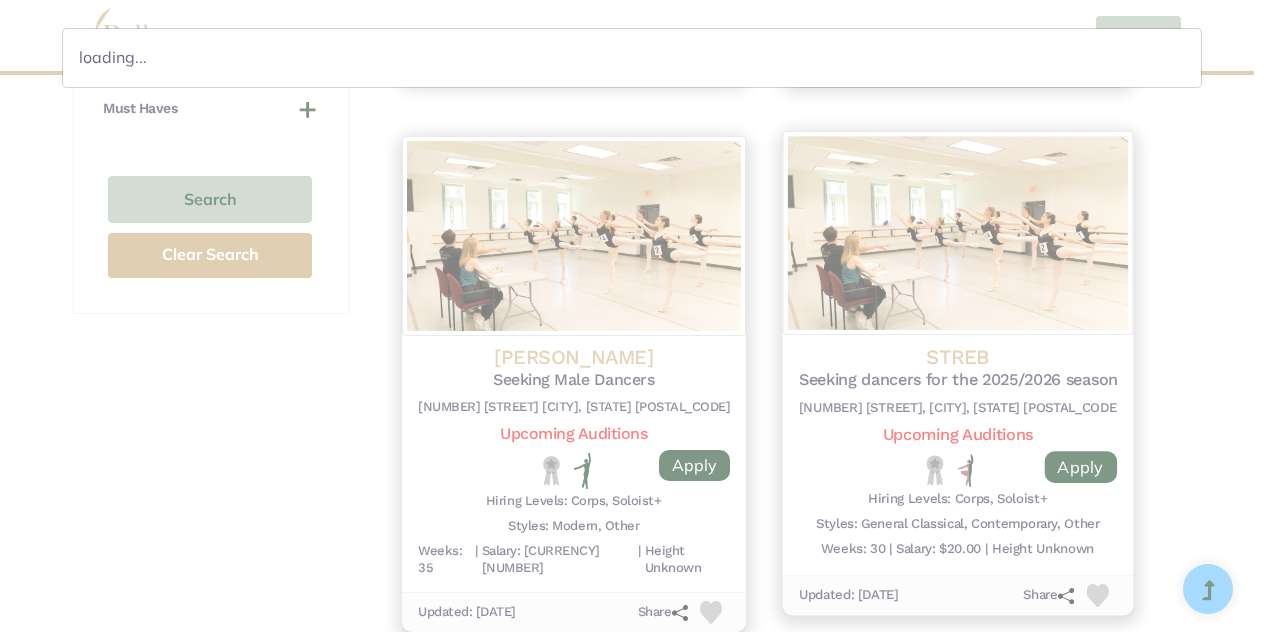 scroll, scrollTop: 0, scrollLeft: 0, axis: both 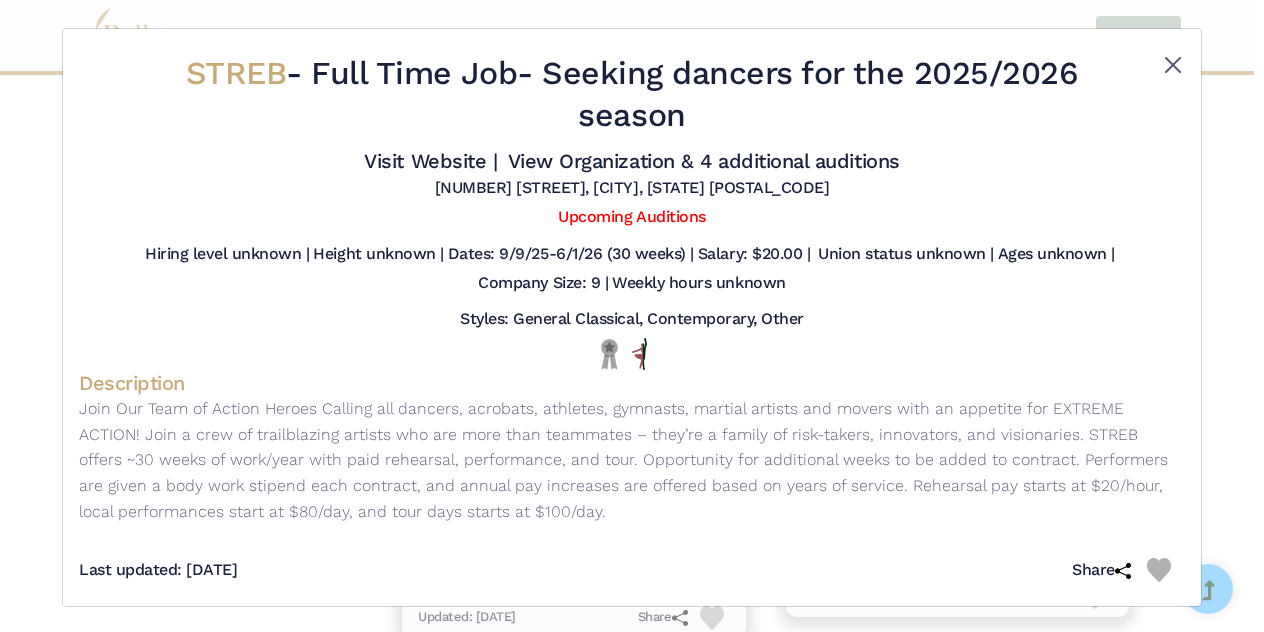 click at bounding box center (1173, 65) 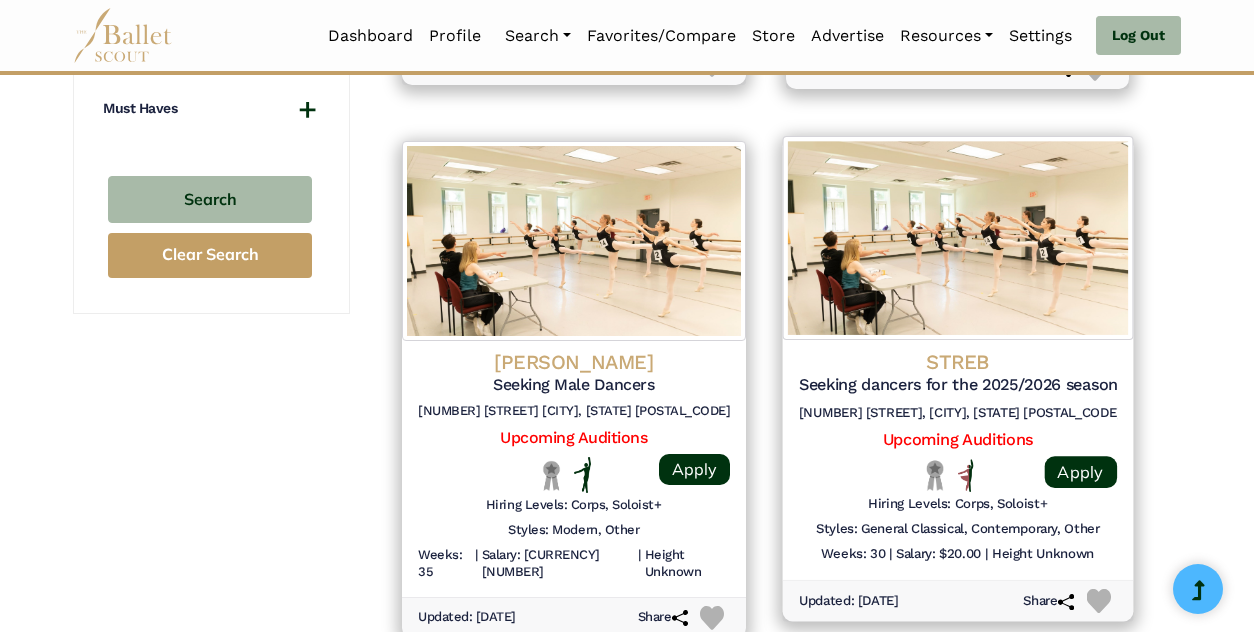 click on "51 North 1st Street, Brooklyn, NY 11249" at bounding box center (957, 412) 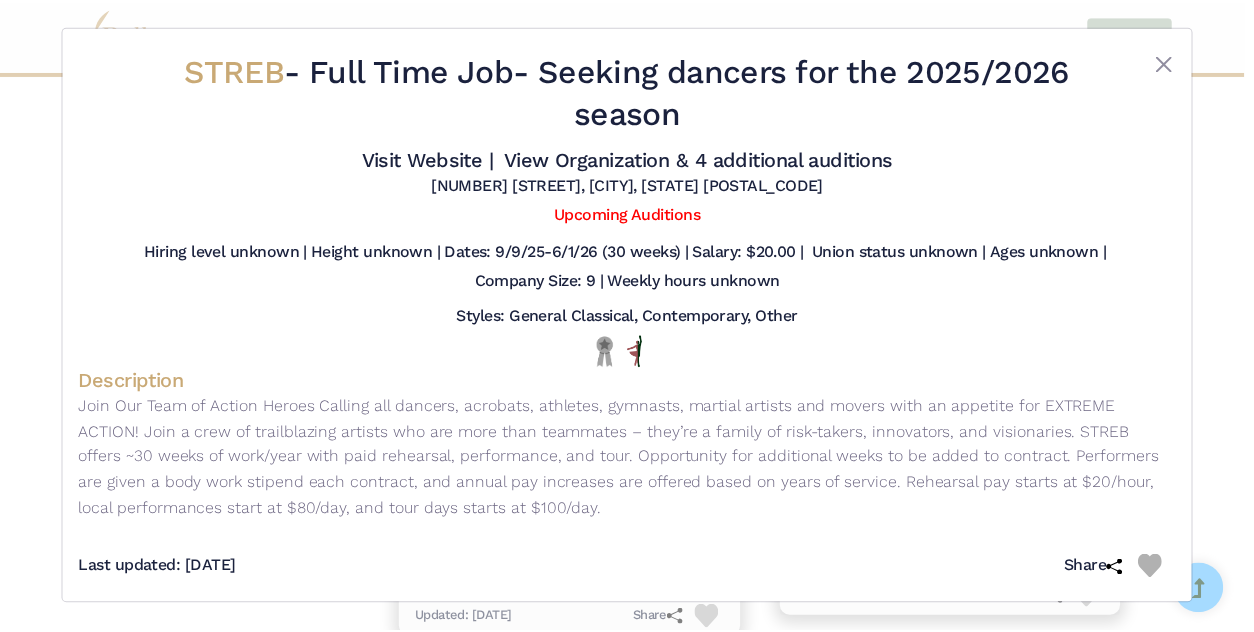 scroll, scrollTop: 21, scrollLeft: 0, axis: vertical 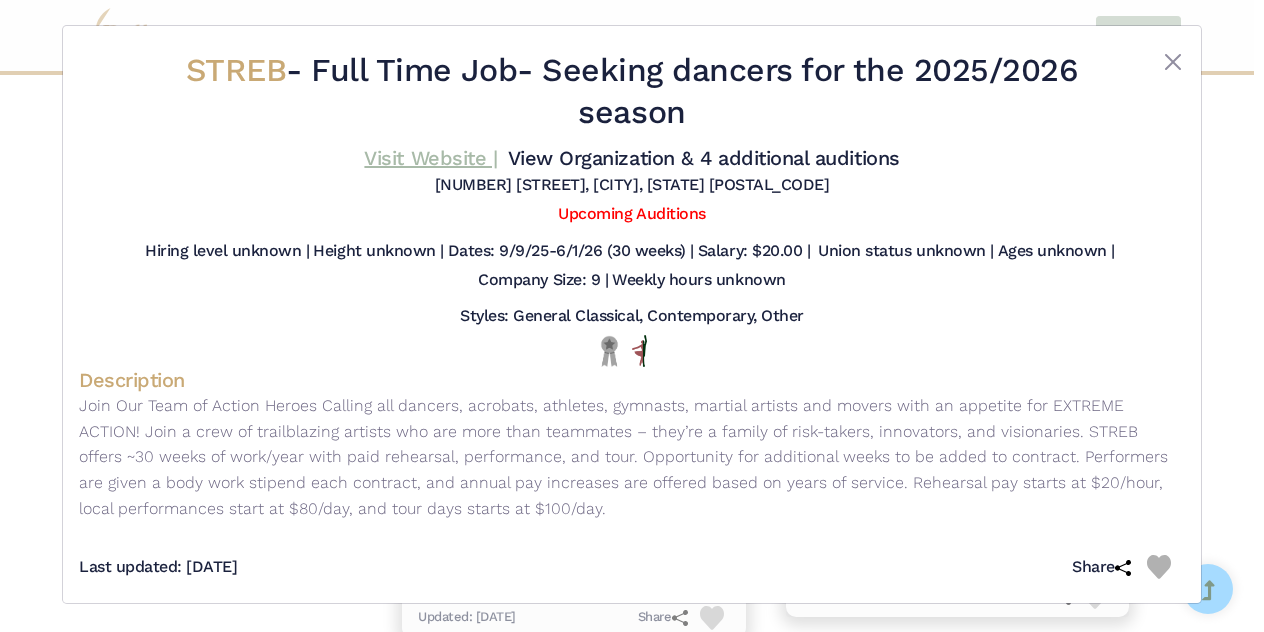click on "Visit Website |" at bounding box center (430, 158) 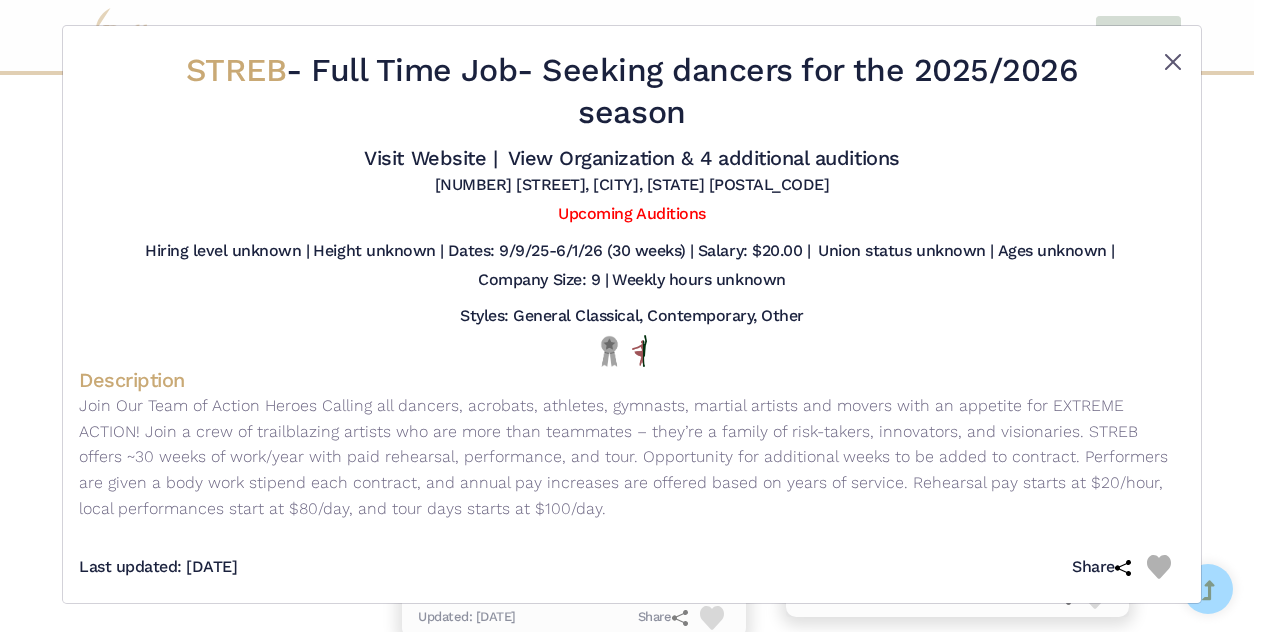 click at bounding box center (1173, 62) 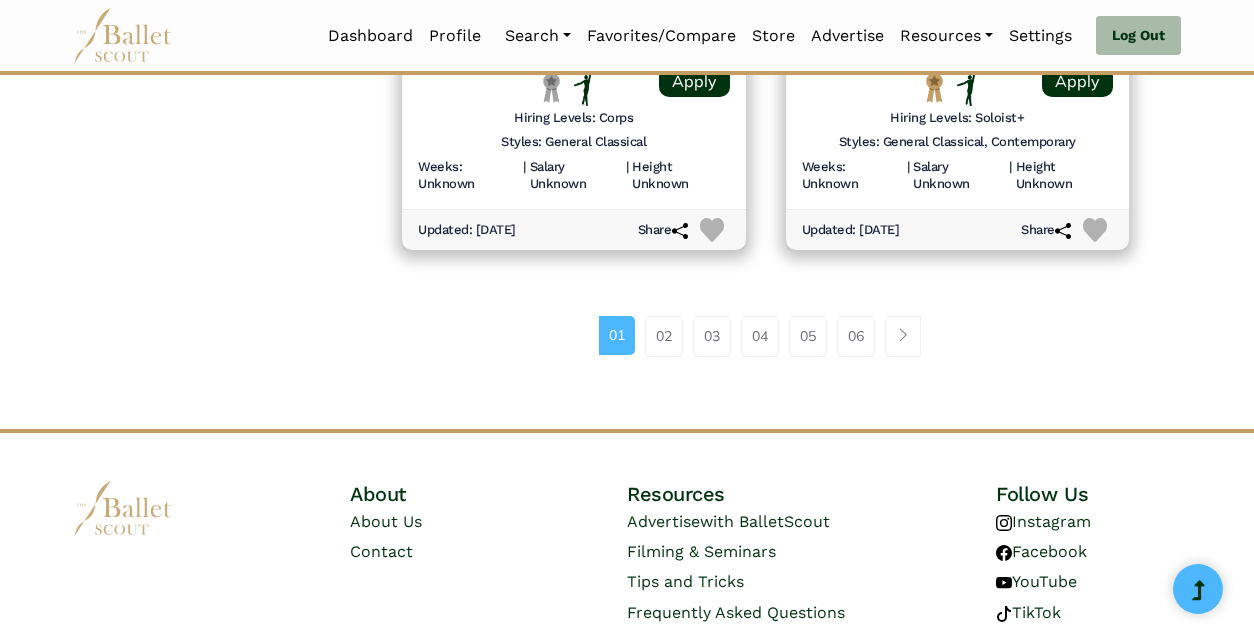 scroll, scrollTop: 2893, scrollLeft: 0, axis: vertical 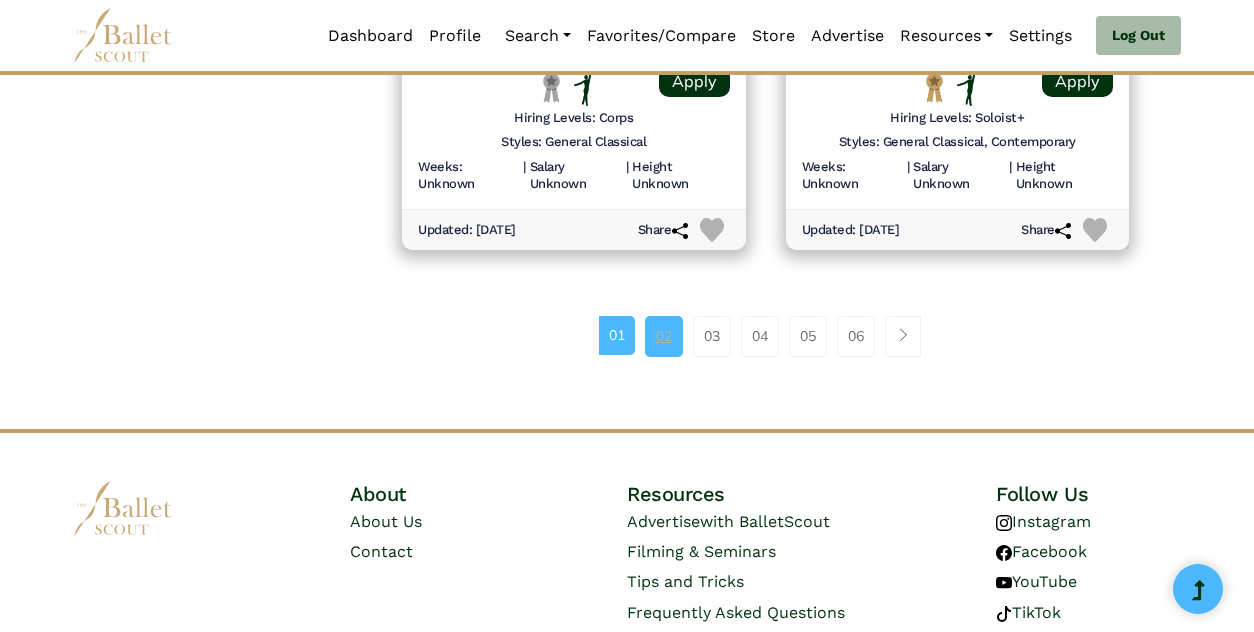 click on "02" at bounding box center (664, 336) 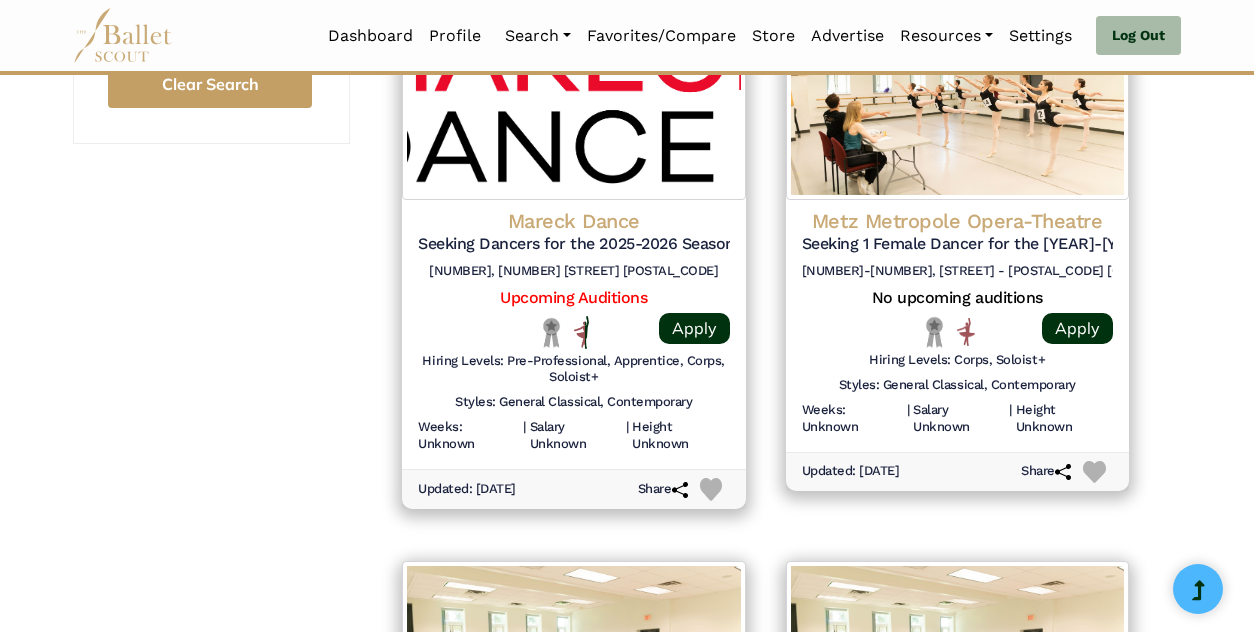 scroll, scrollTop: 2127, scrollLeft: 0, axis: vertical 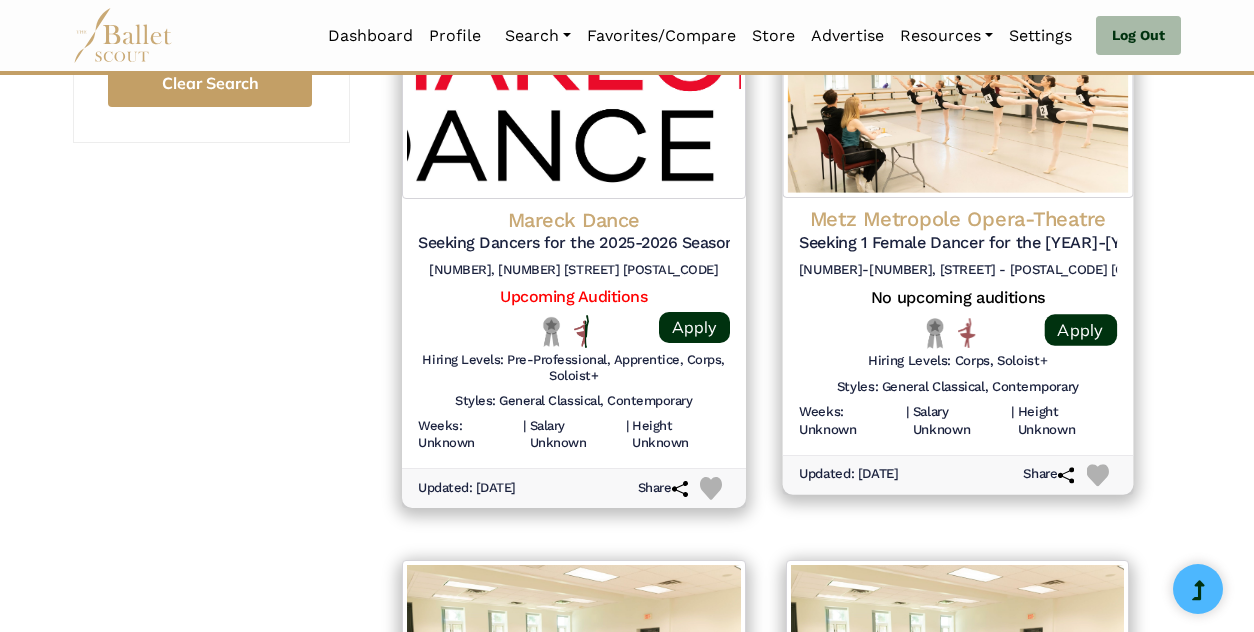 click on "Metz Metropole Opera-Theatre
Seeking 1 Female Dancer for the 2025-2026 Season
4-5, place de la Comédie - 57000 Metz
No upcoming auditions
Apply | |" at bounding box center (957, 326) 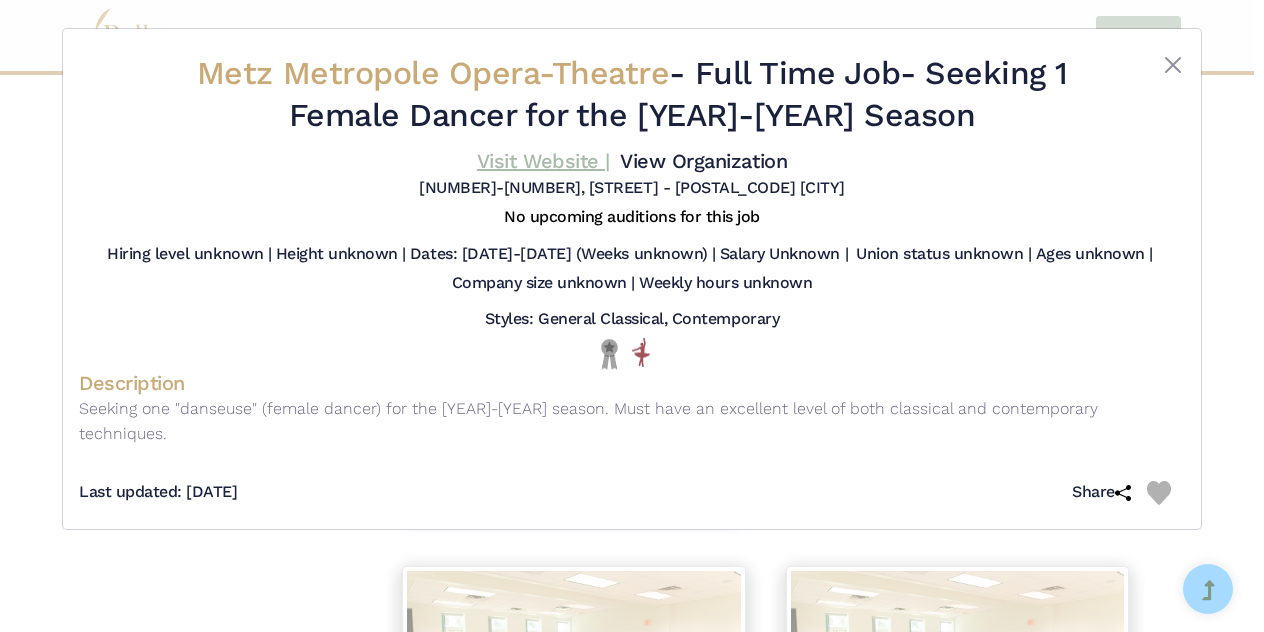 click on "Visit Website |" at bounding box center [543, 161] 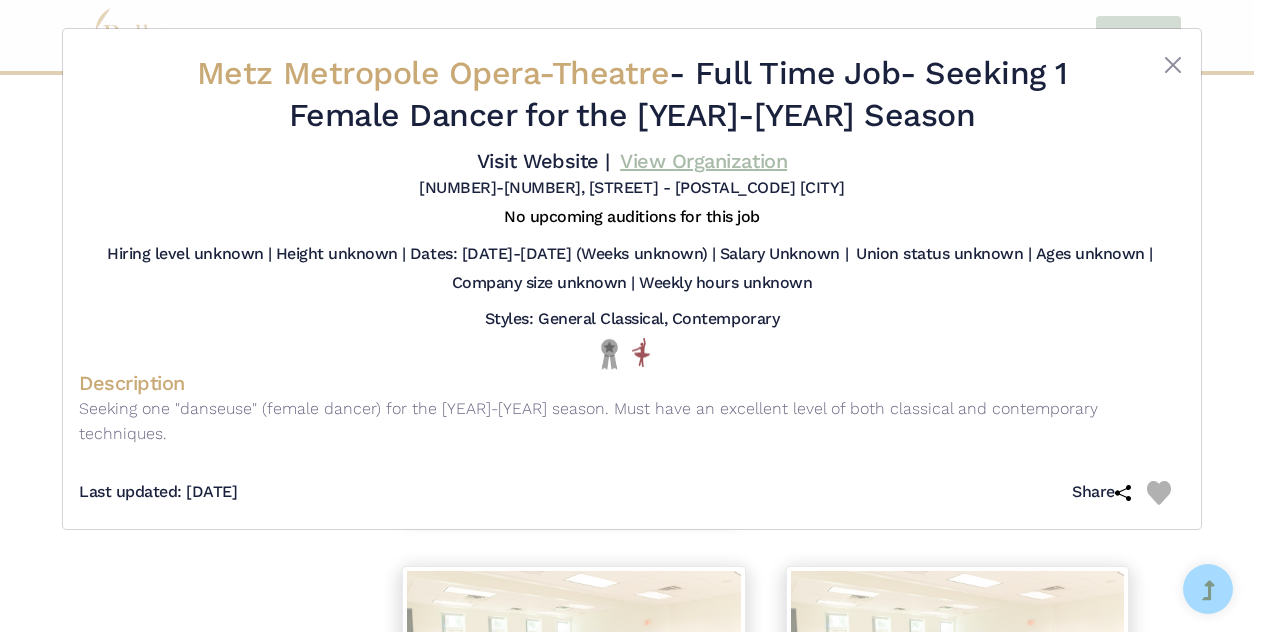 click on "View Organization" at bounding box center (703, 161) 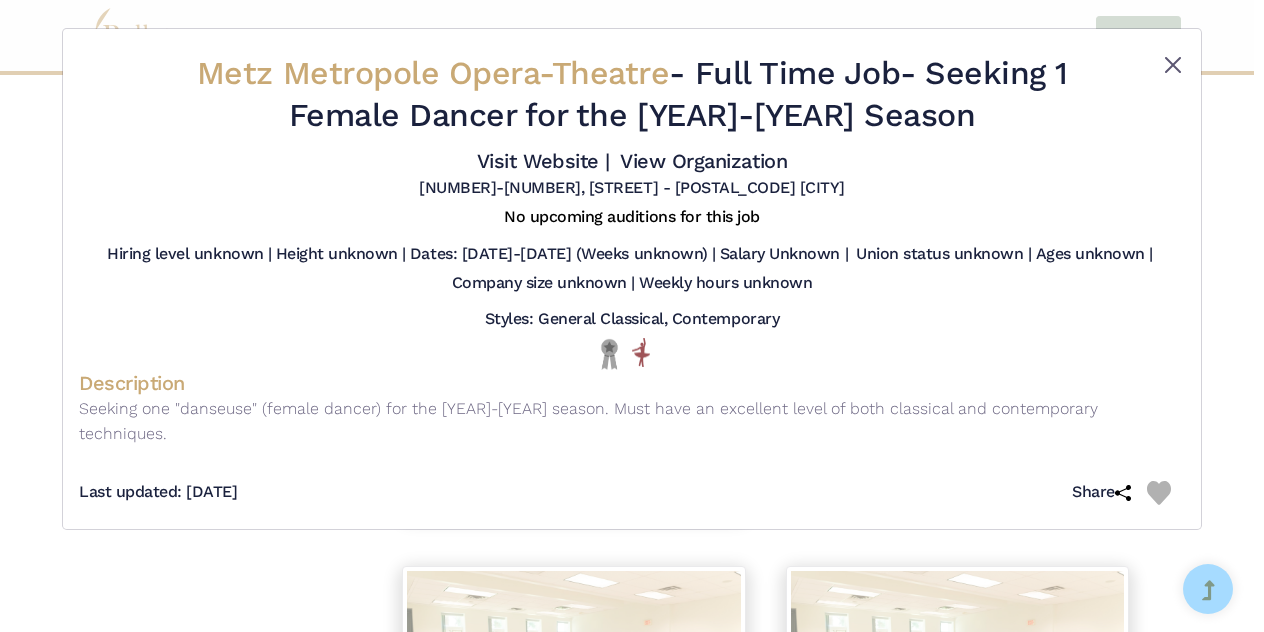 click at bounding box center (1173, 65) 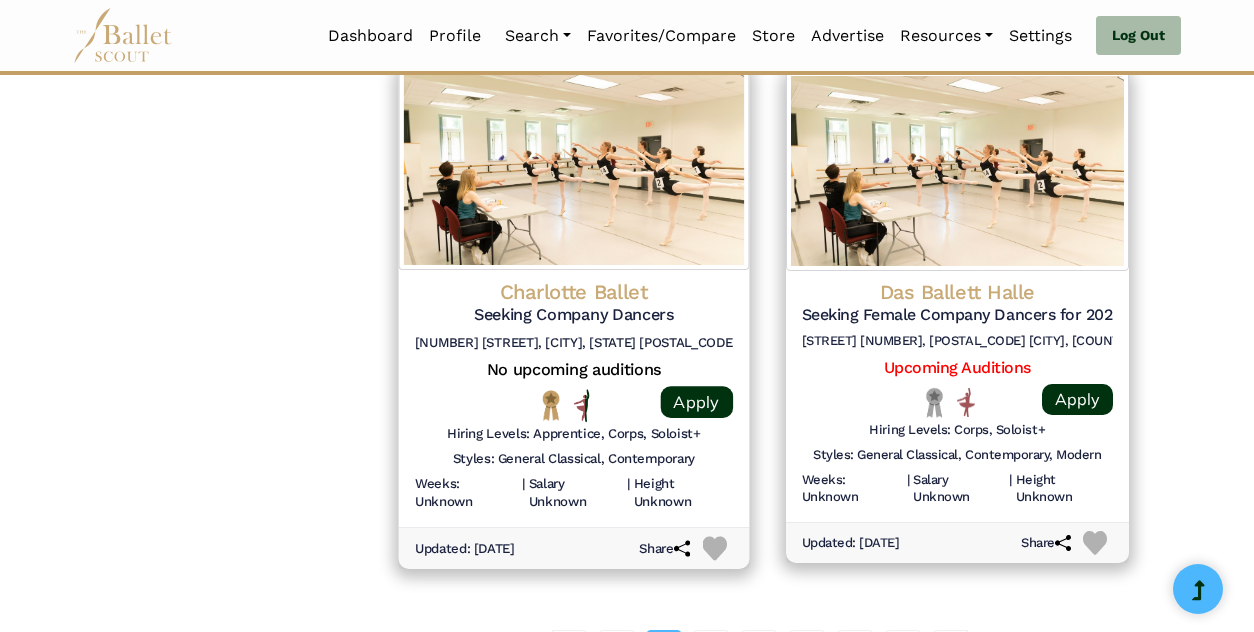 scroll, scrollTop: 2624, scrollLeft: 0, axis: vertical 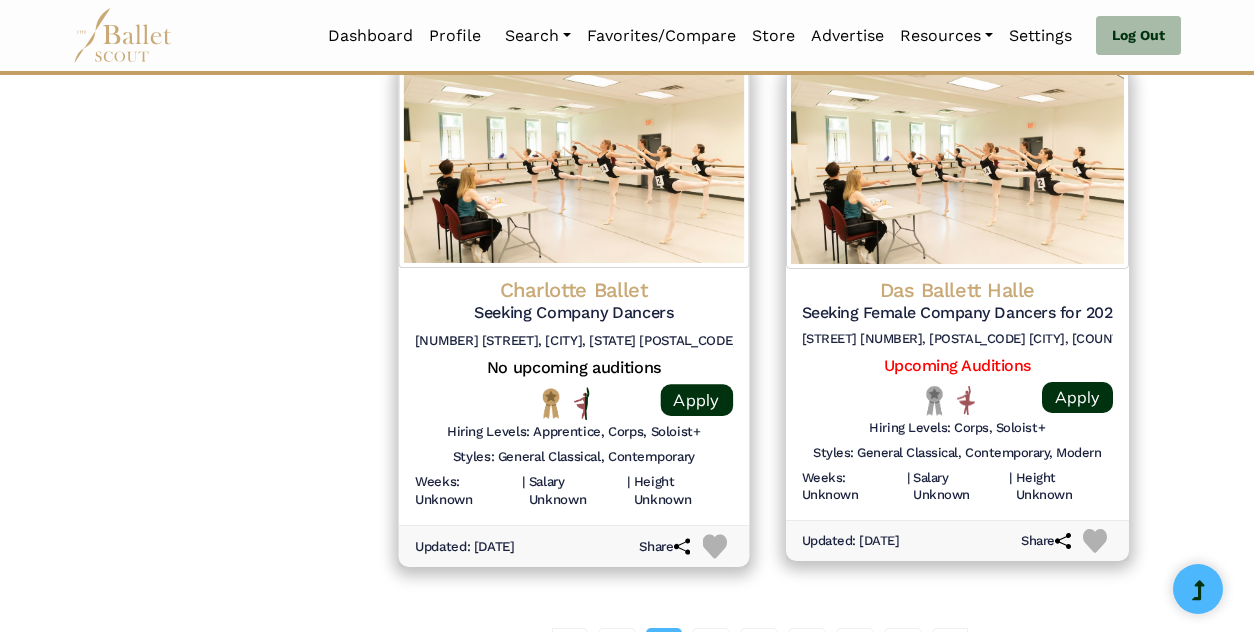 click on "Charlotte Ballet
Seeking Company Dancers
701 N Tryon St, Charlotte, NC 28202" at bounding box center [574, 316] 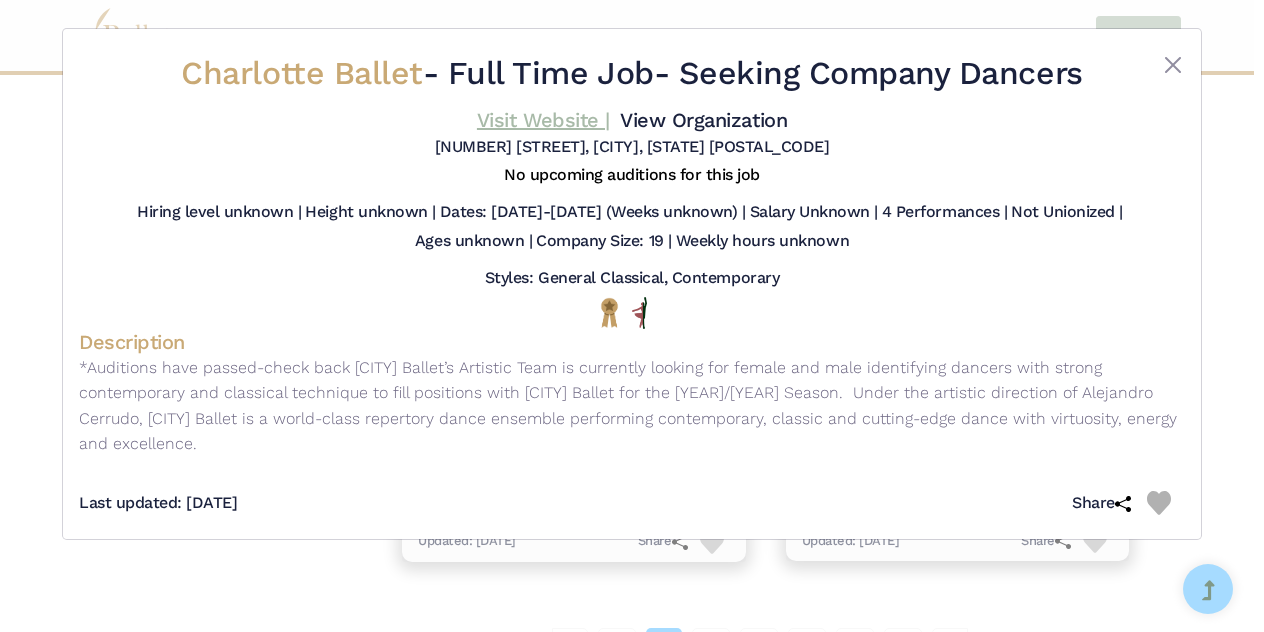 click on "Visit Website |" at bounding box center [543, 120] 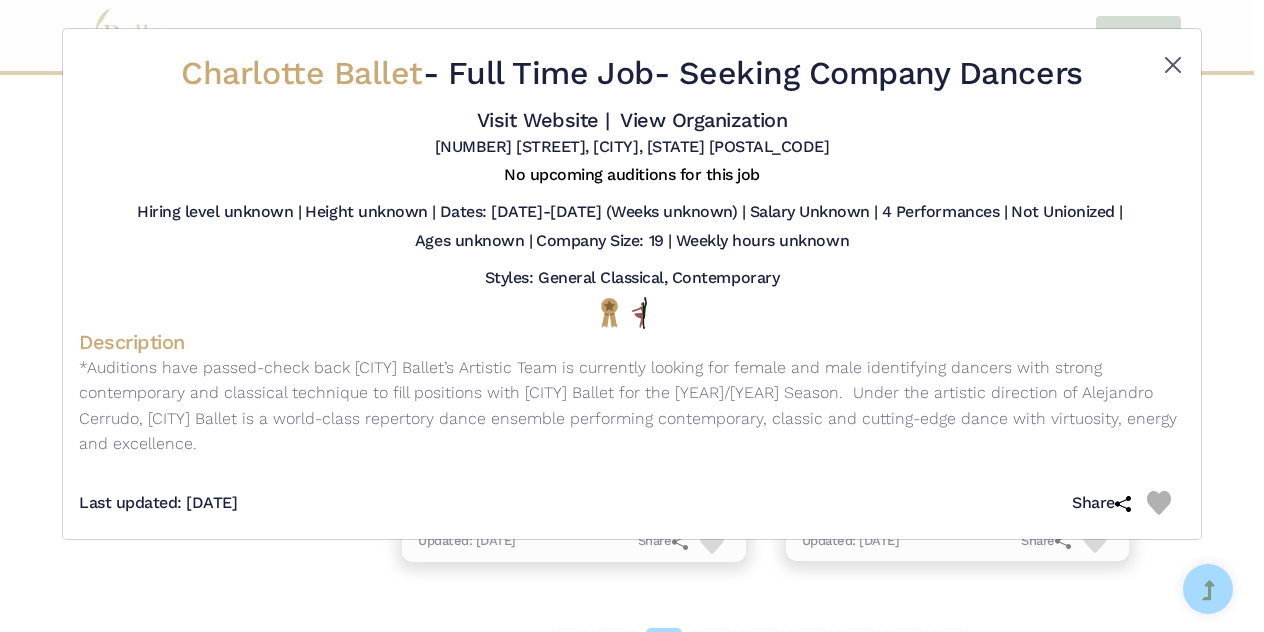 click at bounding box center (1173, 65) 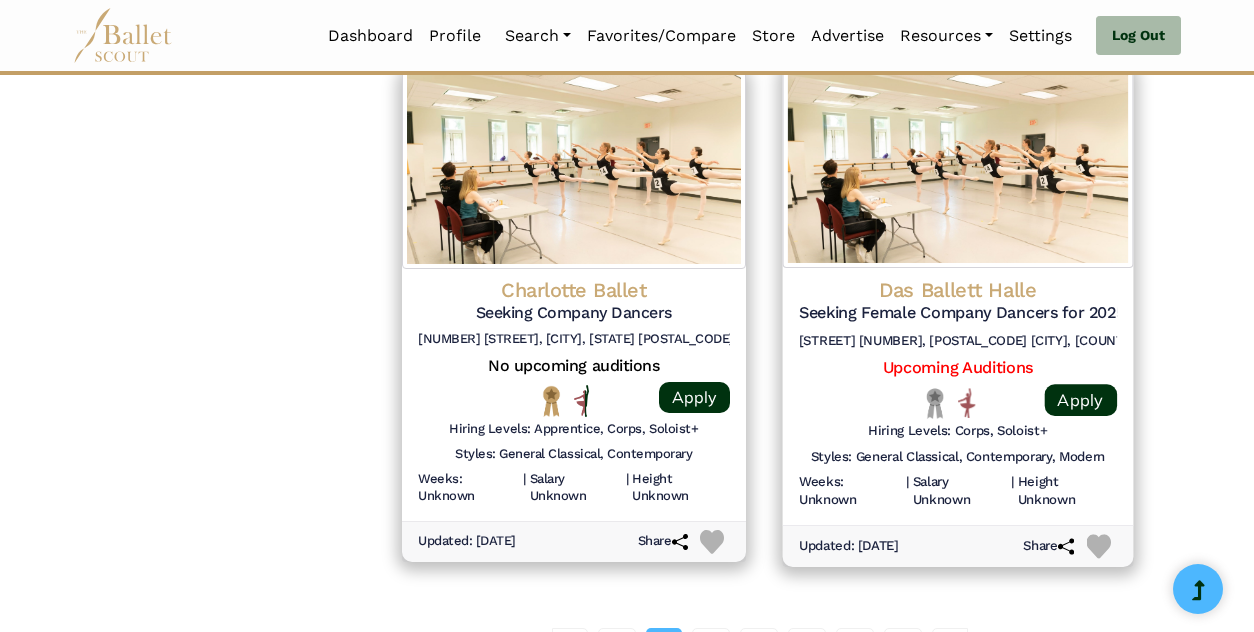 click on "Upcoming Auditions" at bounding box center (957, 367) 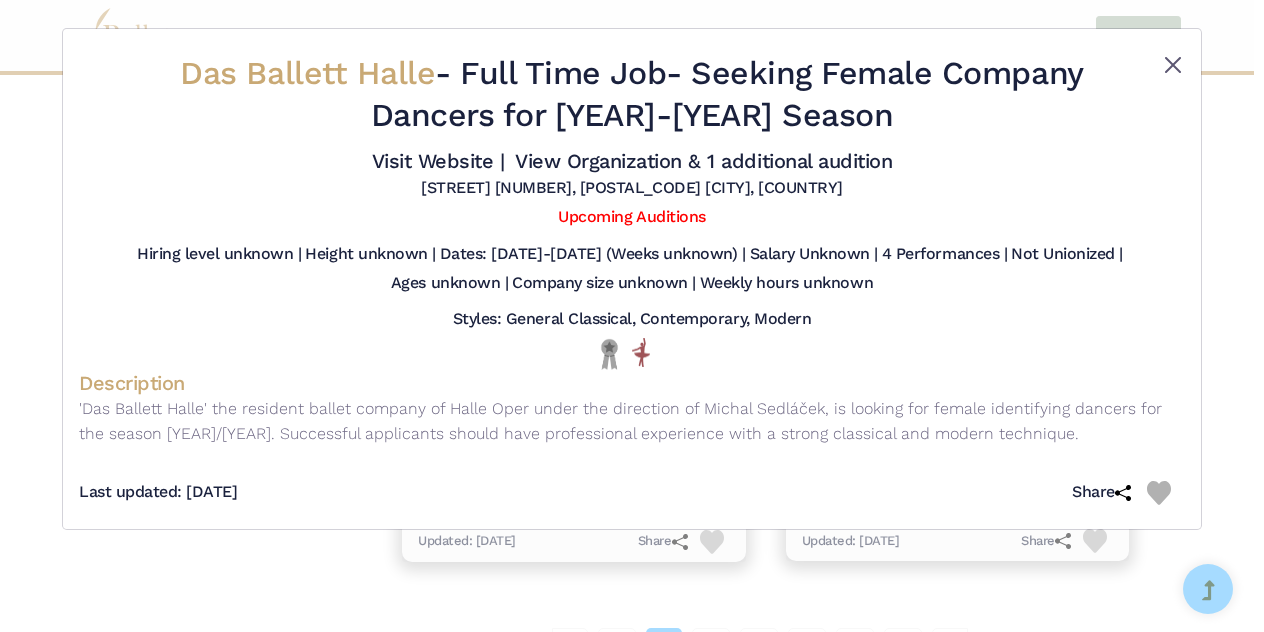 click at bounding box center (1173, 65) 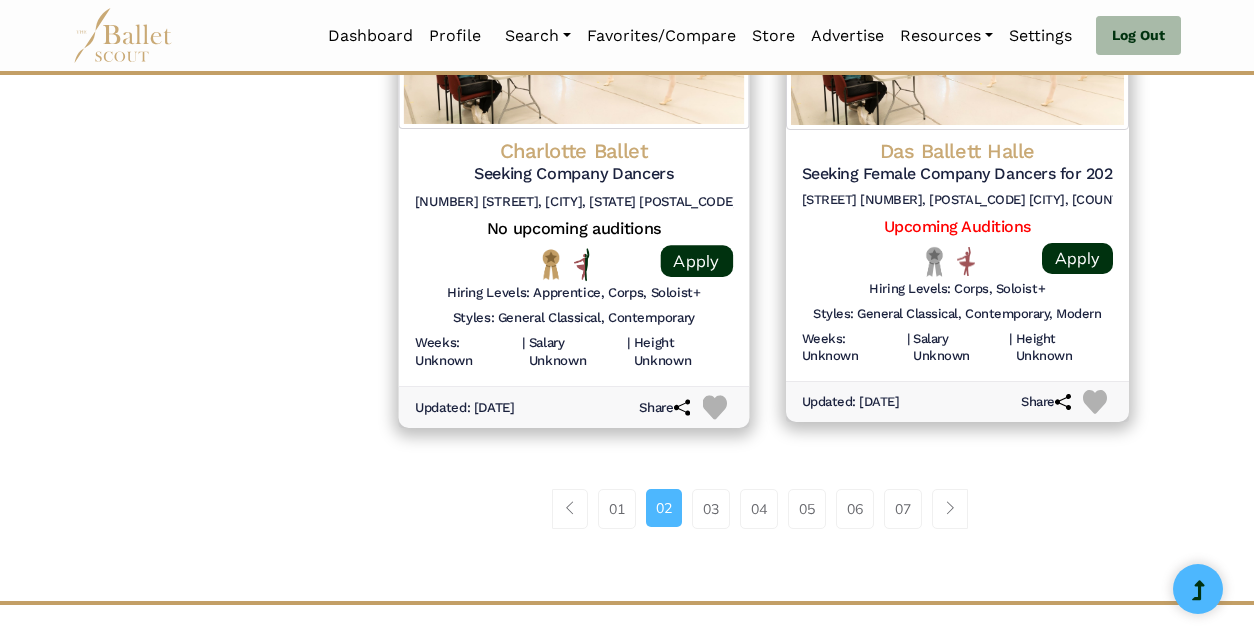 scroll, scrollTop: 2764, scrollLeft: 0, axis: vertical 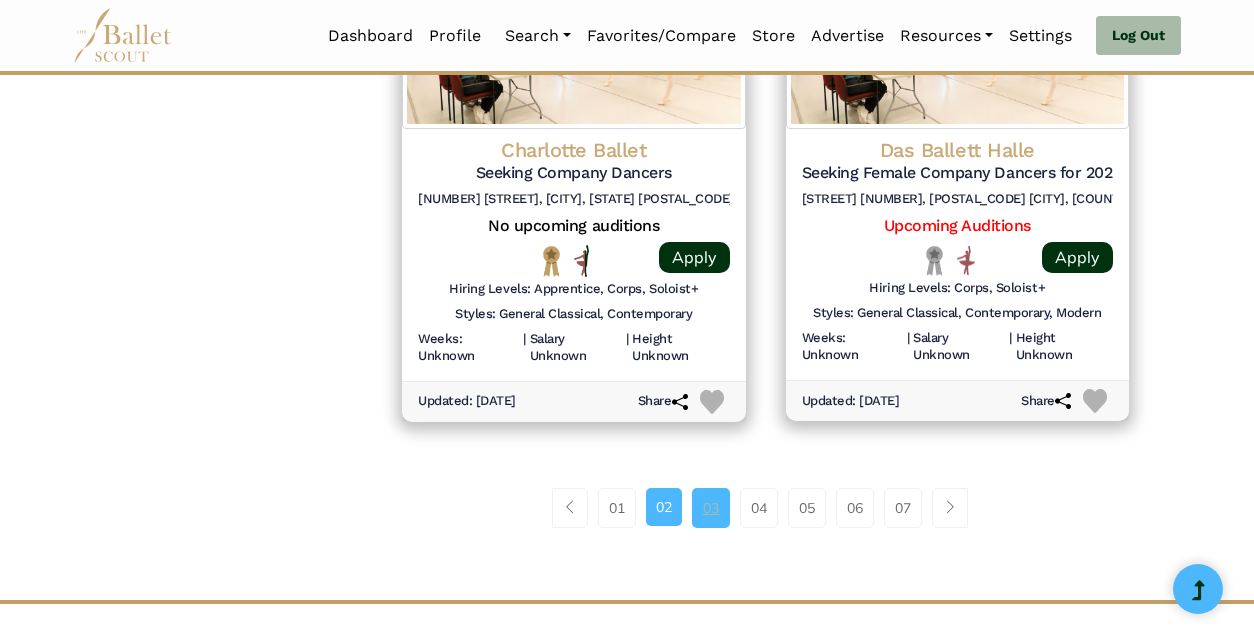 click on "03" at bounding box center [711, 508] 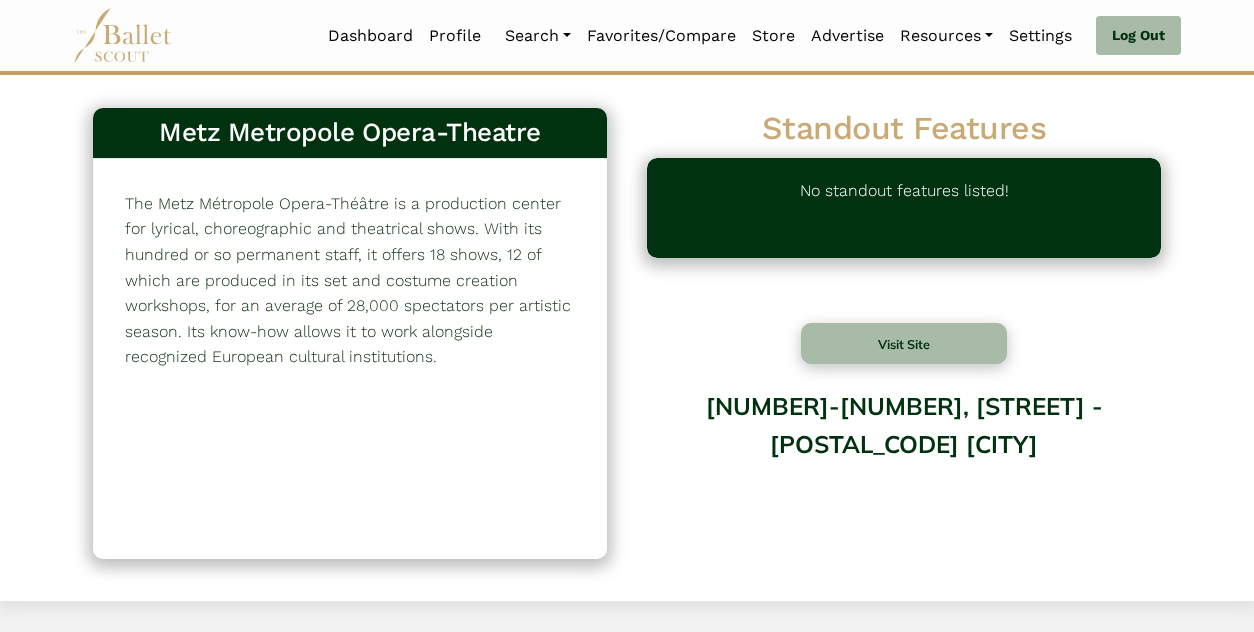 scroll, scrollTop: 0, scrollLeft: 0, axis: both 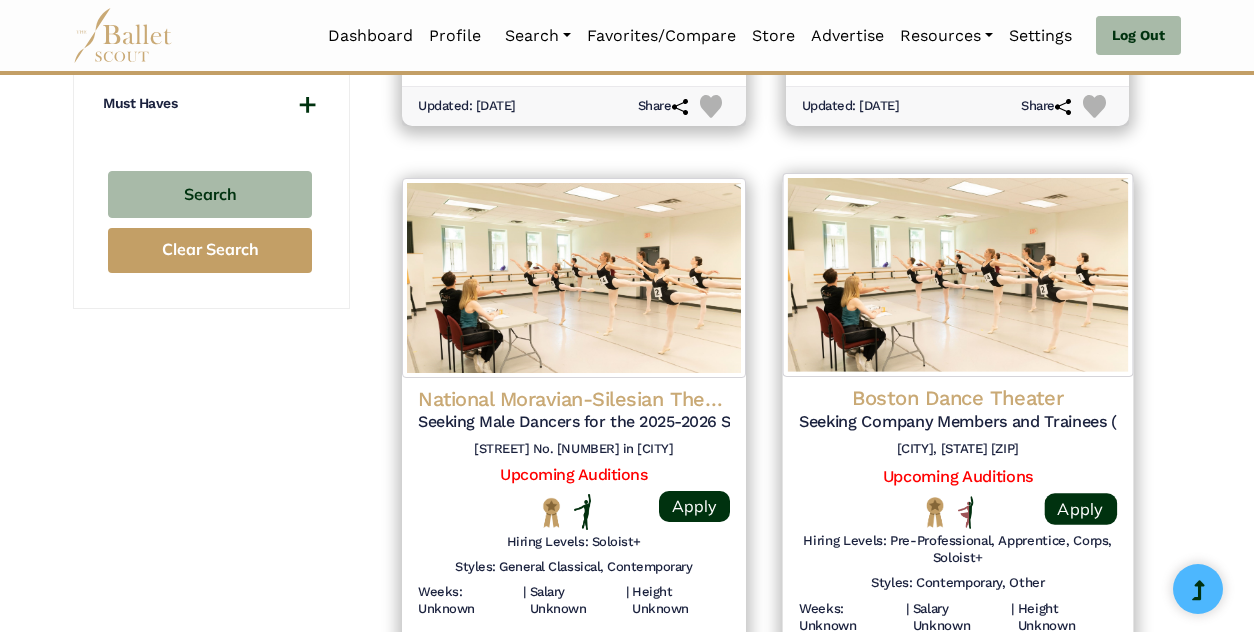 click on "Upcoming Auditions" at bounding box center (957, 476) 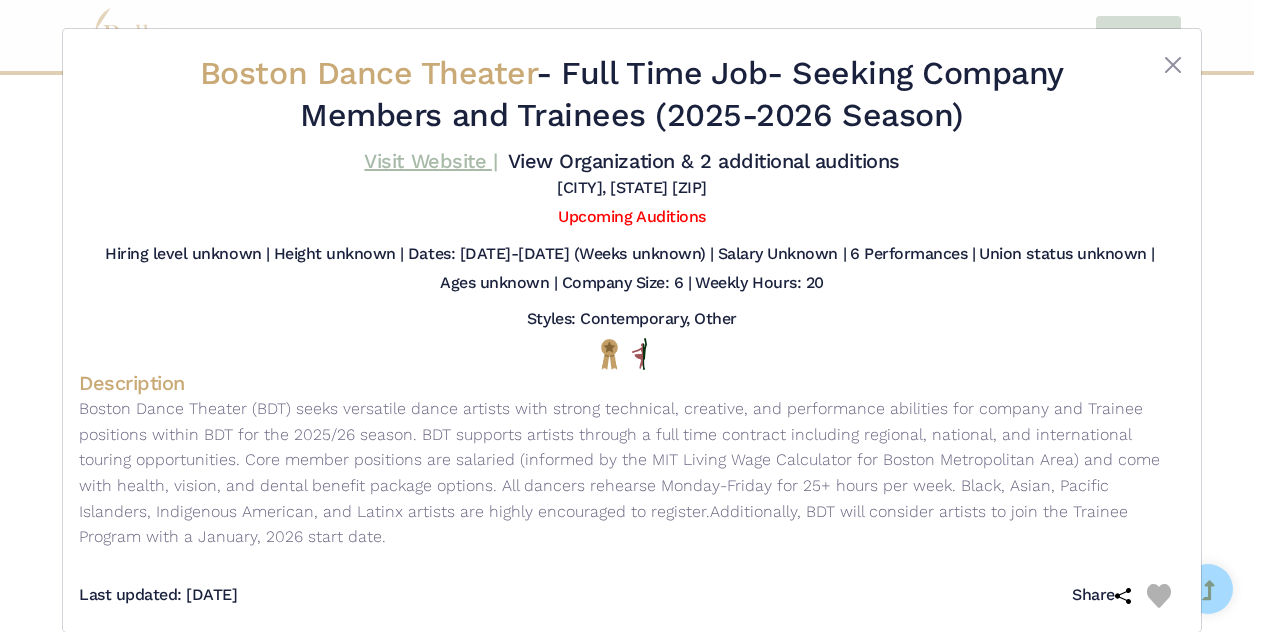 click on "Visit Website |" at bounding box center [430, 161] 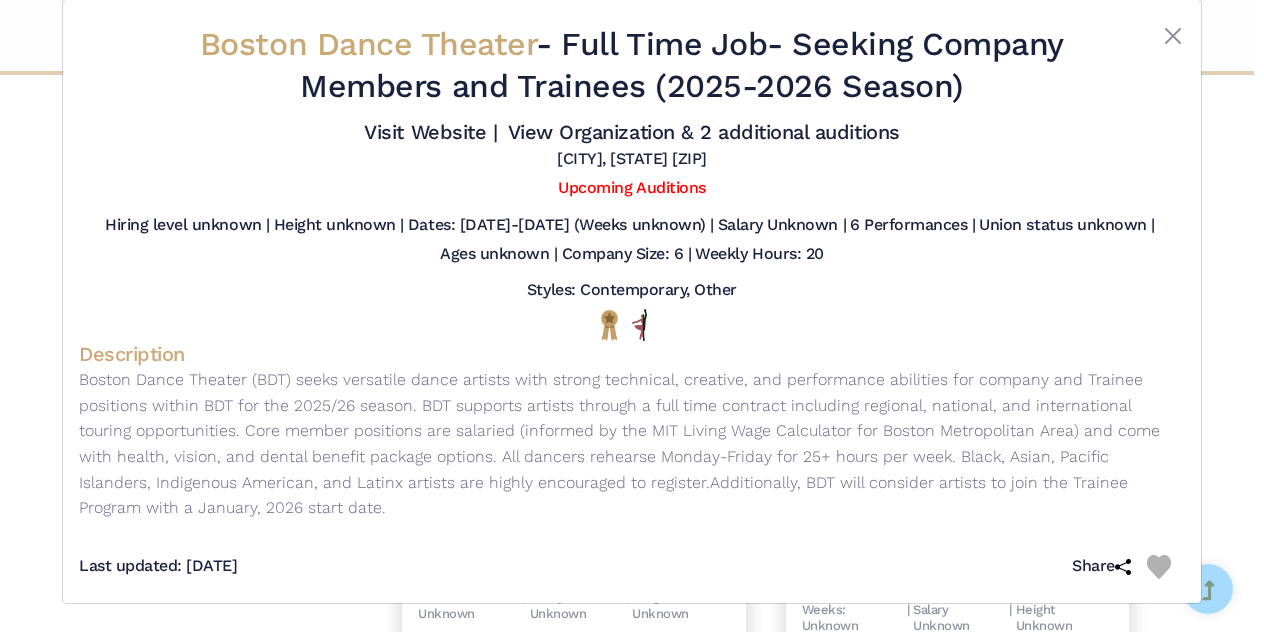 scroll, scrollTop: 46, scrollLeft: 0, axis: vertical 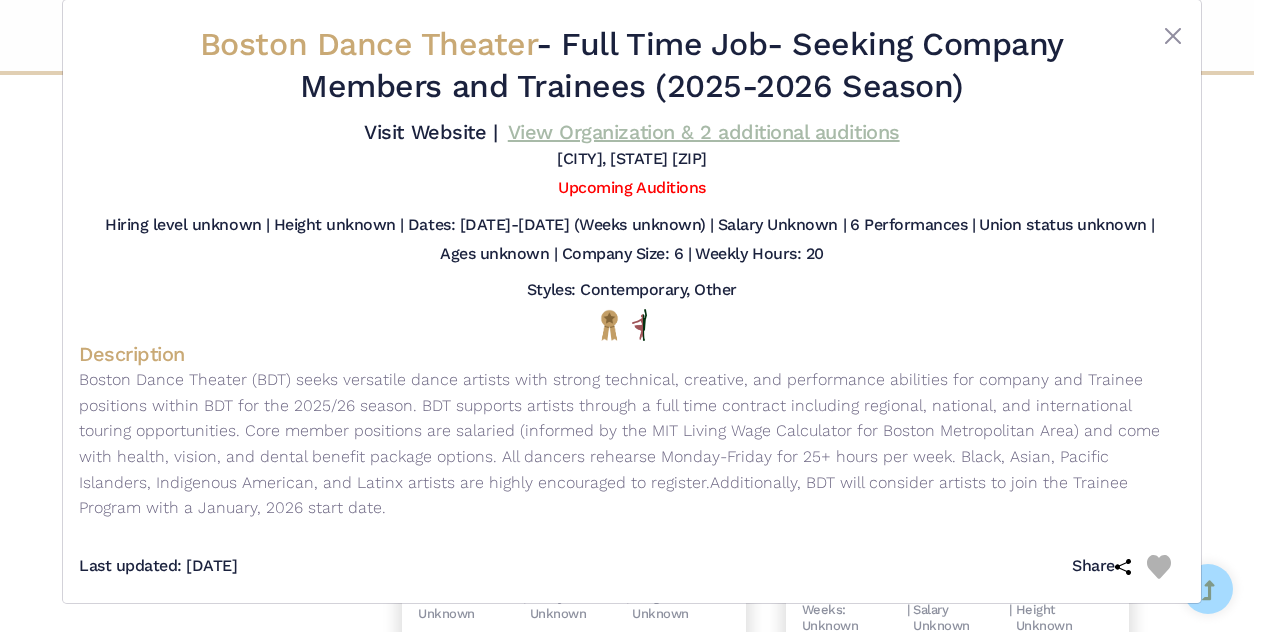 click on "View Organization
& 2 additional auditions" at bounding box center (704, 132) 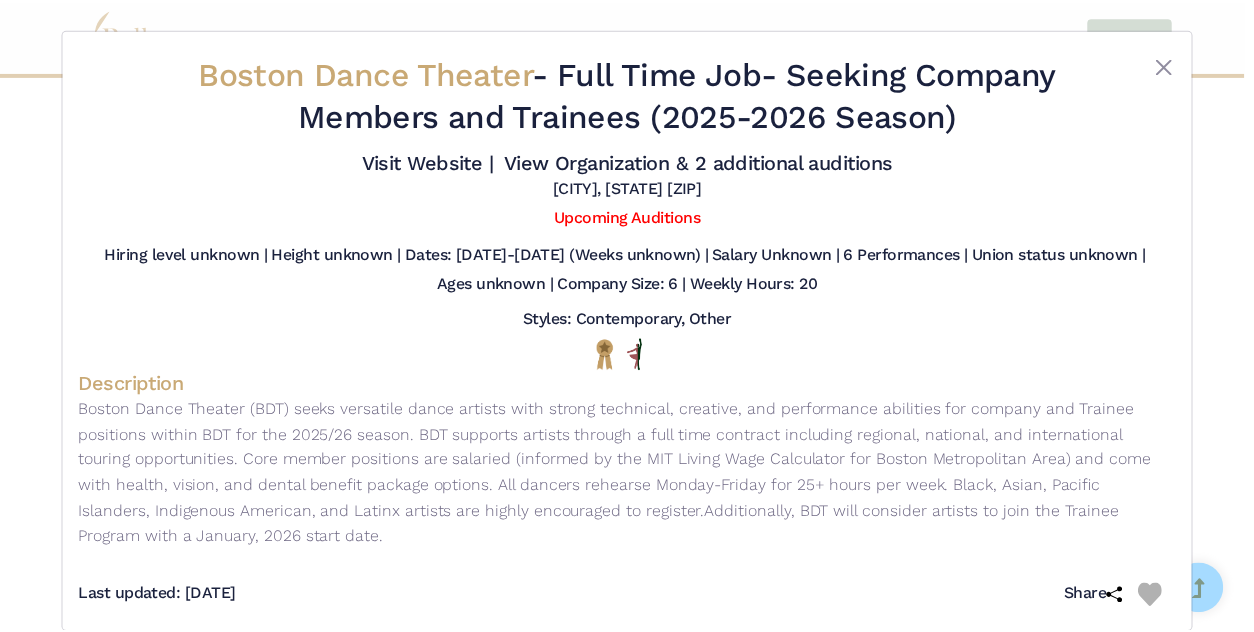 scroll, scrollTop: 0, scrollLeft: 0, axis: both 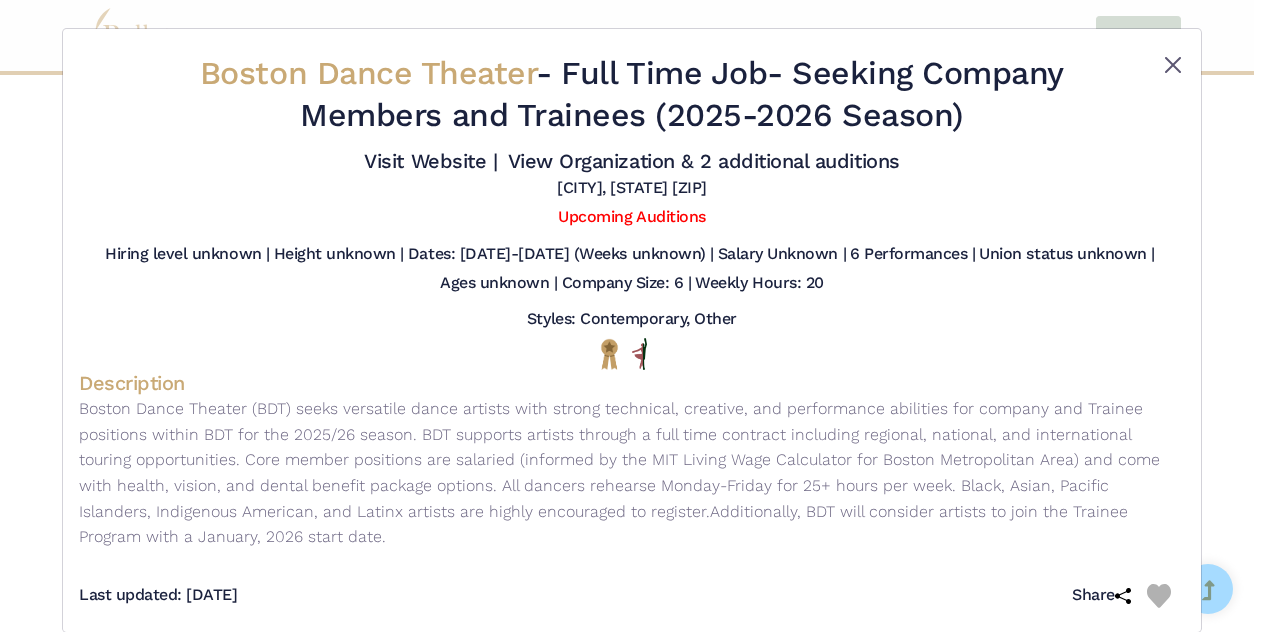 click at bounding box center [1173, 65] 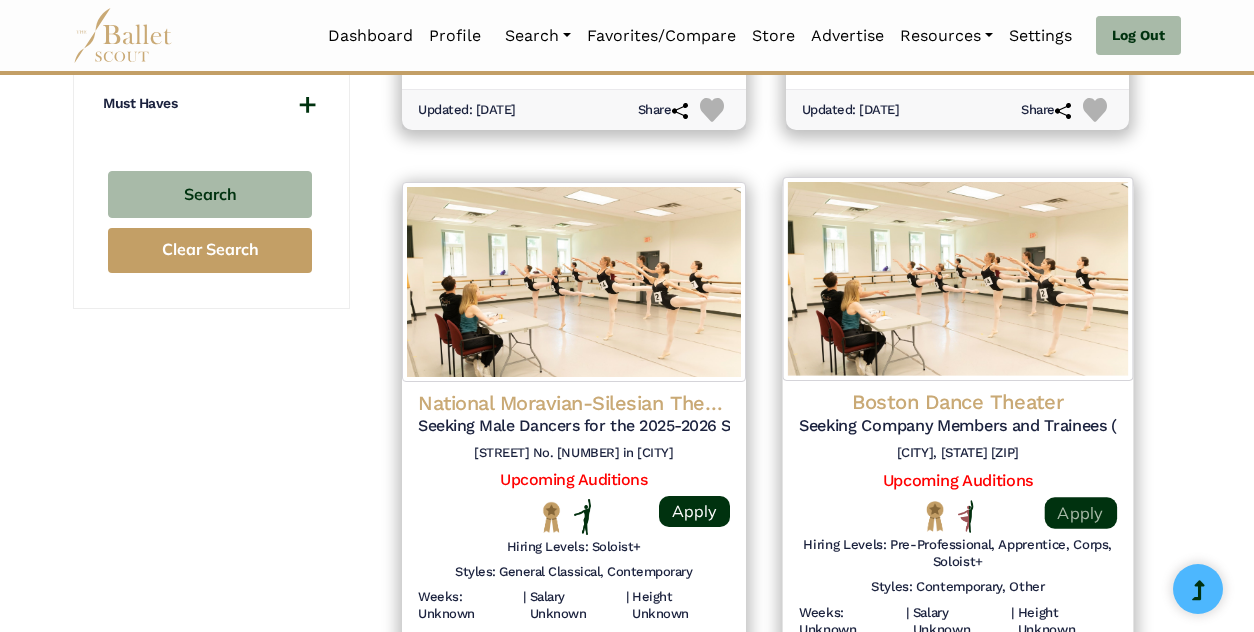 click on "Apply" at bounding box center (1080, 513) 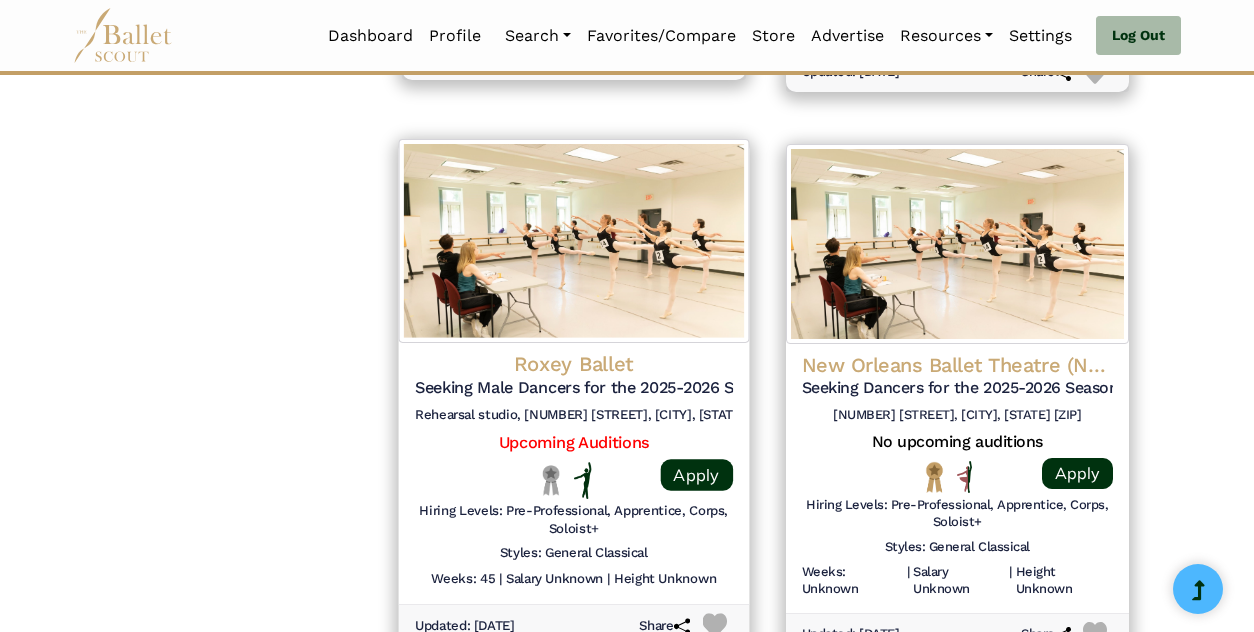 scroll, scrollTop: 2581, scrollLeft: 0, axis: vertical 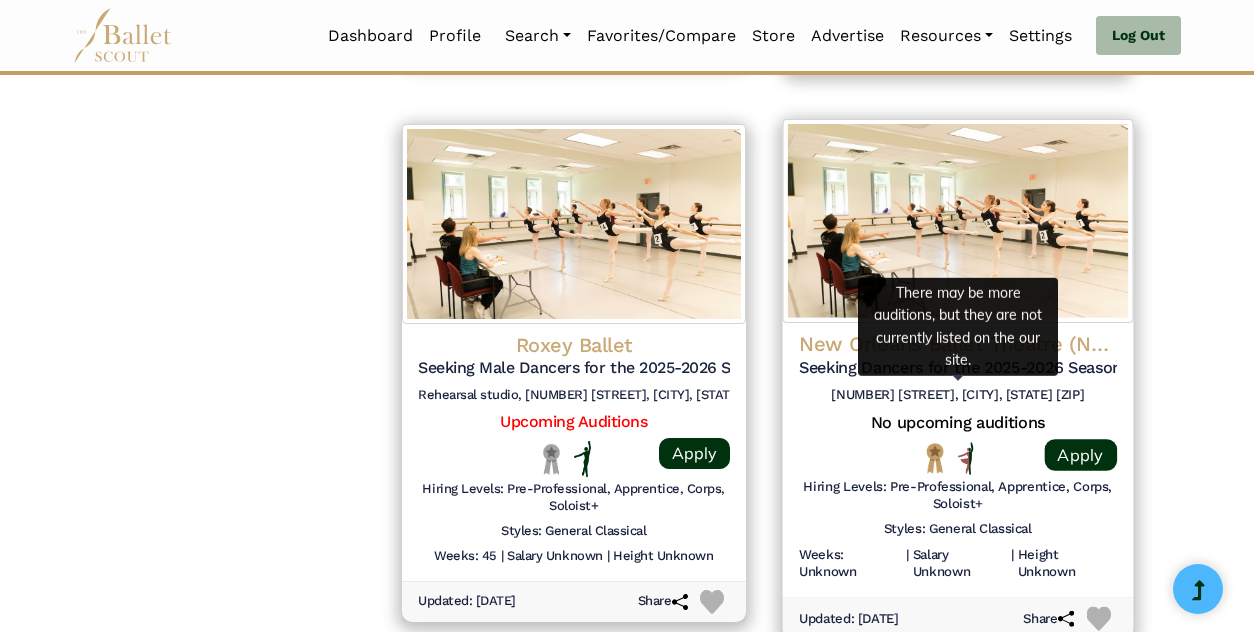 click on "No upcoming auditions" at bounding box center (957, 423) 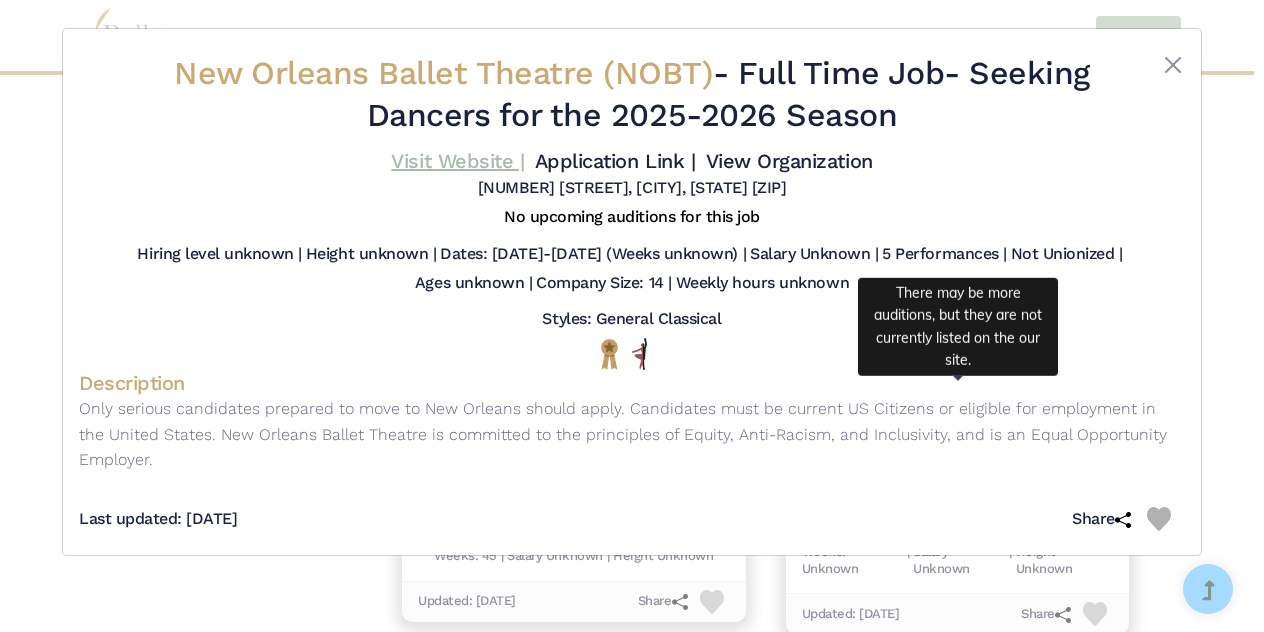 click on "Visit Website |" at bounding box center [457, 161] 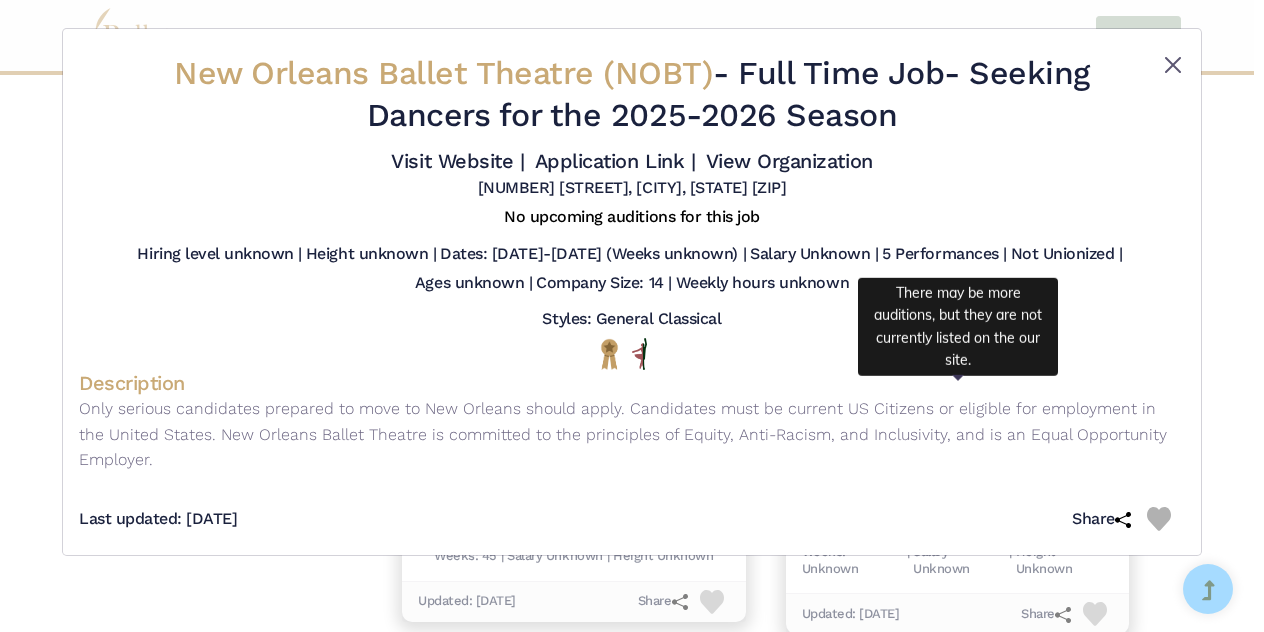 click at bounding box center [1173, 65] 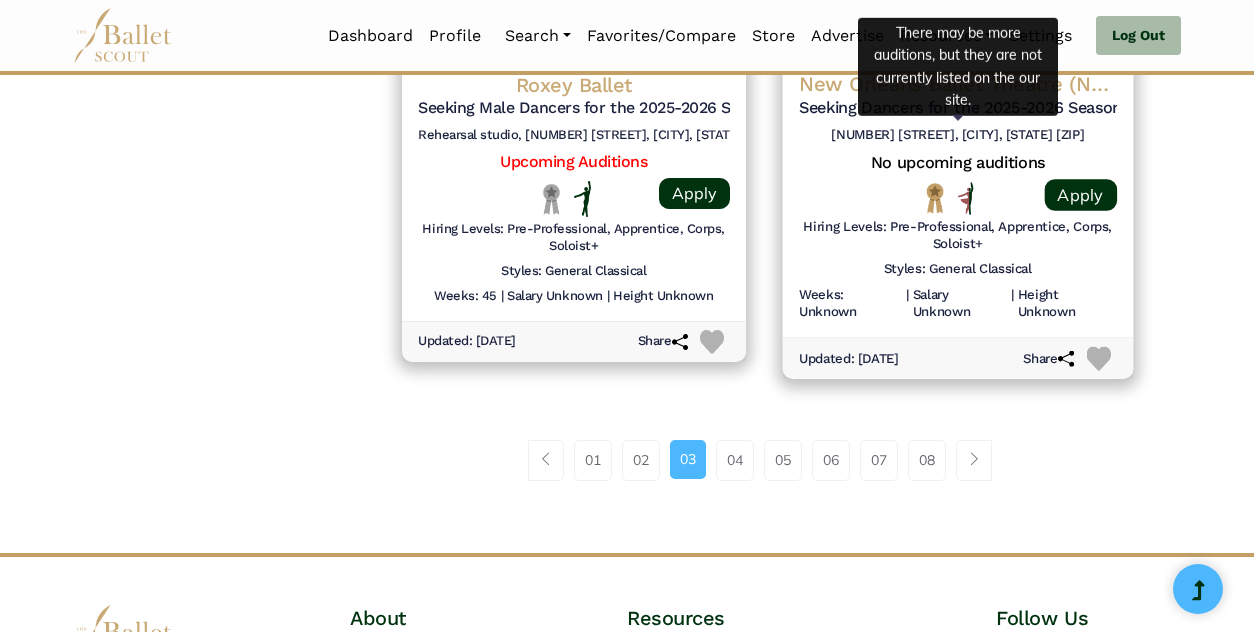 scroll, scrollTop: 2840, scrollLeft: 0, axis: vertical 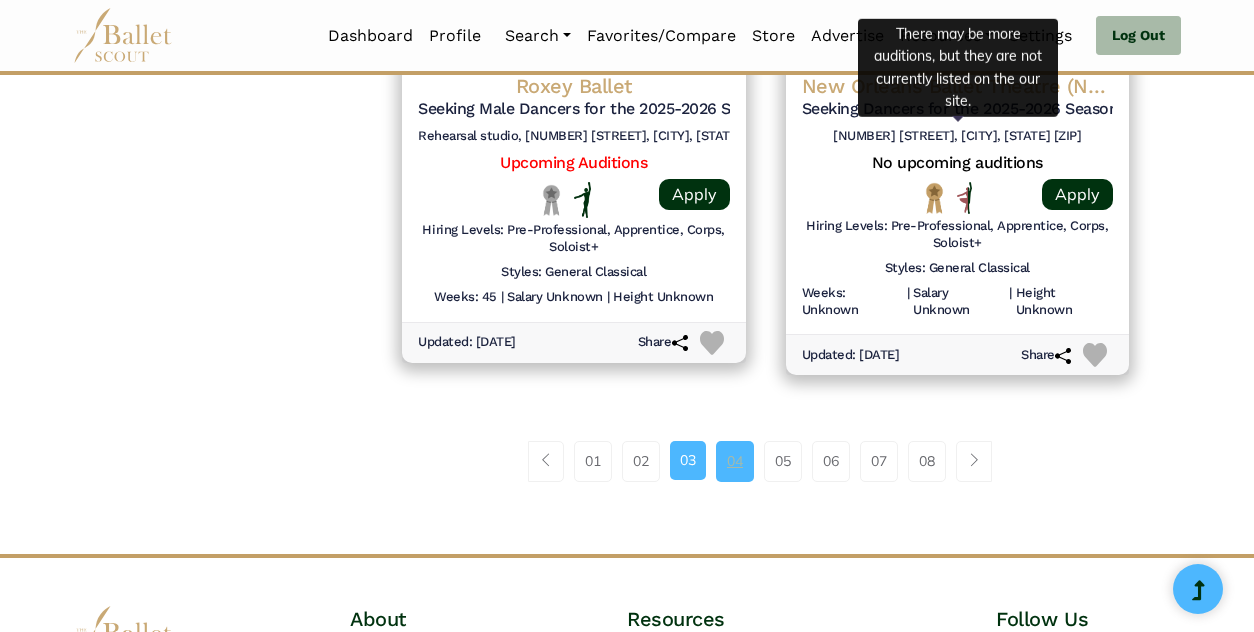 click on "04" at bounding box center [735, 461] 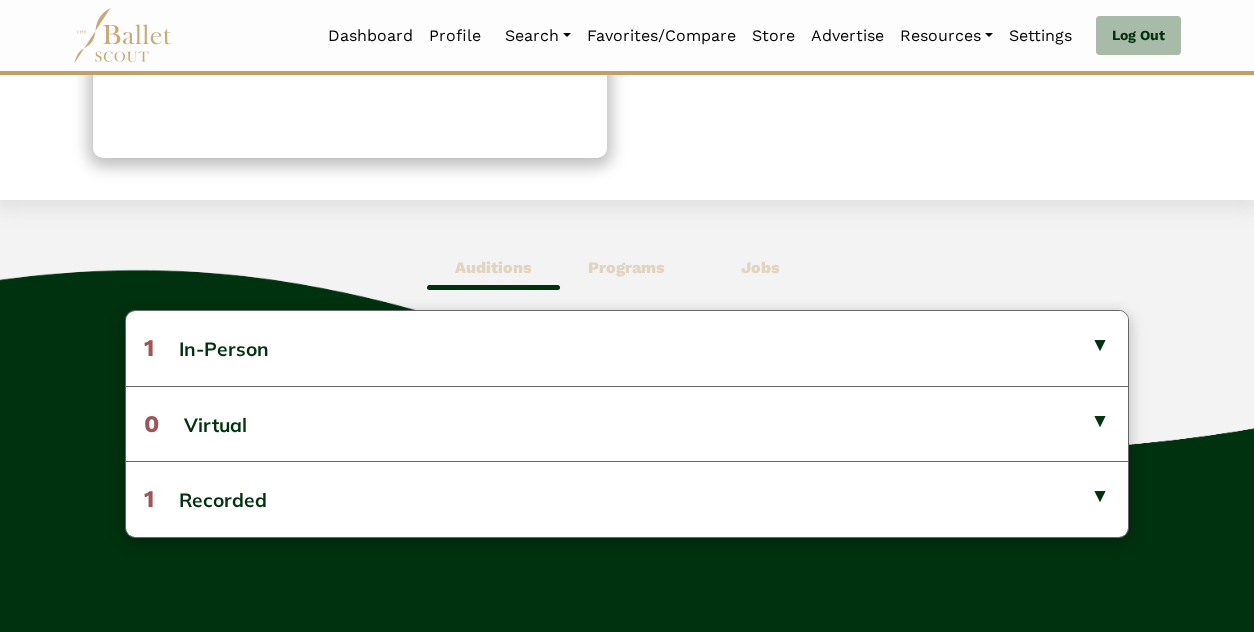scroll, scrollTop: 402, scrollLeft: 0, axis: vertical 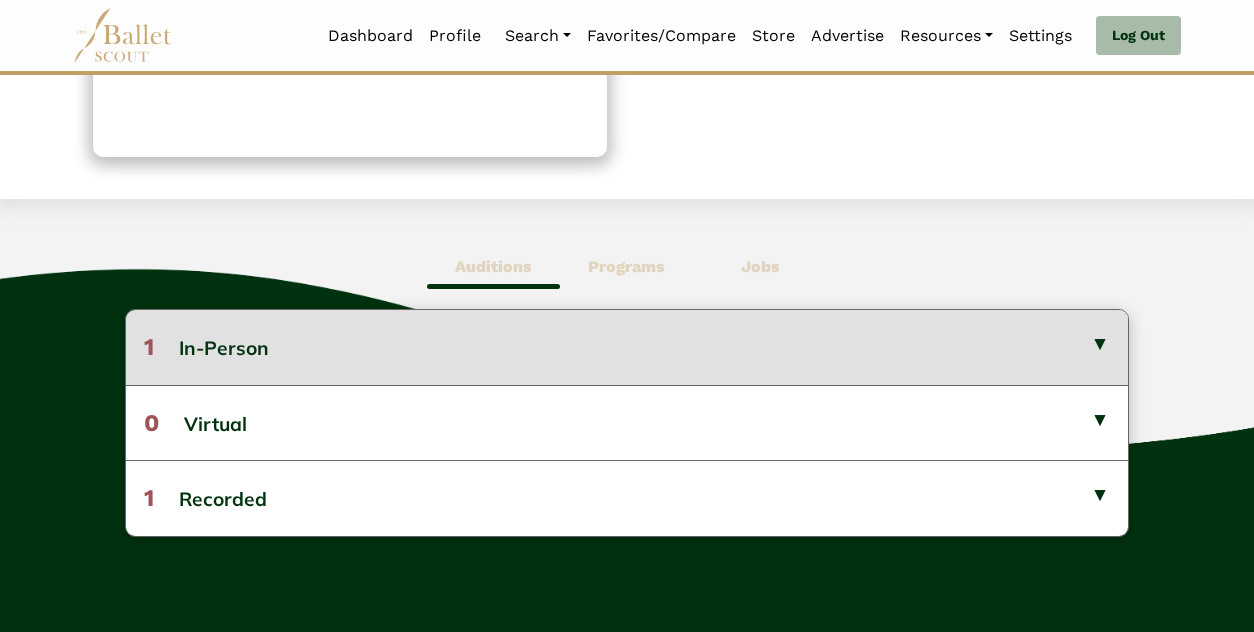 click on "1   In-Person" at bounding box center (626, 347) 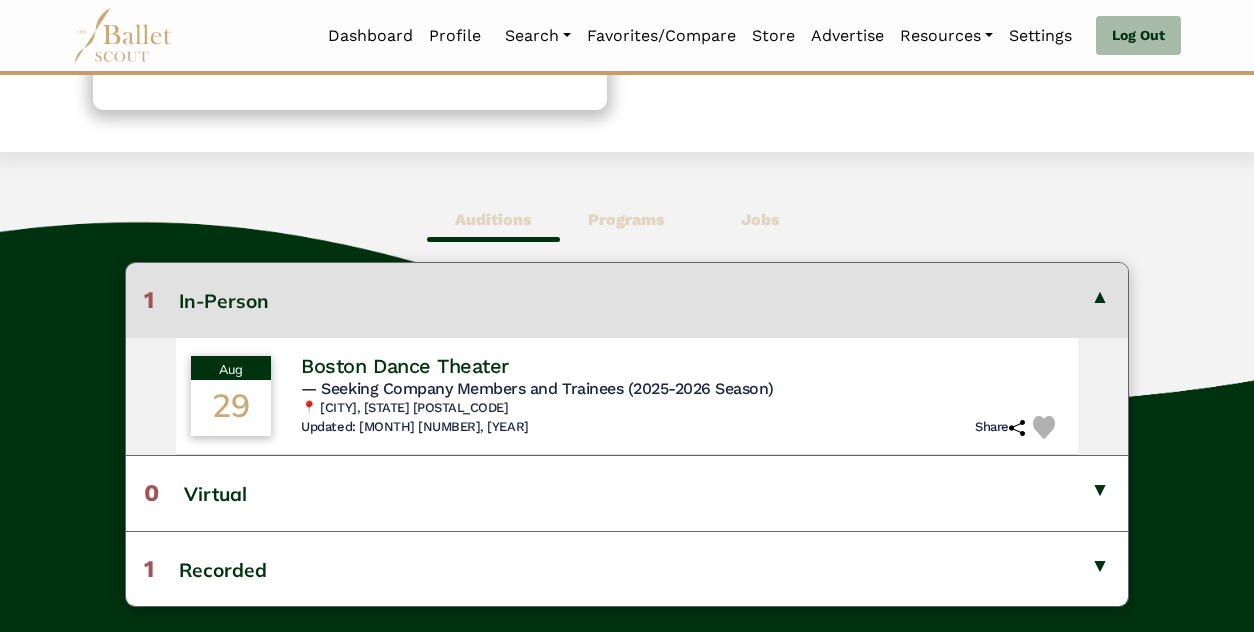 scroll, scrollTop: 507, scrollLeft: 0, axis: vertical 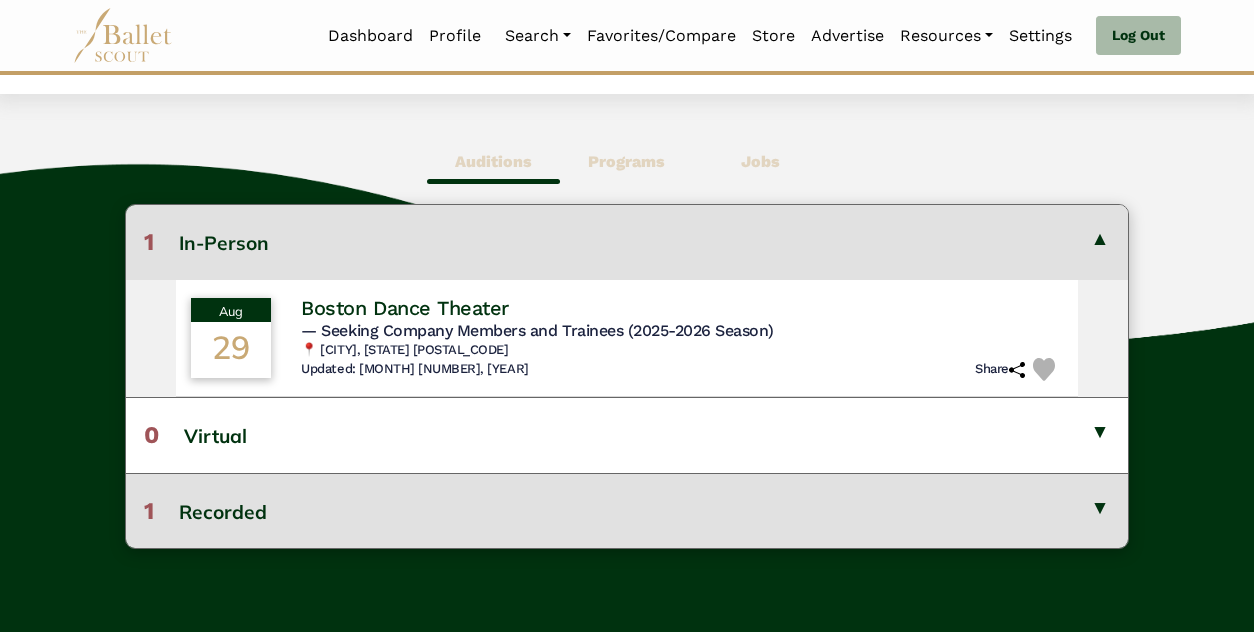 click on "1   Recorded" at bounding box center (626, 510) 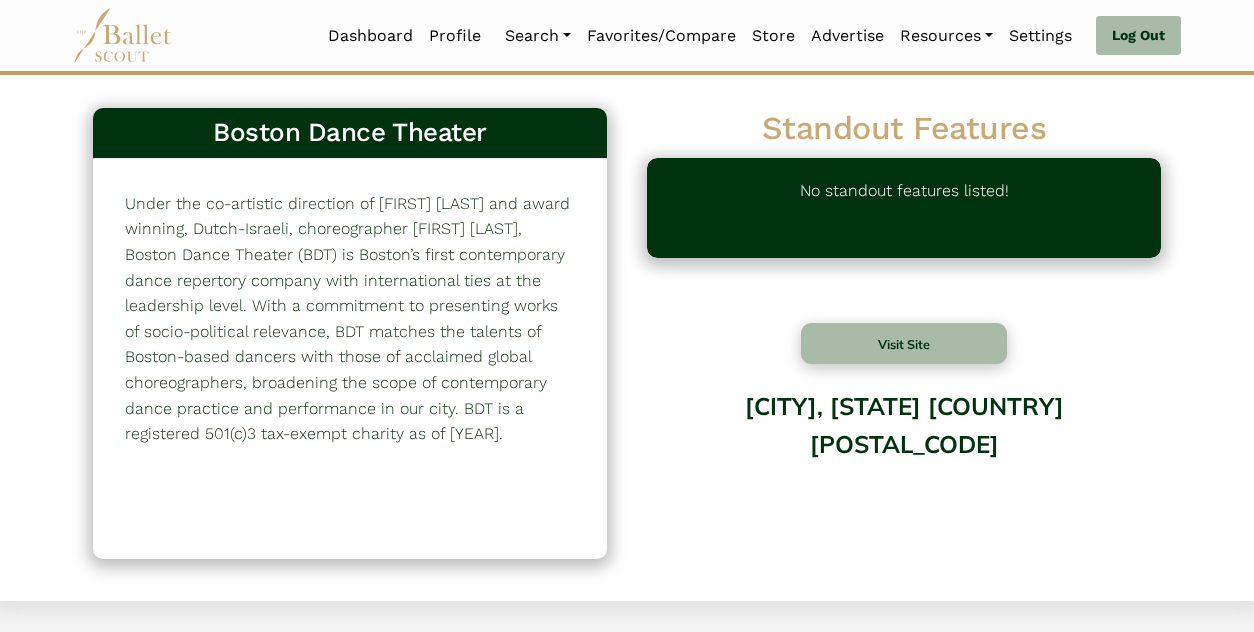 scroll, scrollTop: 0, scrollLeft: 0, axis: both 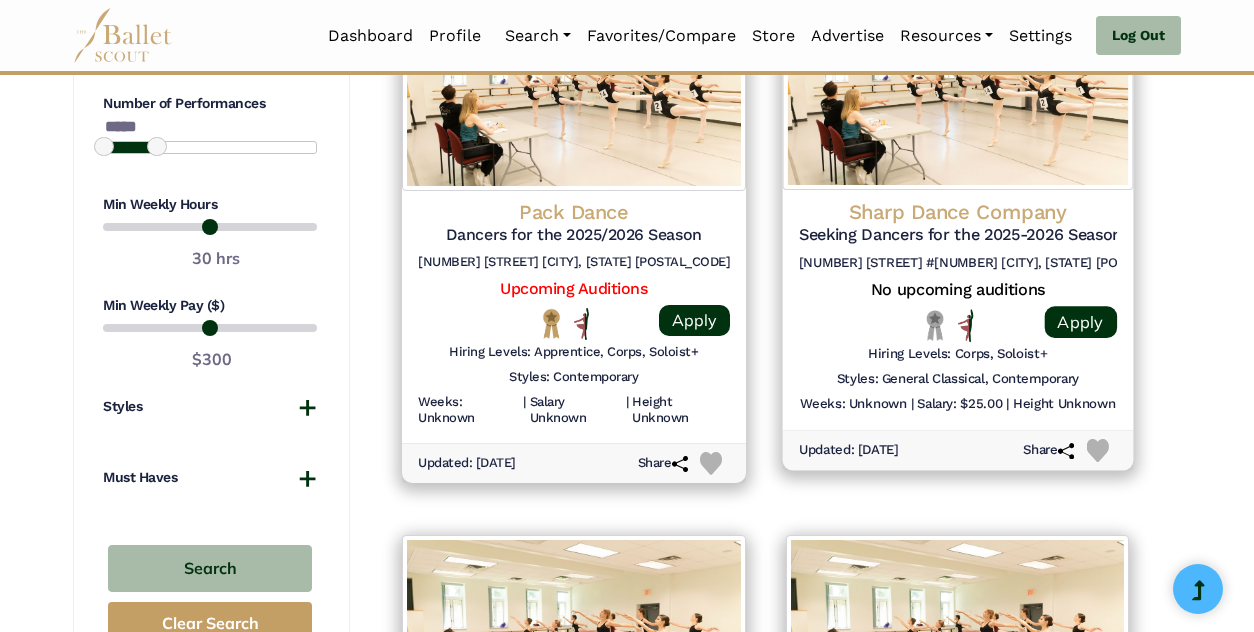 click at bounding box center [837, 325] 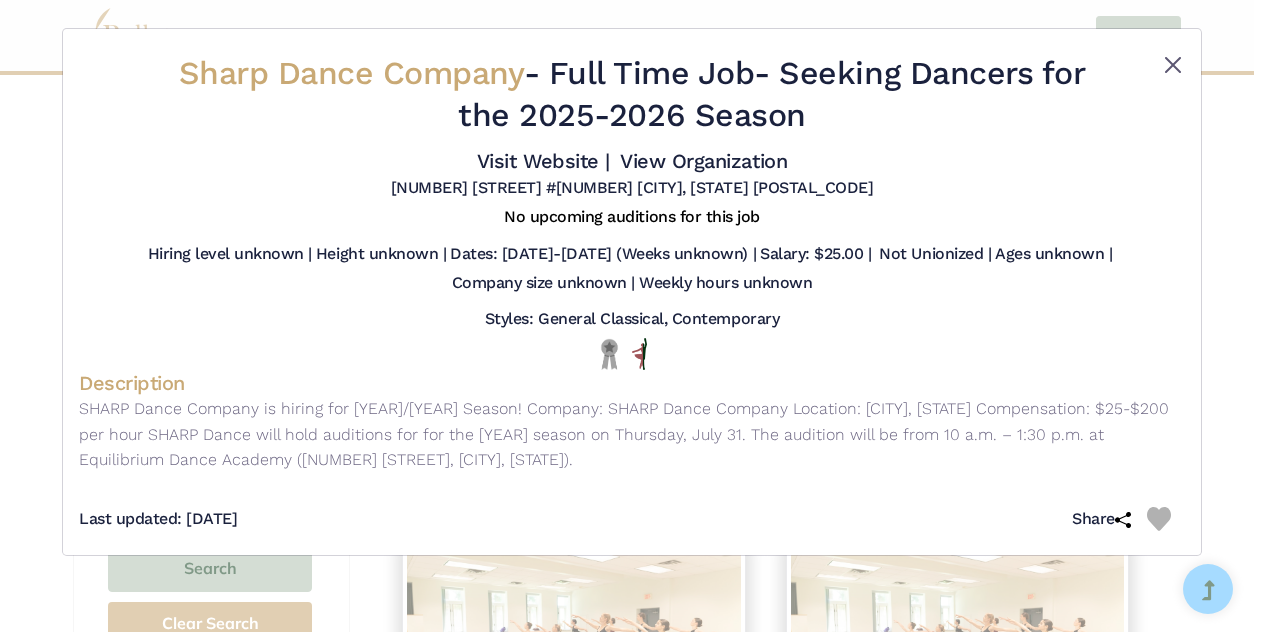 click at bounding box center (1173, 65) 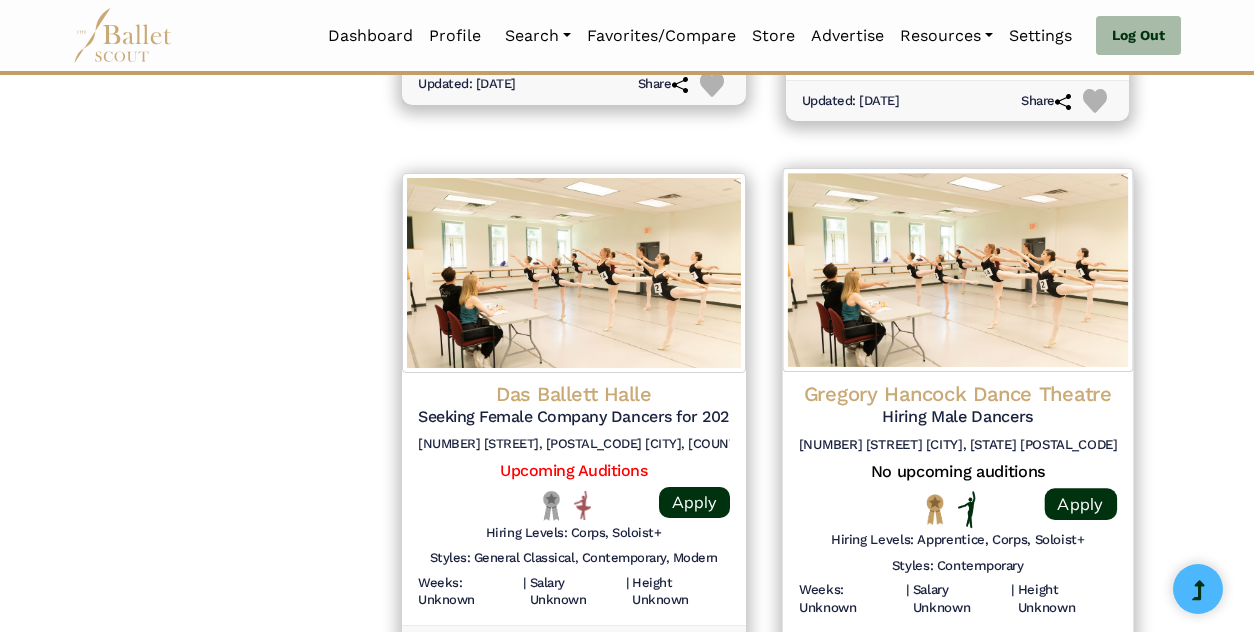 scroll, scrollTop: 2549, scrollLeft: 0, axis: vertical 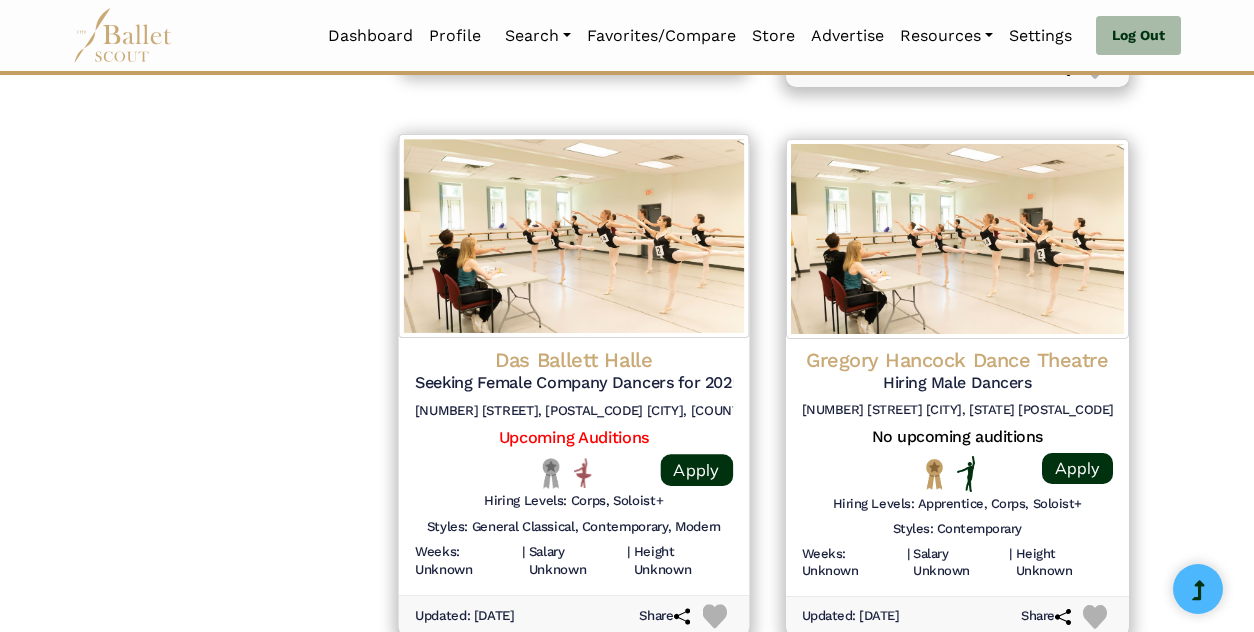 click on "Upcoming Auditions" at bounding box center (574, 438) 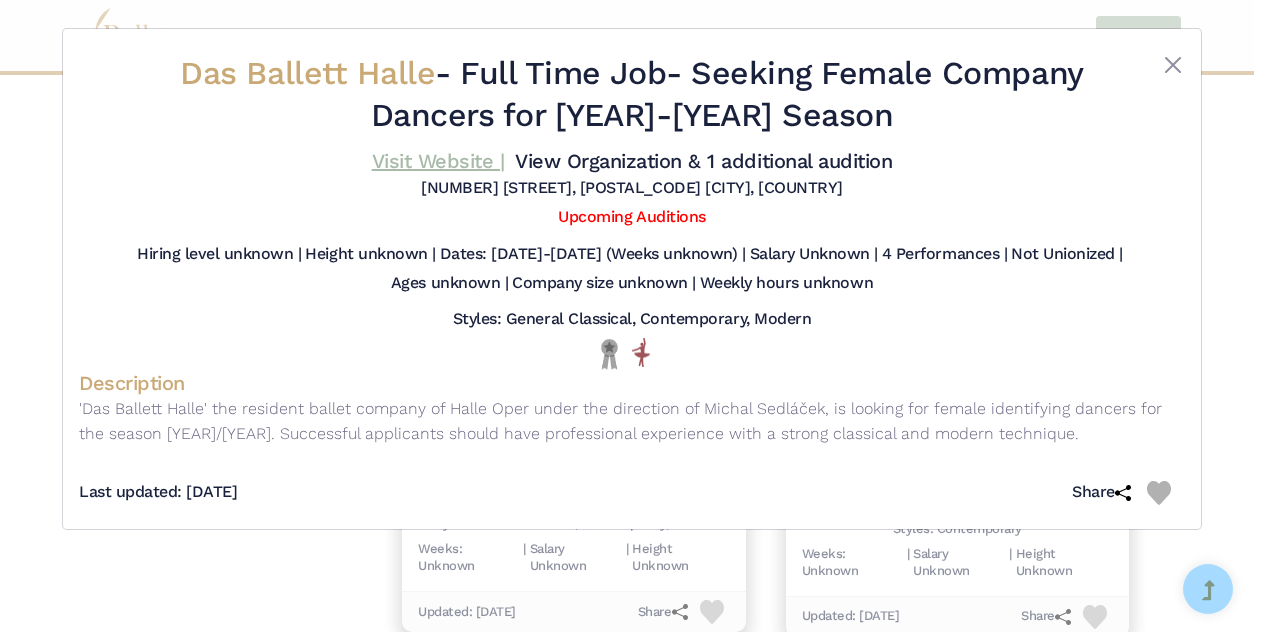 click on "Visit Website |" at bounding box center [438, 161] 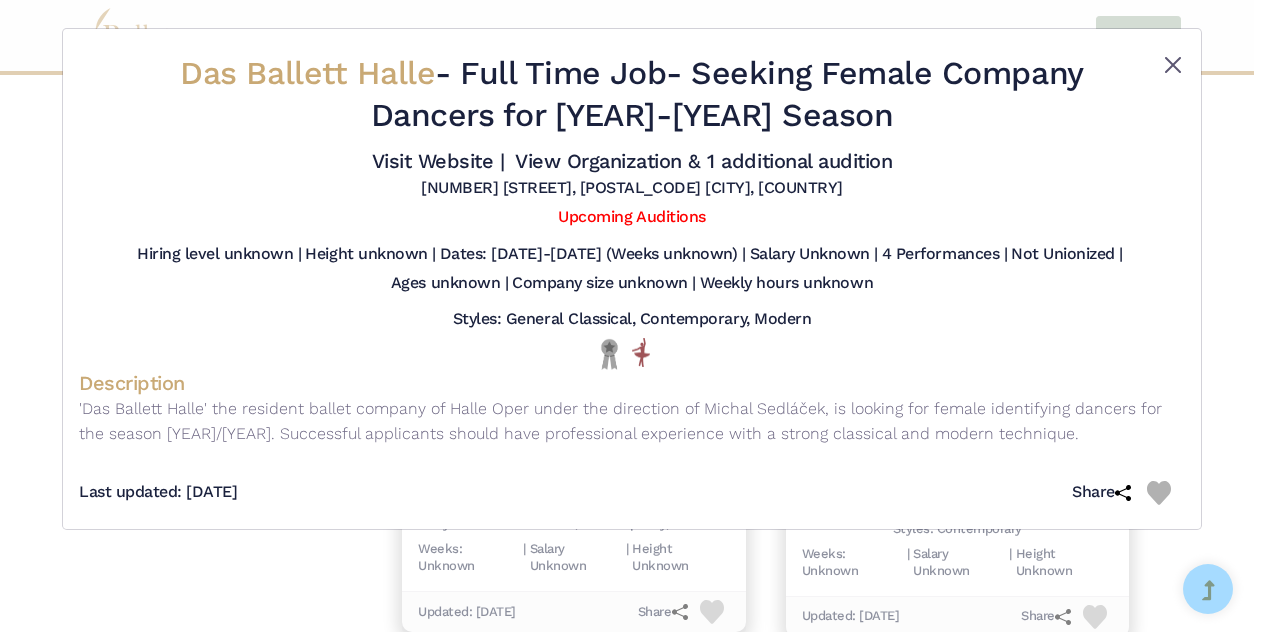 click at bounding box center [1173, 65] 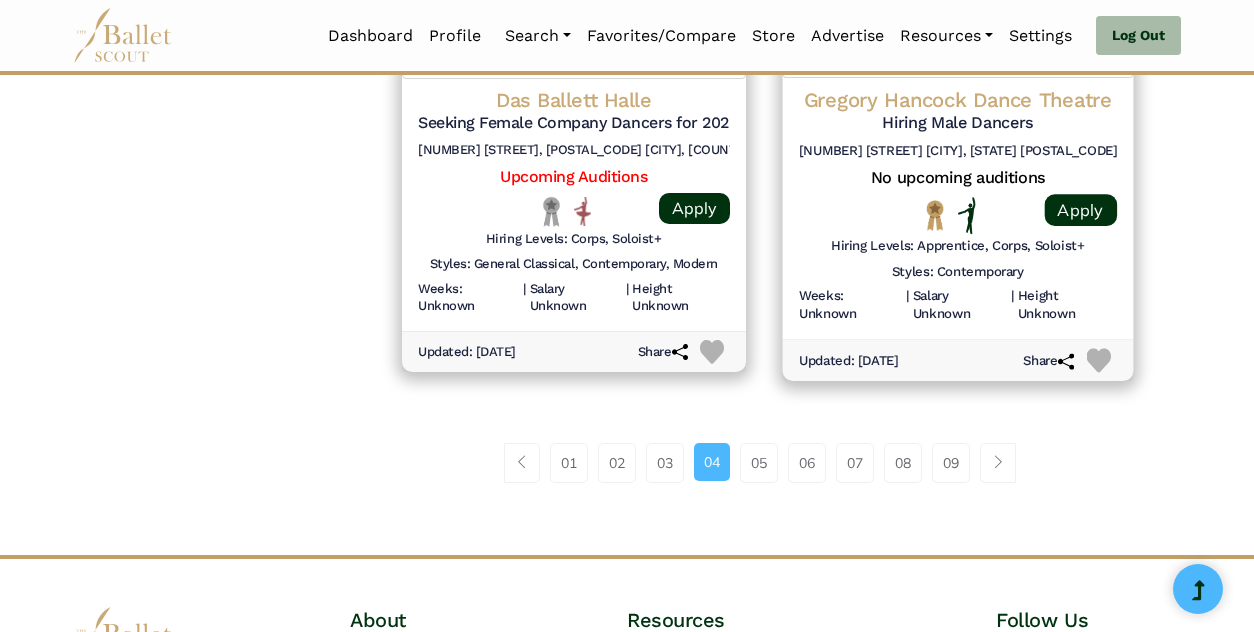 scroll, scrollTop: 2811, scrollLeft: 0, axis: vertical 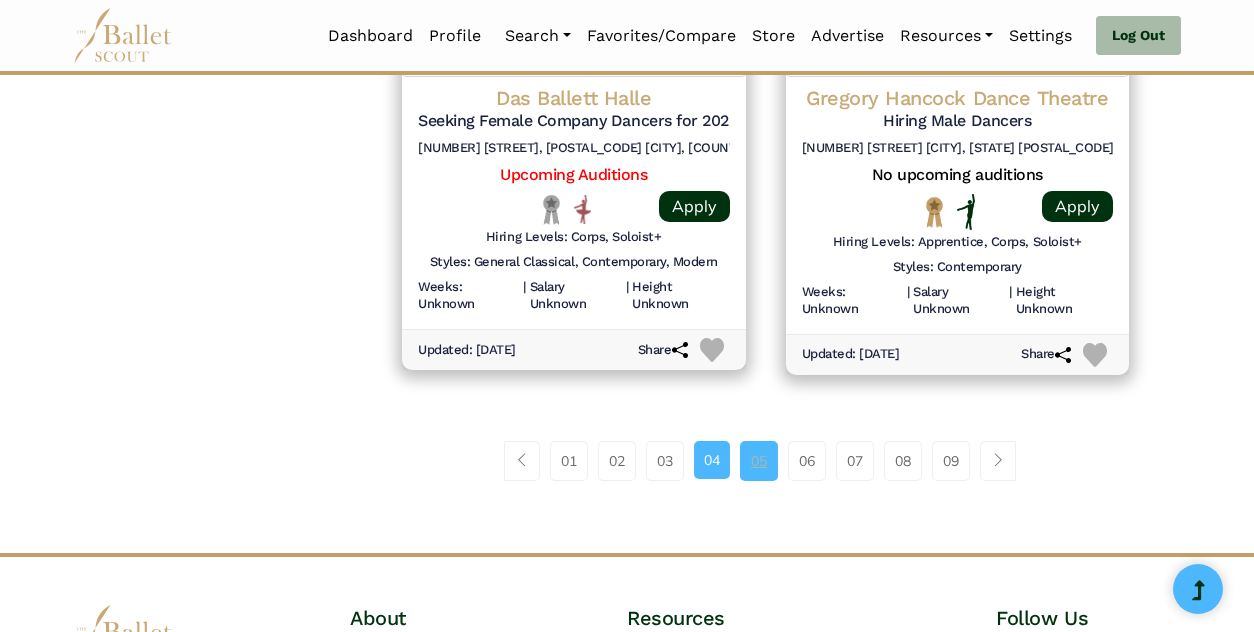click on "05" at bounding box center [759, 461] 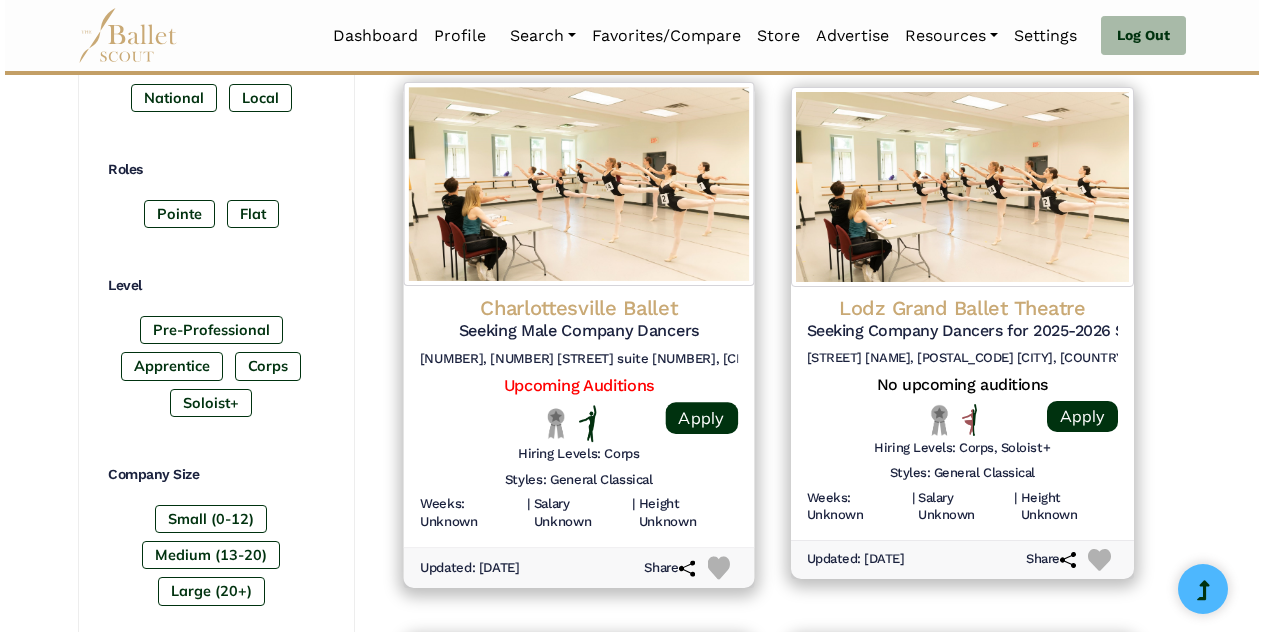 scroll, scrollTop: 942, scrollLeft: 0, axis: vertical 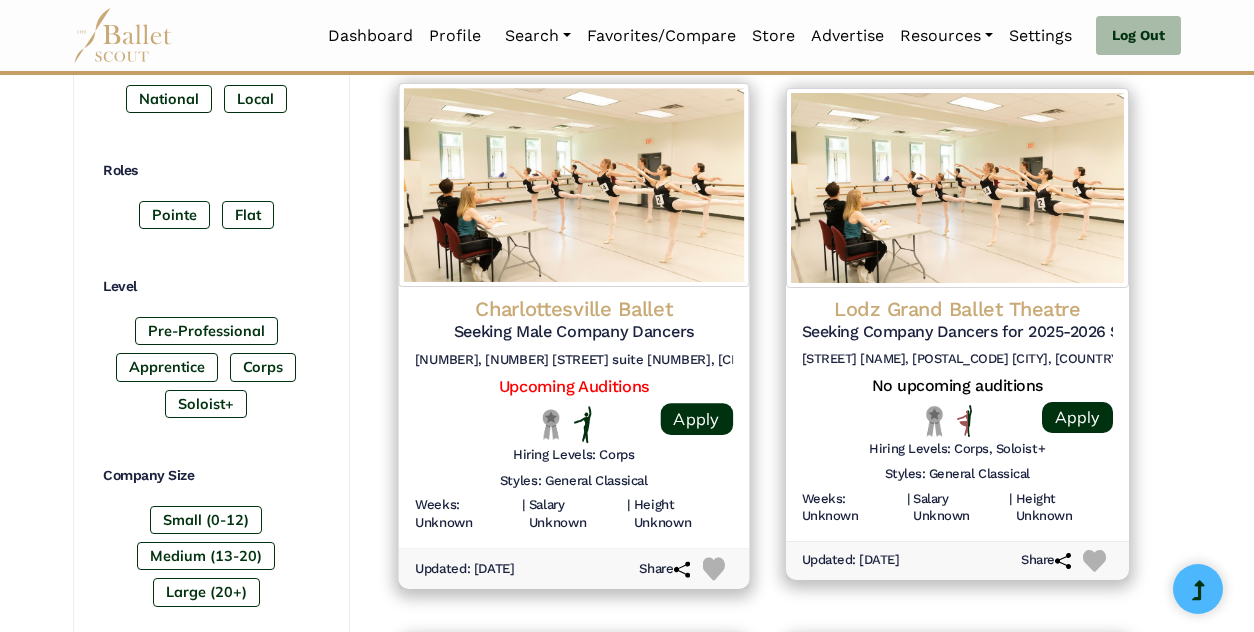 click at bounding box center [454, 424] 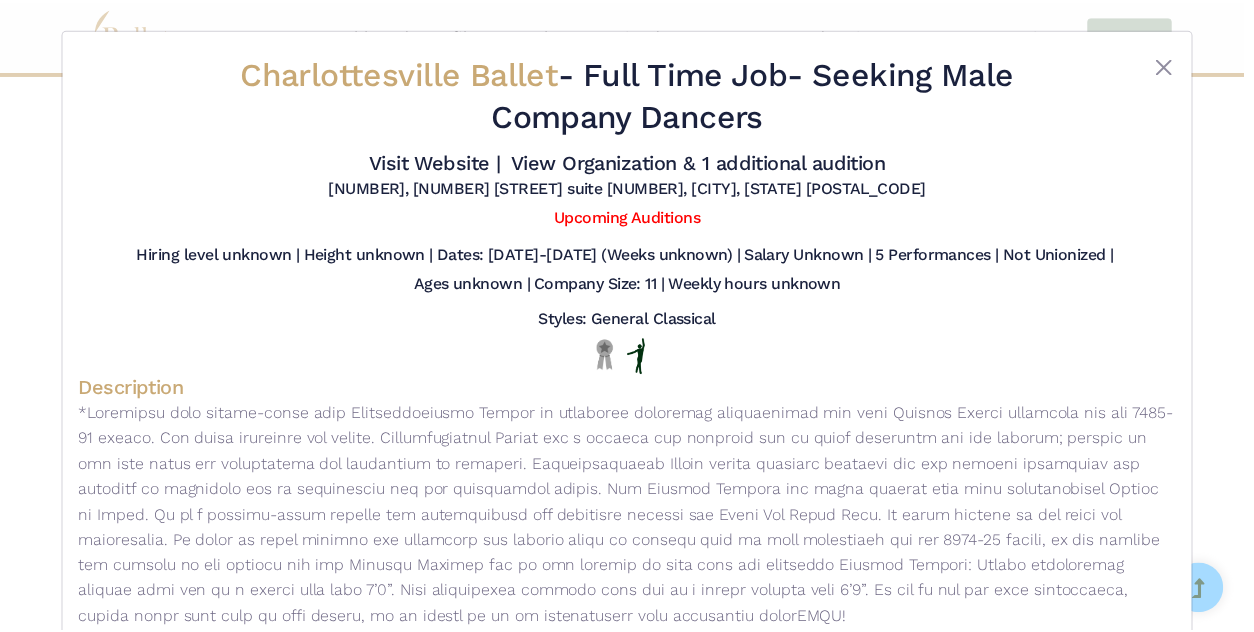 scroll, scrollTop: 0, scrollLeft: 0, axis: both 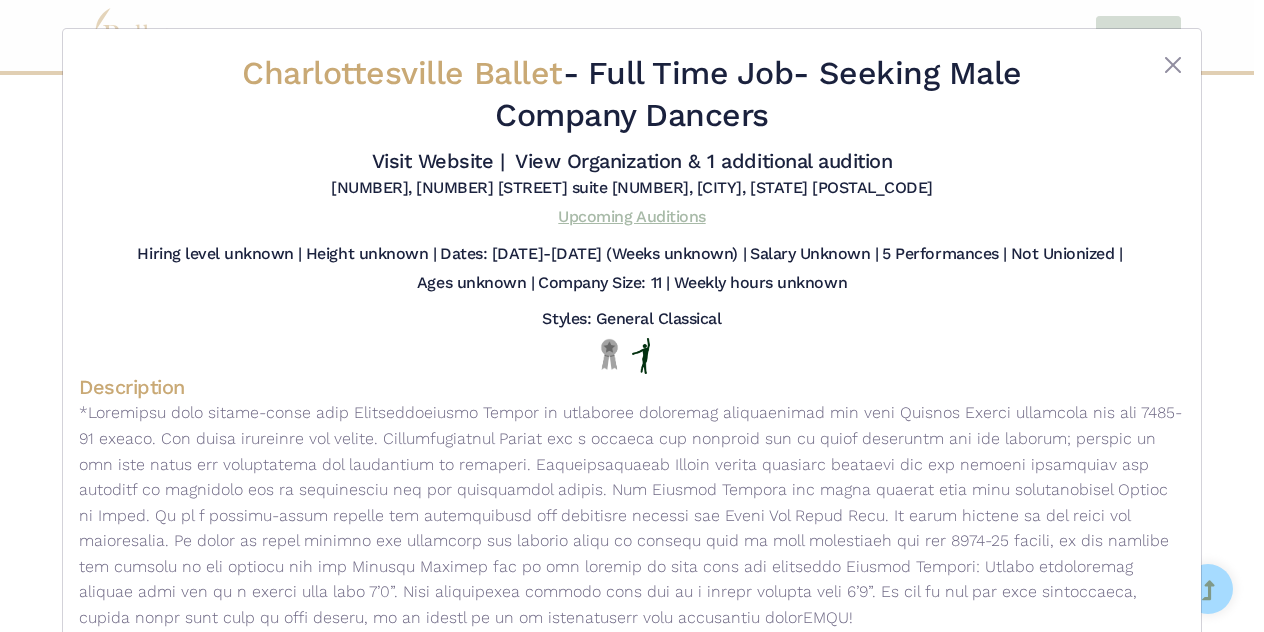 click on "Upcoming Auditions" at bounding box center (631, 216) 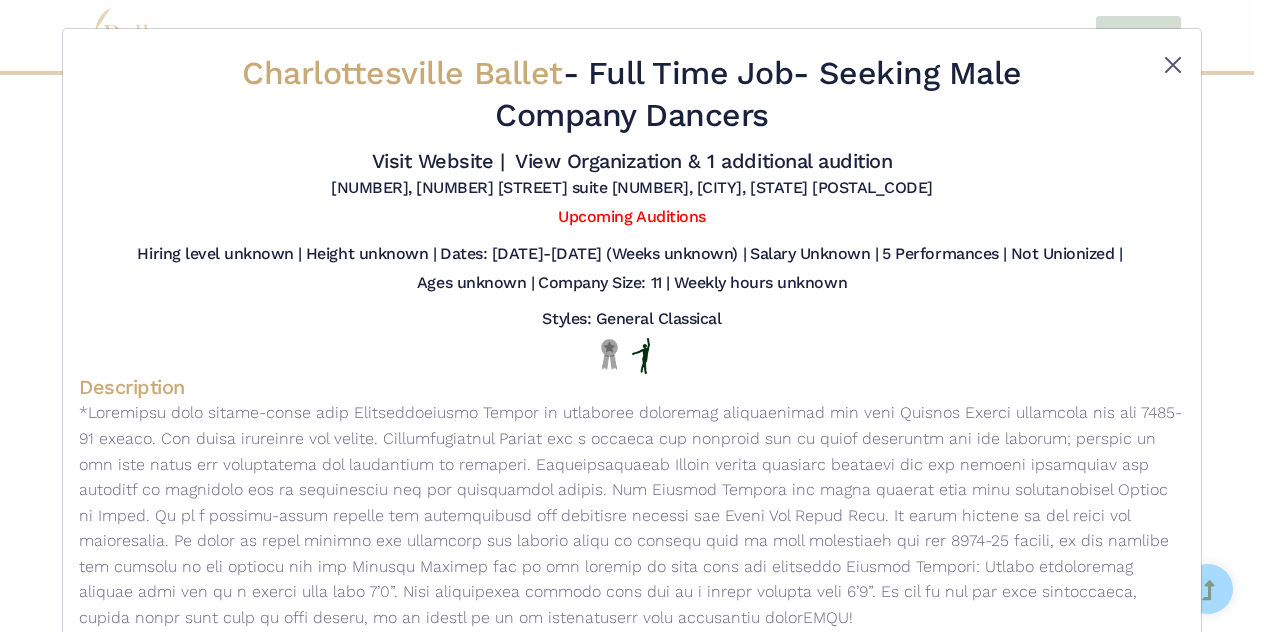 click at bounding box center (1173, 65) 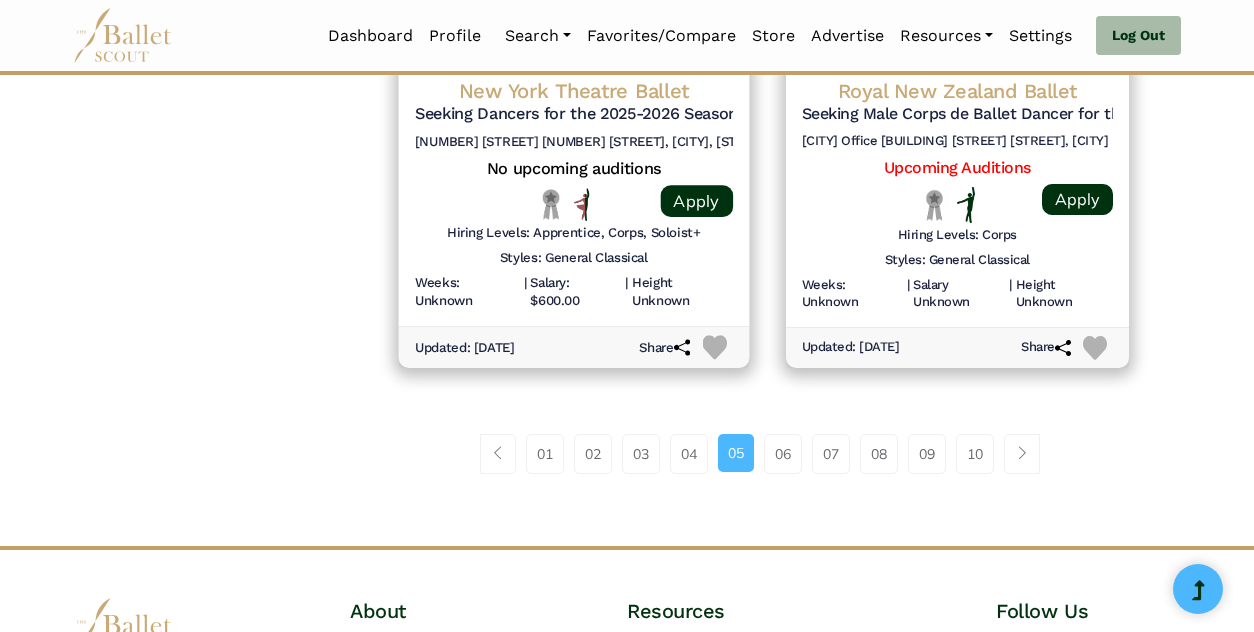 scroll, scrollTop: 2848, scrollLeft: 0, axis: vertical 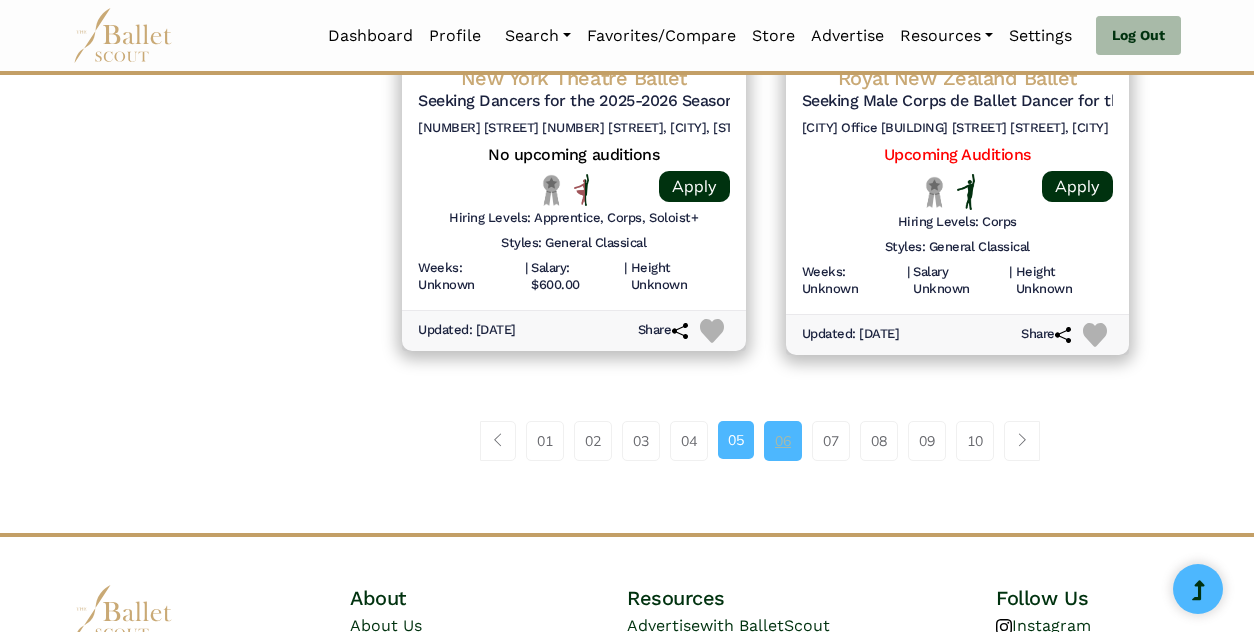 click on "06" at bounding box center [783, 441] 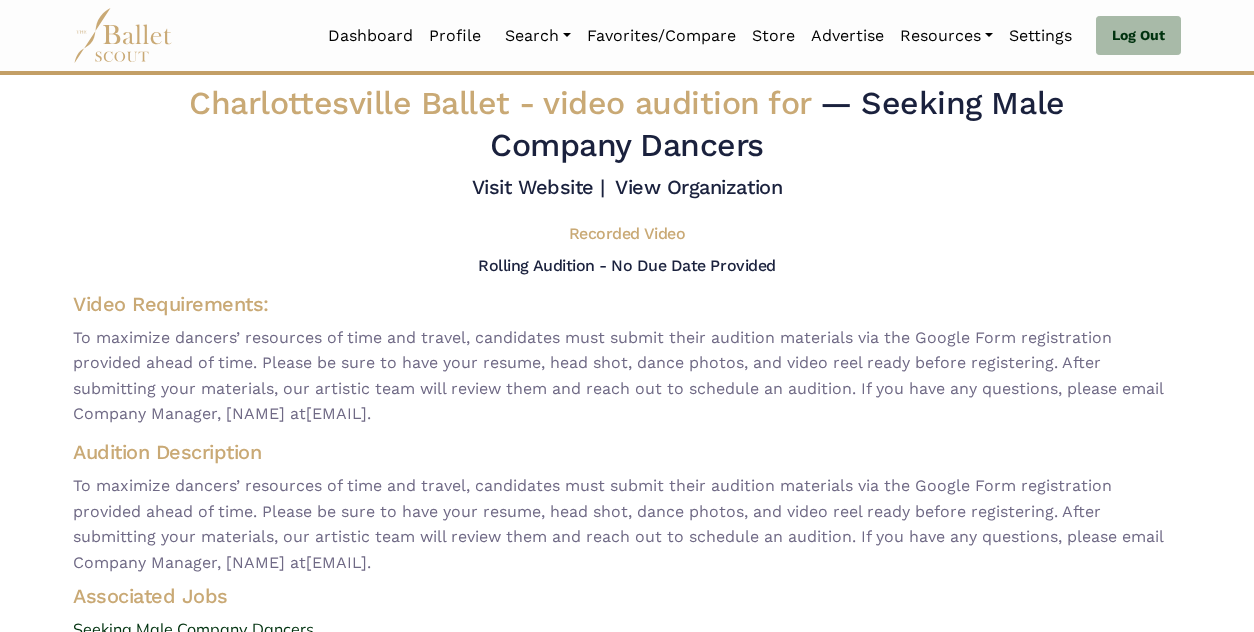 scroll, scrollTop: 0, scrollLeft: 0, axis: both 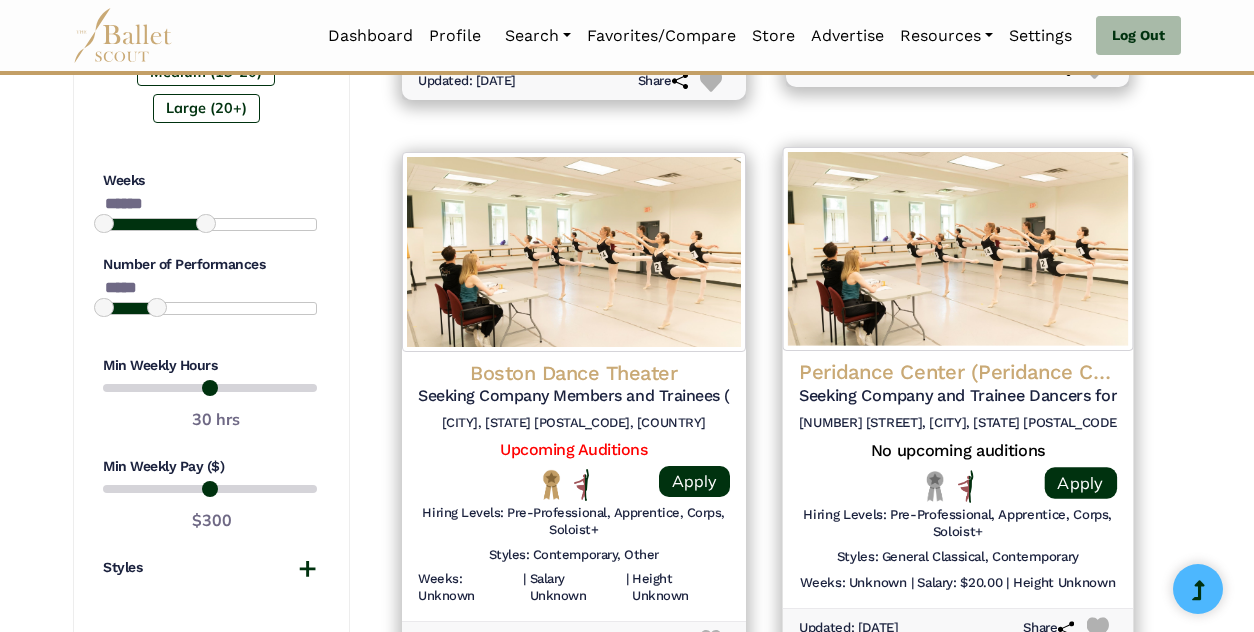 click on "Peridance Center (Peridance Contemporary Dance Company)
Seeking Company and Trainee Dancers for the [YEAR]-[YEAR] Season
[NUMBER] [STREET], [CITY], [STATE] [POSTAL_CODE]" at bounding box center (957, 399) 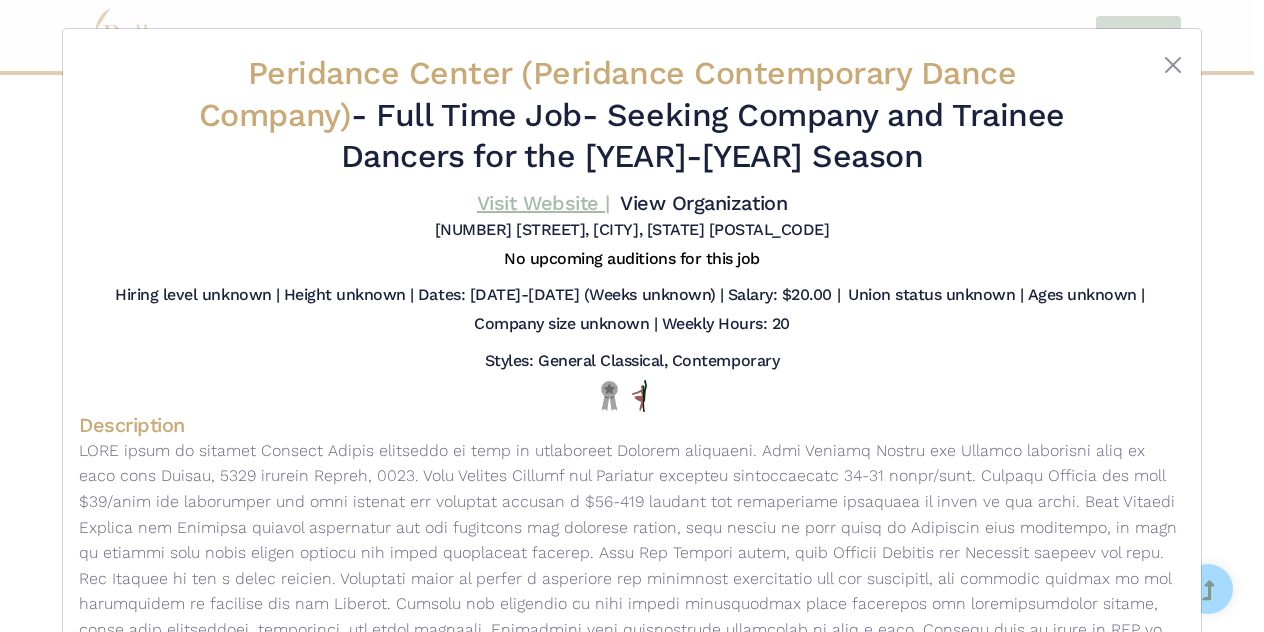 click on "Visit Website |" at bounding box center (543, 203) 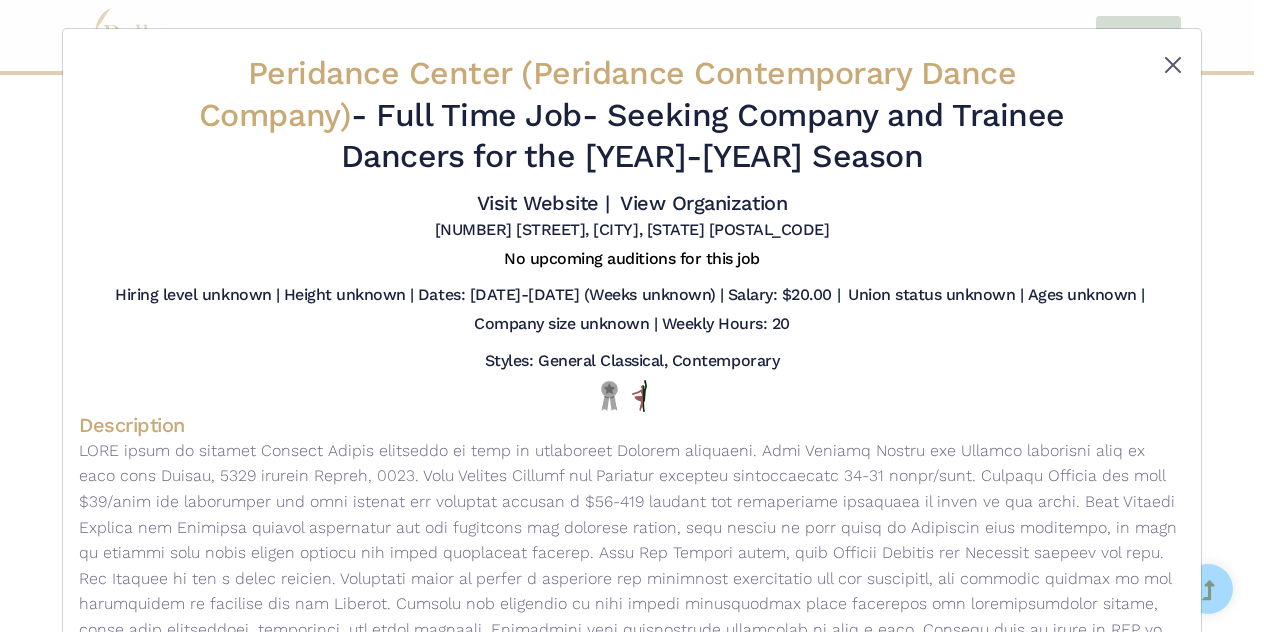 click at bounding box center [1173, 65] 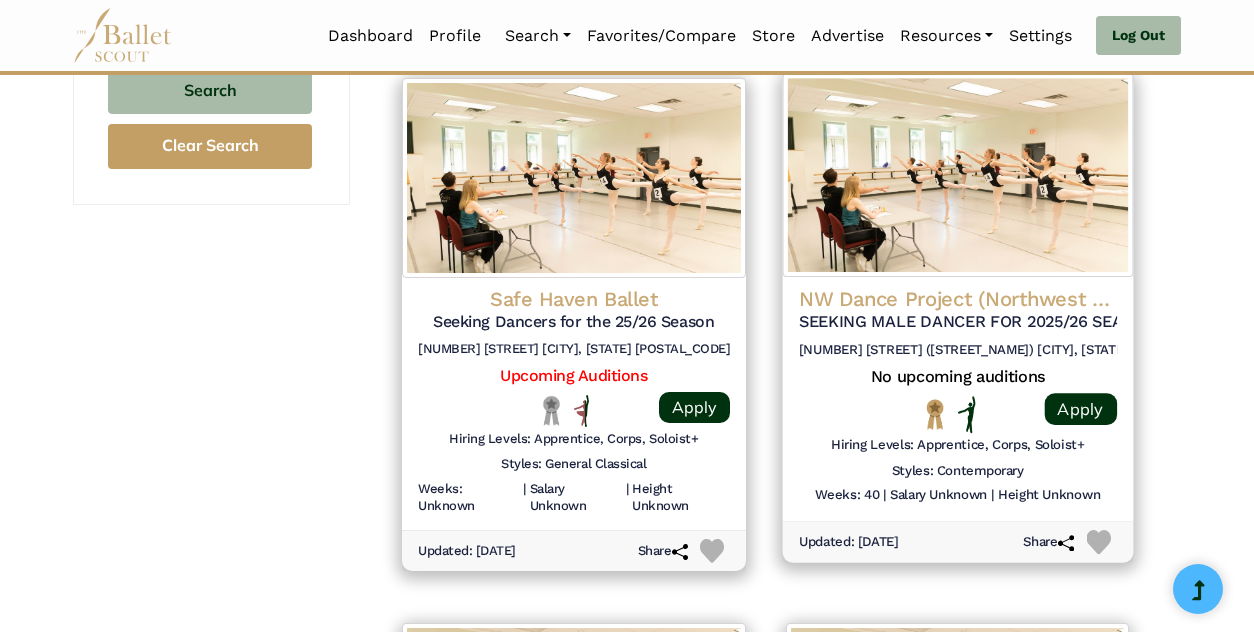 scroll, scrollTop: 2071, scrollLeft: 0, axis: vertical 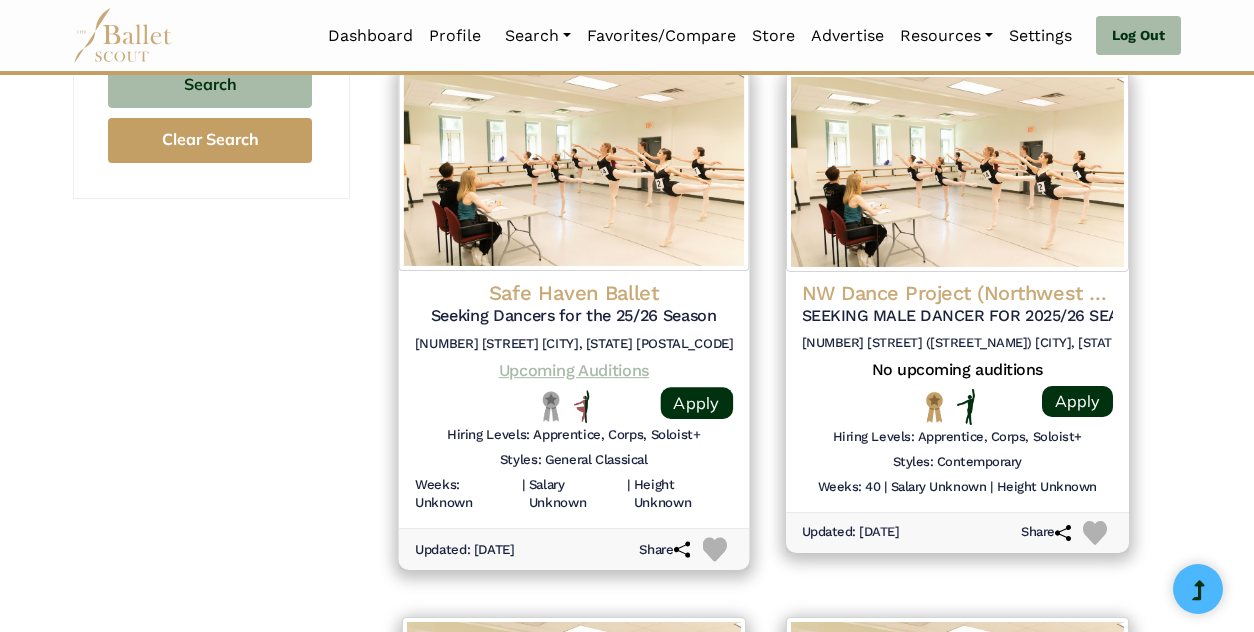 click on "Upcoming Auditions" at bounding box center [574, 370] 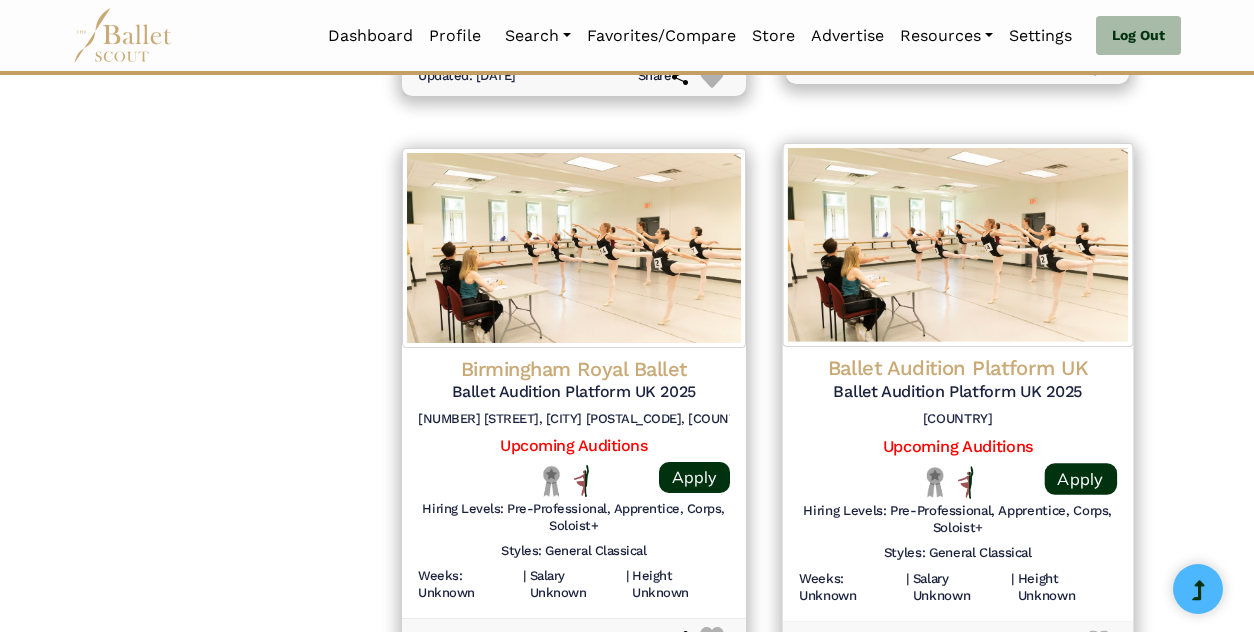 scroll, scrollTop: 2543, scrollLeft: 0, axis: vertical 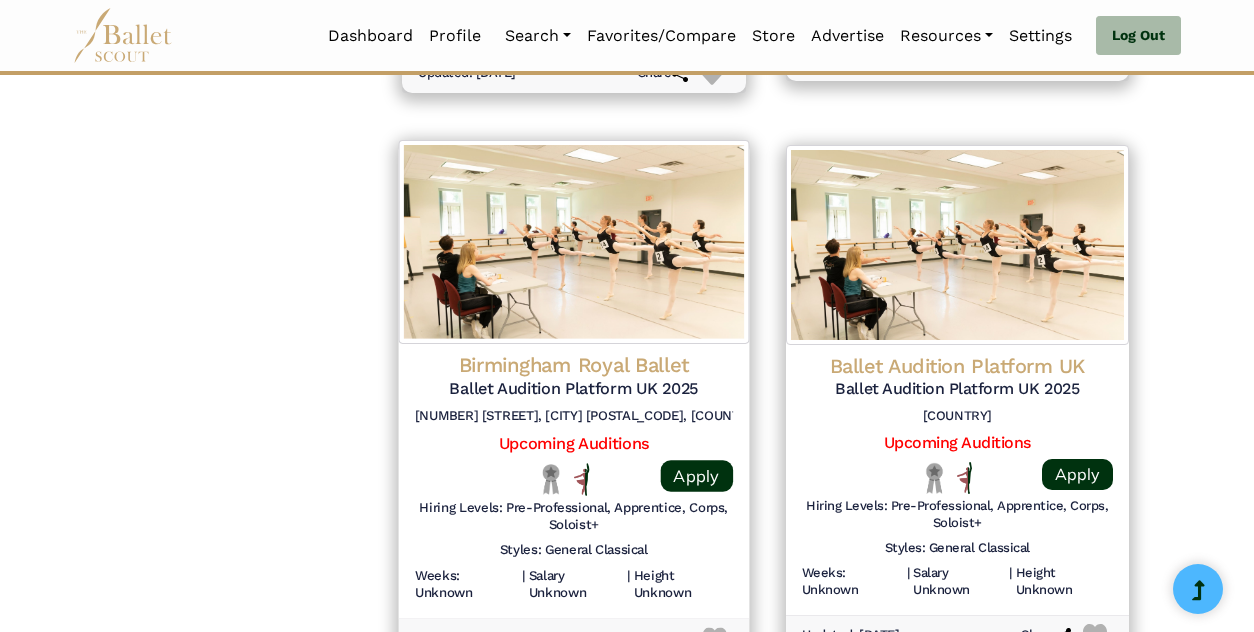 click on "Upcoming Auditions" at bounding box center [574, 444] 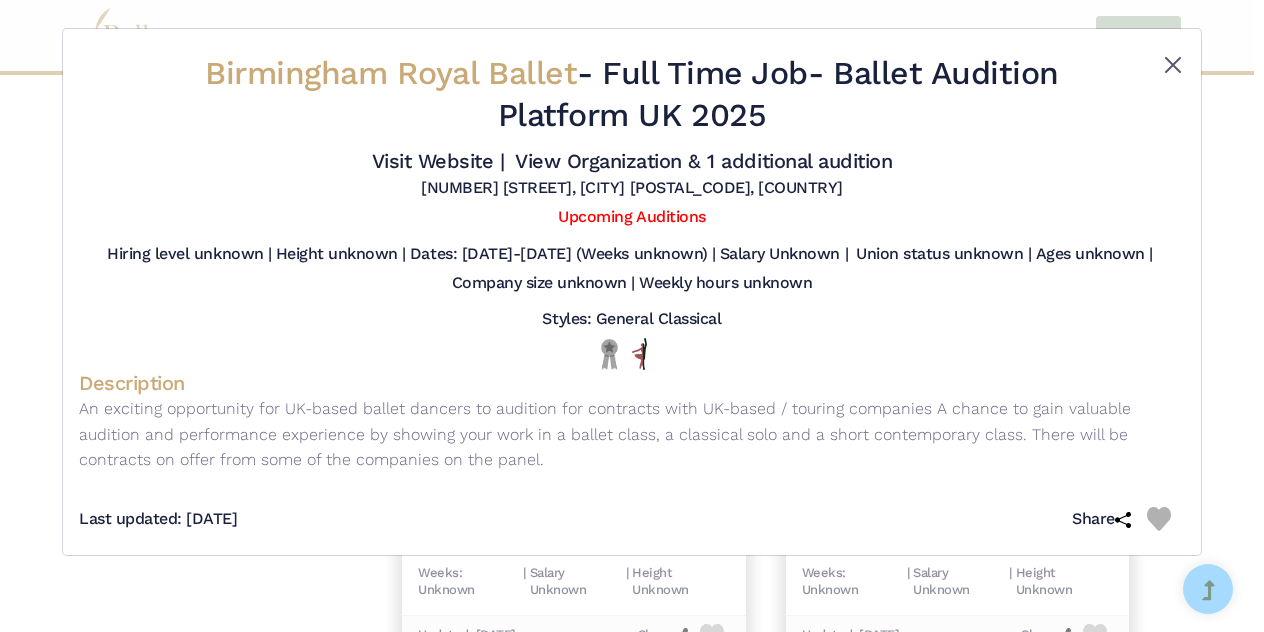 click at bounding box center [1173, 65] 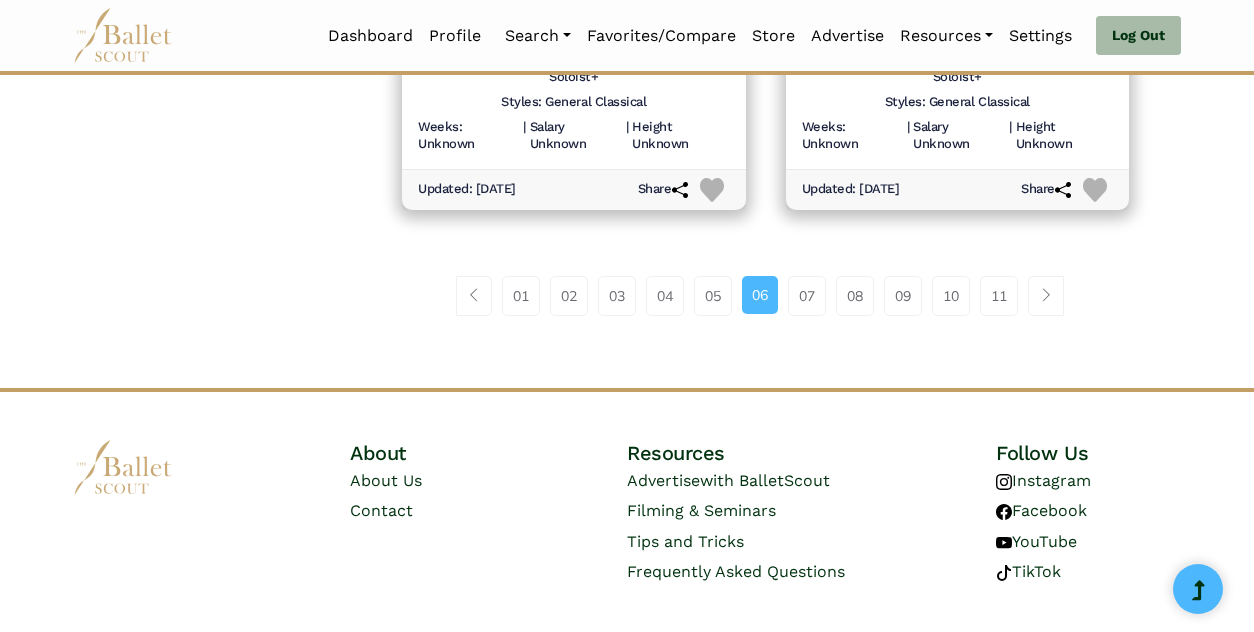 scroll, scrollTop: 2988, scrollLeft: 0, axis: vertical 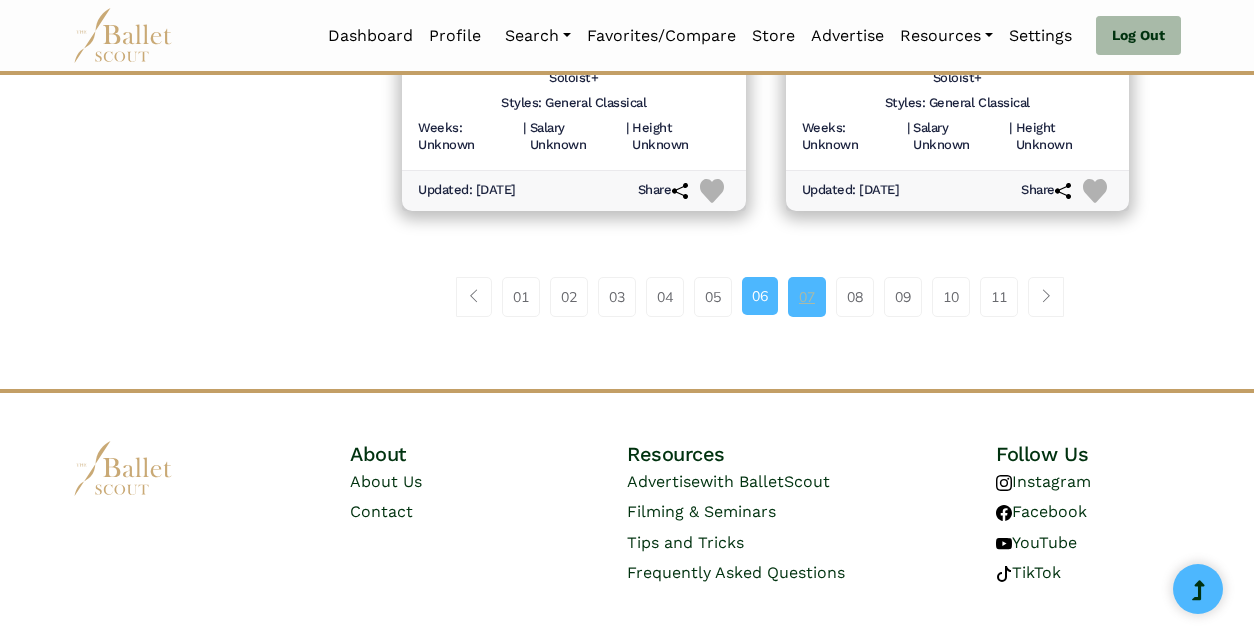click on "07" at bounding box center (807, 297) 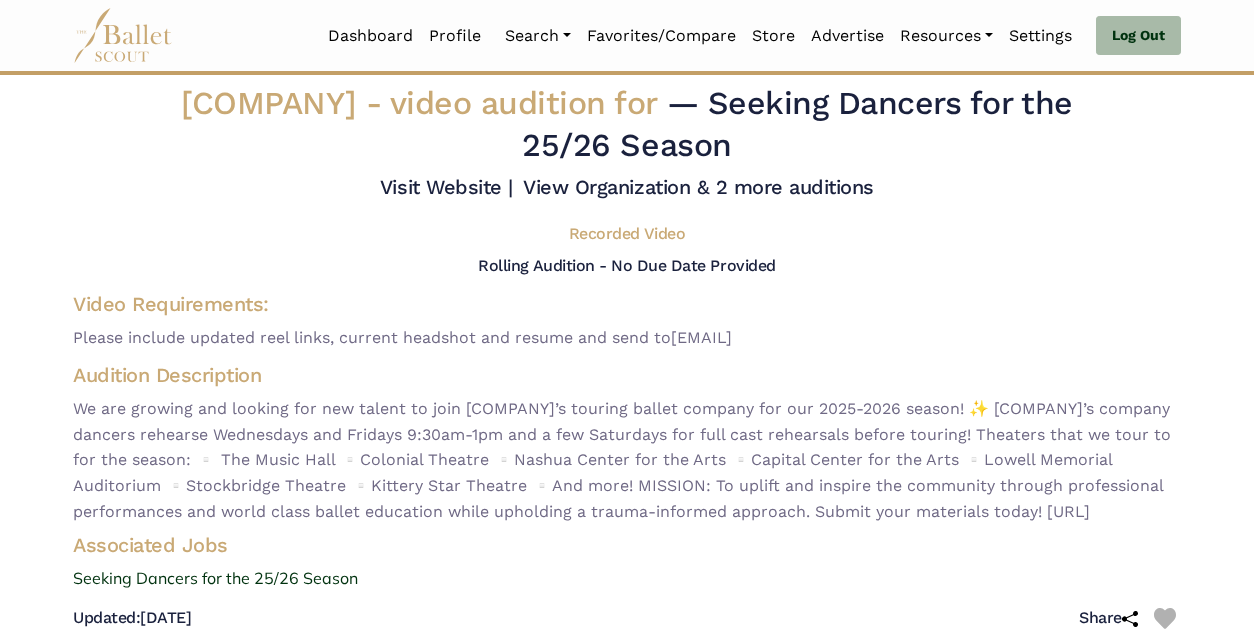 scroll, scrollTop: 0, scrollLeft: 0, axis: both 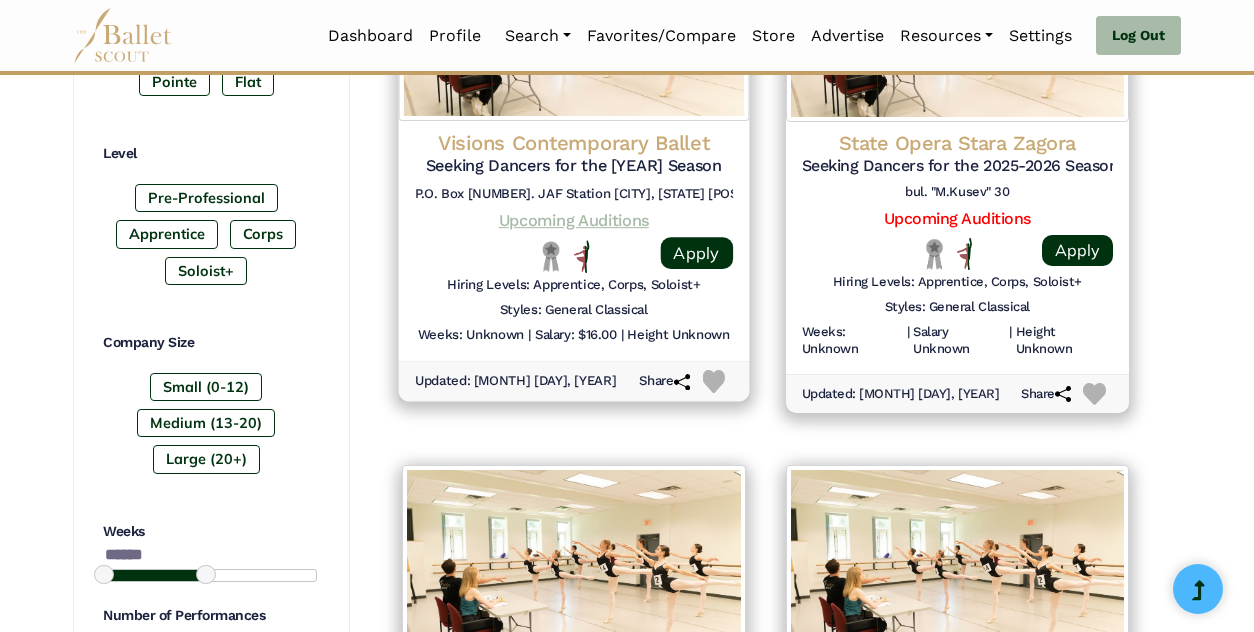 click on "Upcoming Auditions" at bounding box center (574, 219) 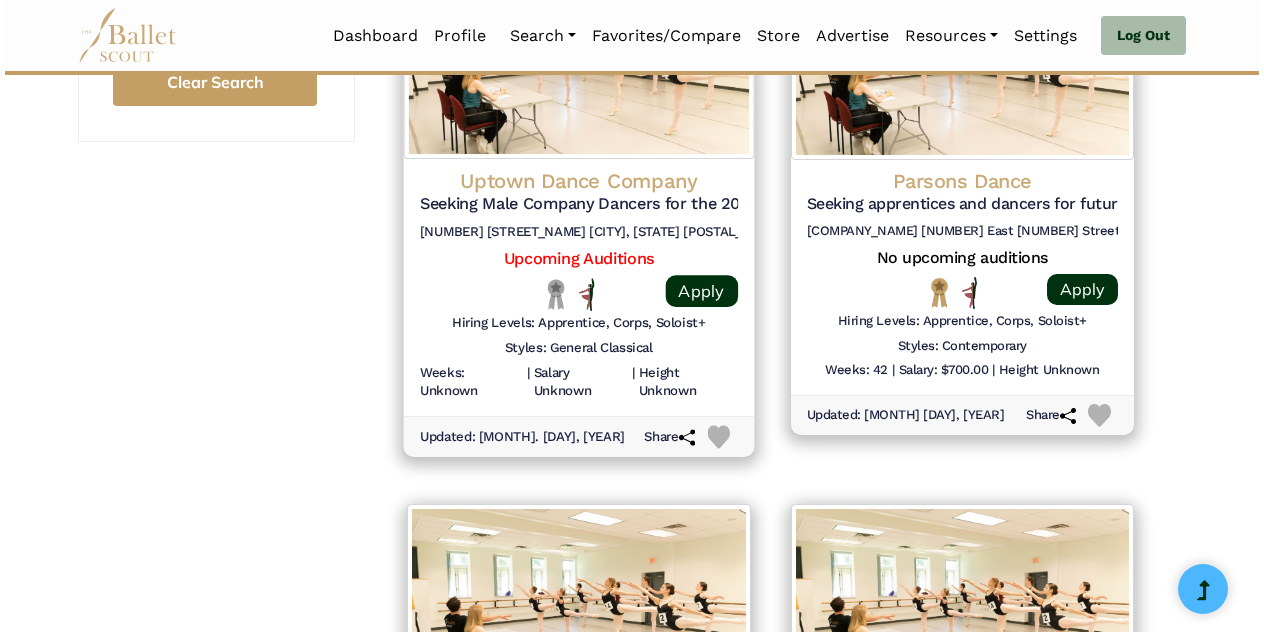 scroll, scrollTop: 2140, scrollLeft: 0, axis: vertical 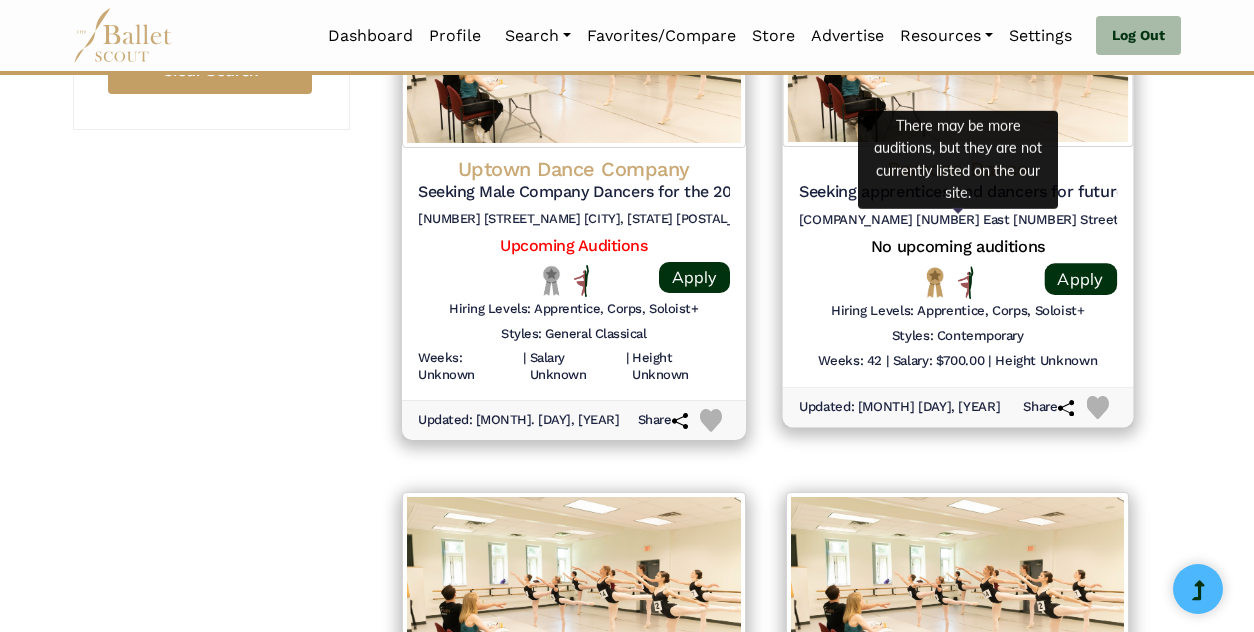 click on "No upcoming auditions" at bounding box center [957, 247] 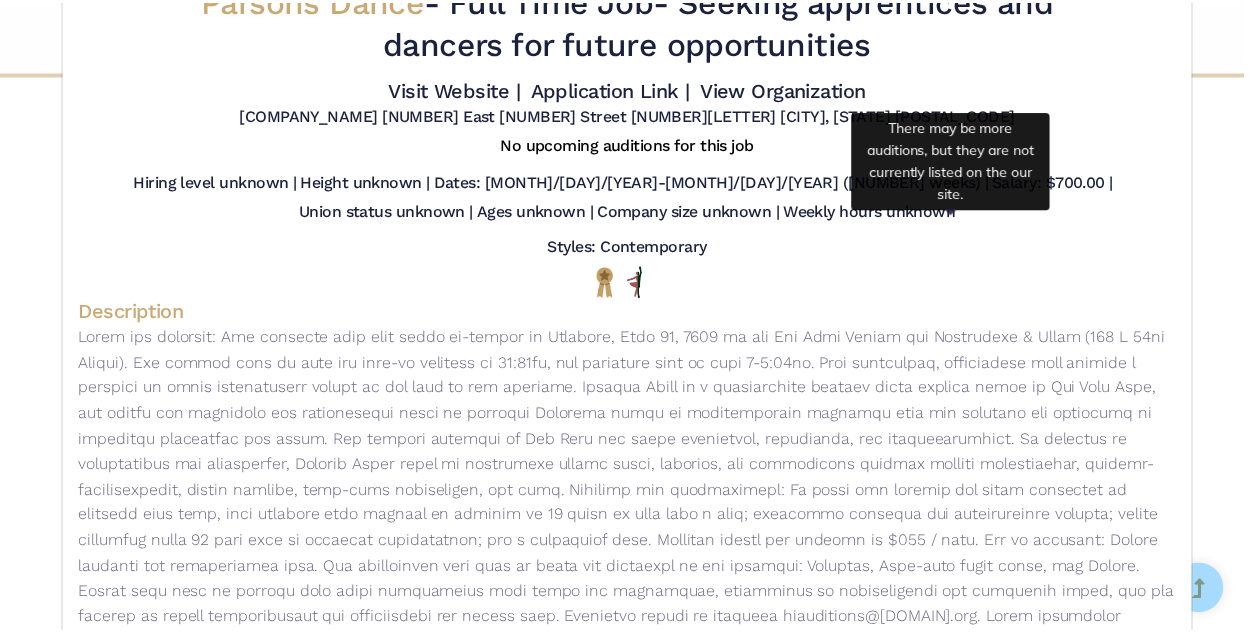 scroll, scrollTop: 0, scrollLeft: 0, axis: both 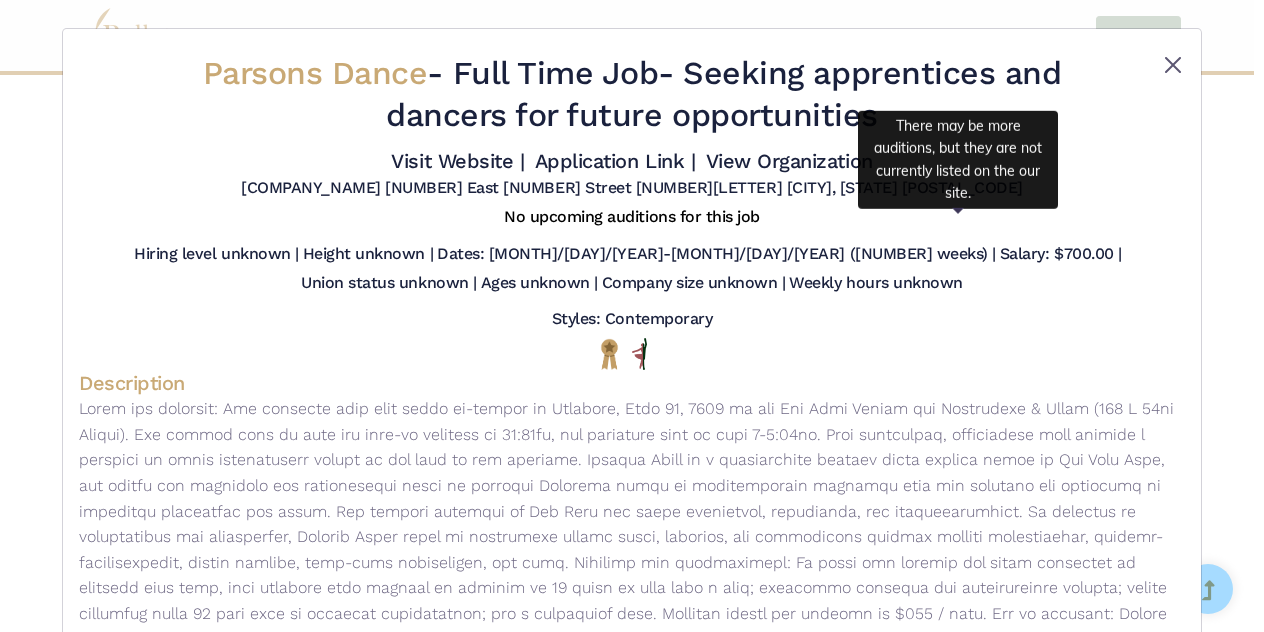 click at bounding box center (1173, 65) 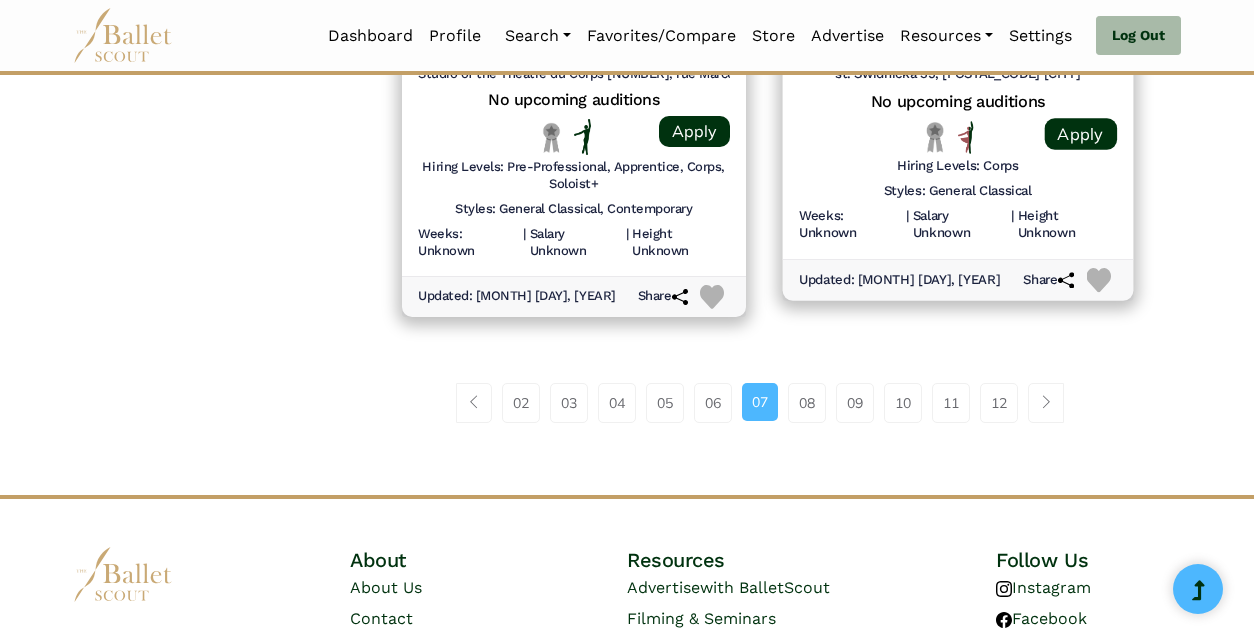 scroll, scrollTop: 2841, scrollLeft: 0, axis: vertical 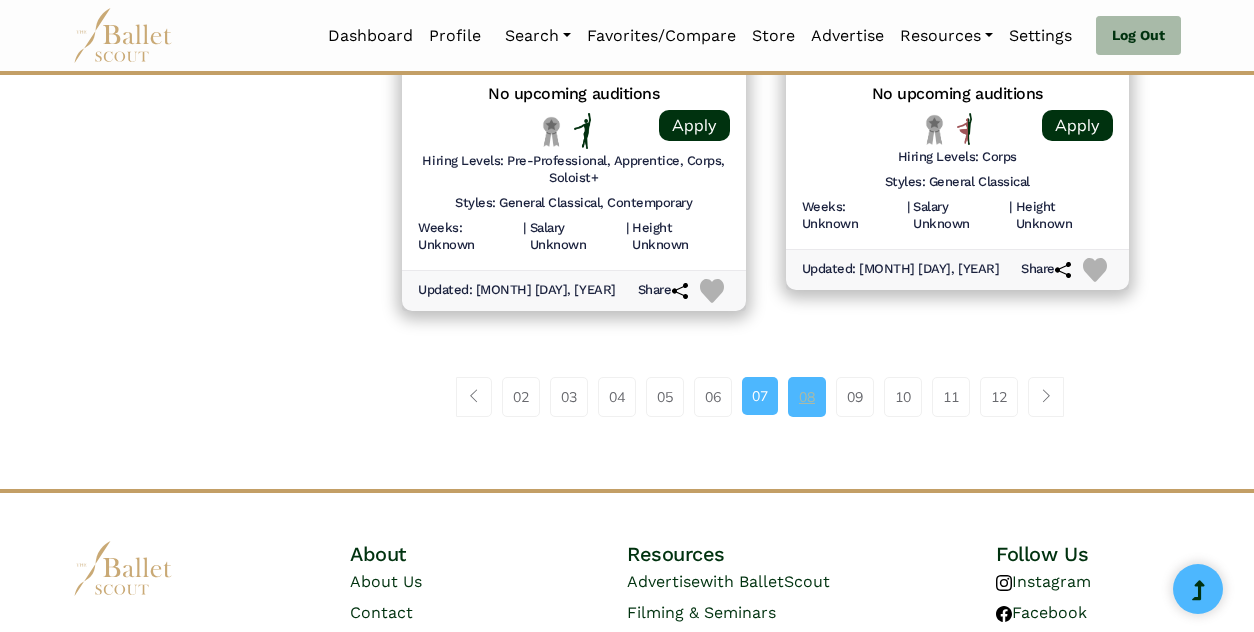 click on "08" at bounding box center (807, 397) 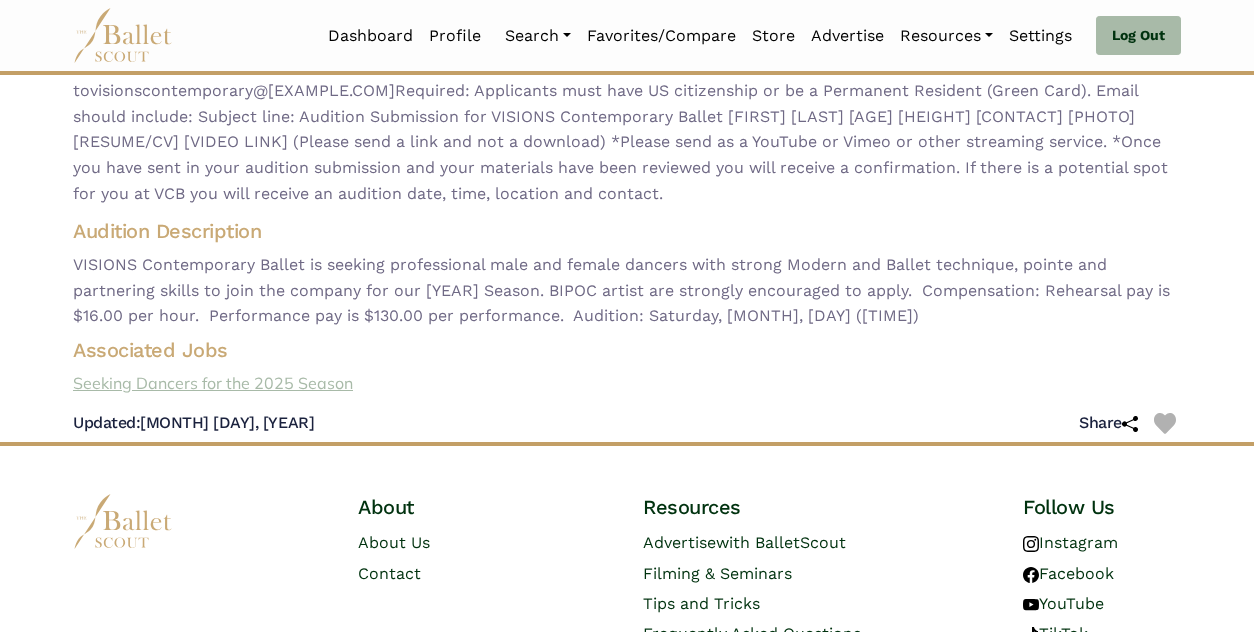 scroll, scrollTop: 285, scrollLeft: 0, axis: vertical 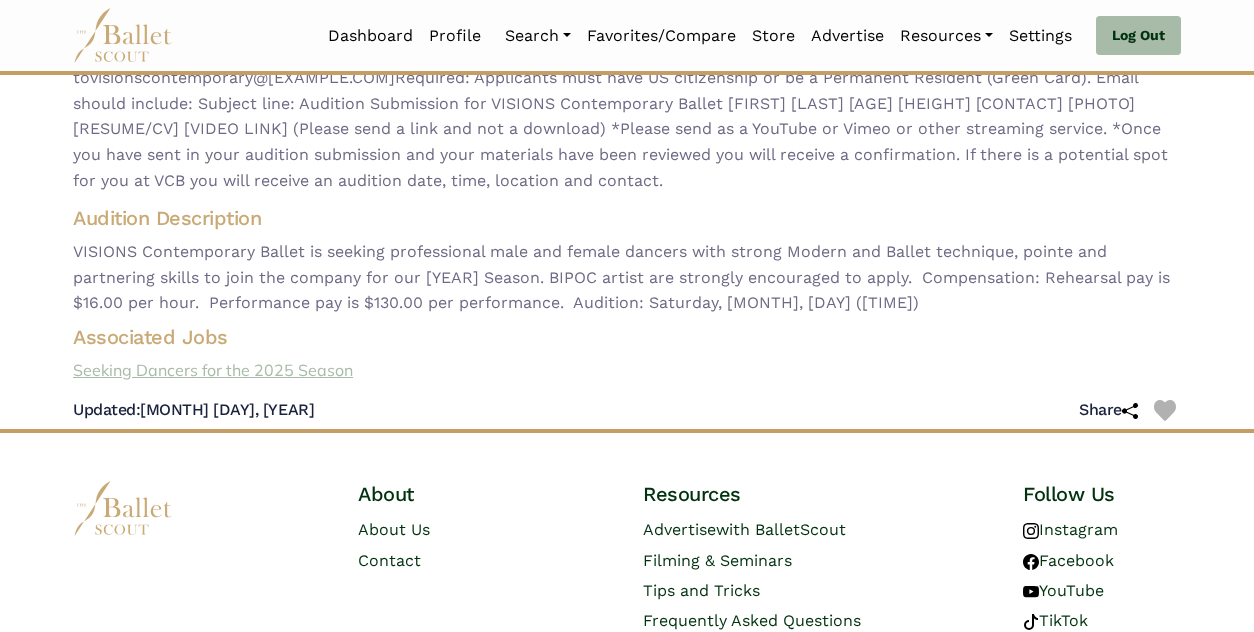 click on "Seeking Dancers for the 2025 Season" at bounding box center (627, 371) 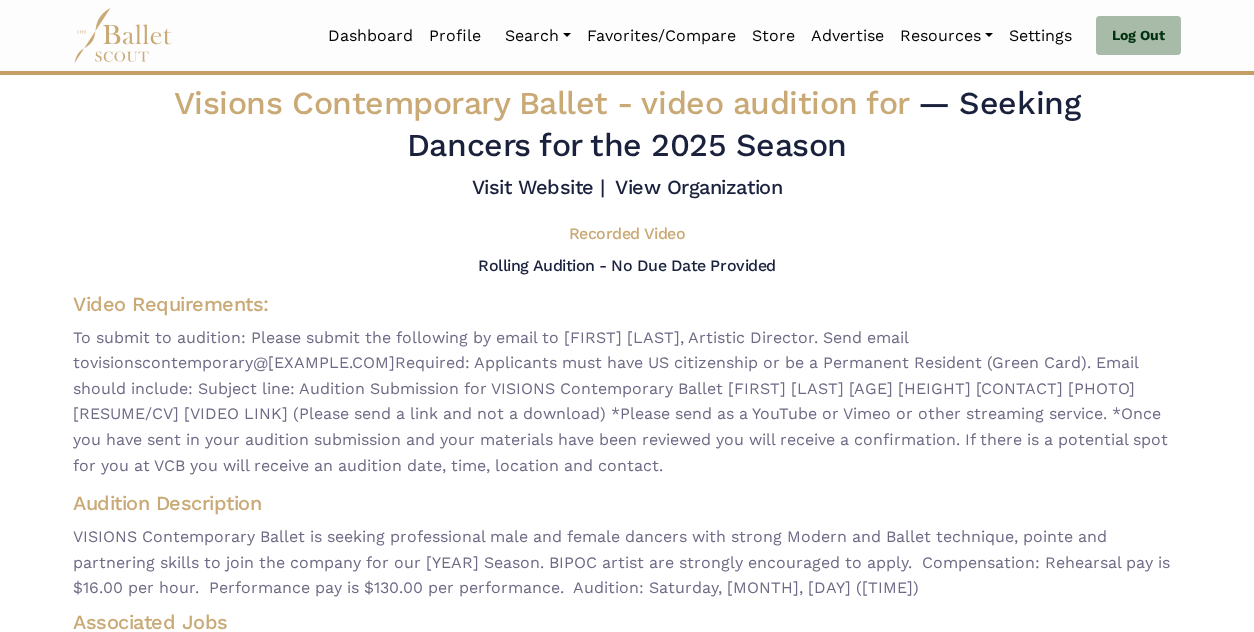 scroll, scrollTop: 0, scrollLeft: 0, axis: both 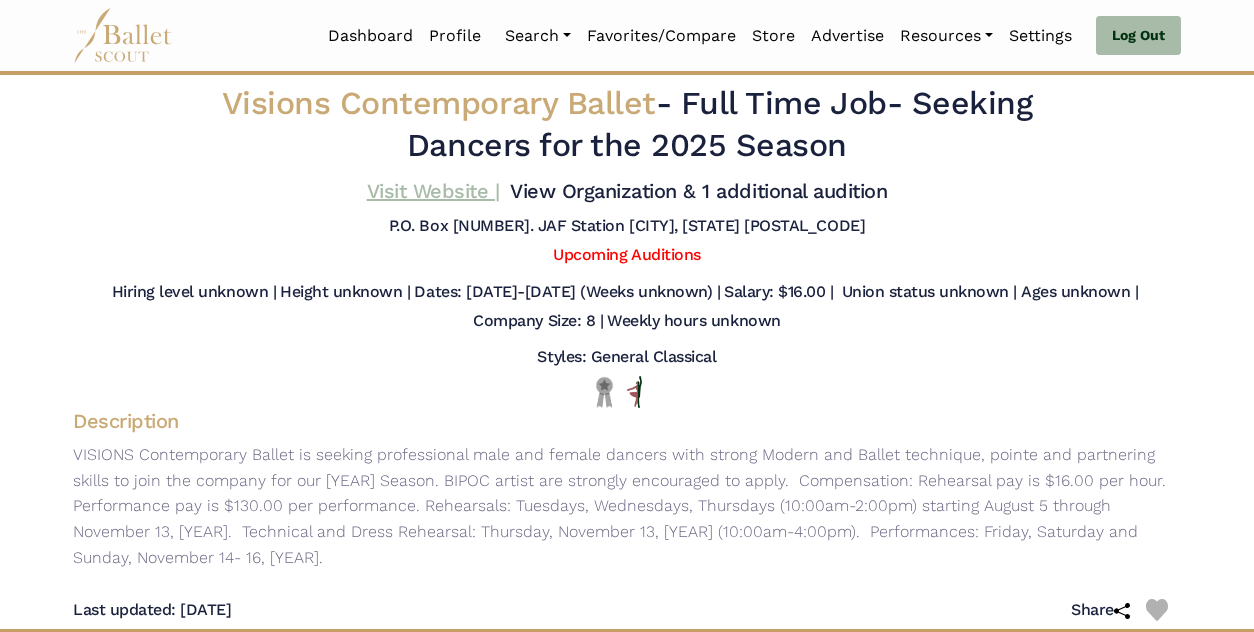 click on "Visit Website |" at bounding box center (433, 191) 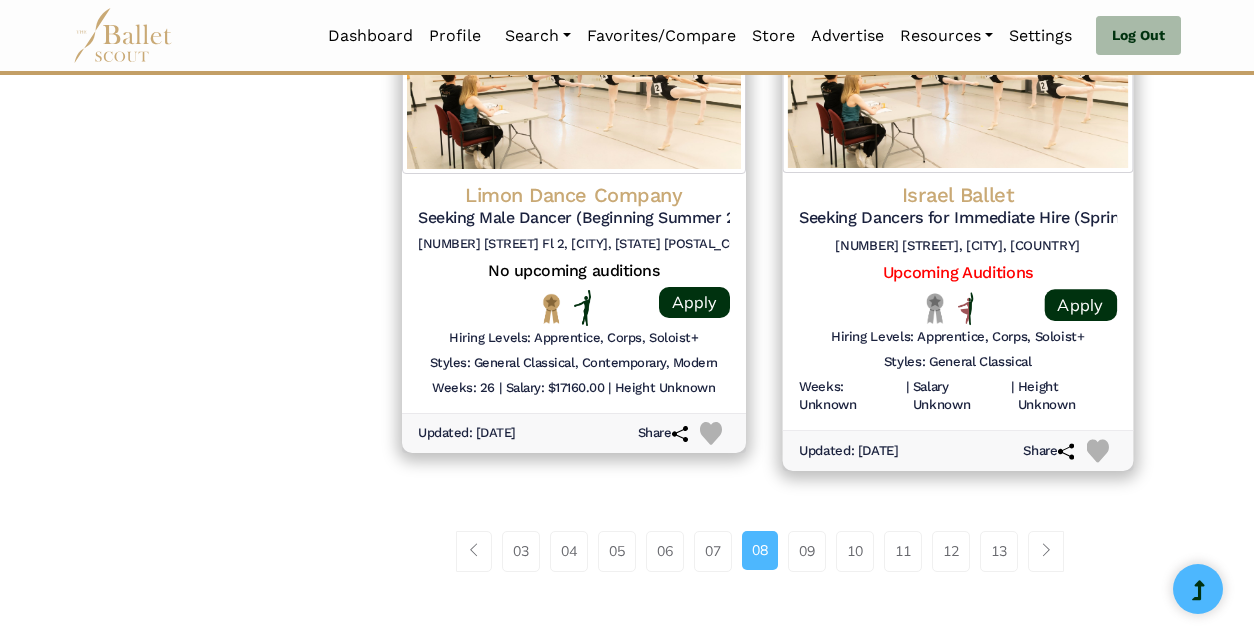 scroll, scrollTop: 2697, scrollLeft: 0, axis: vertical 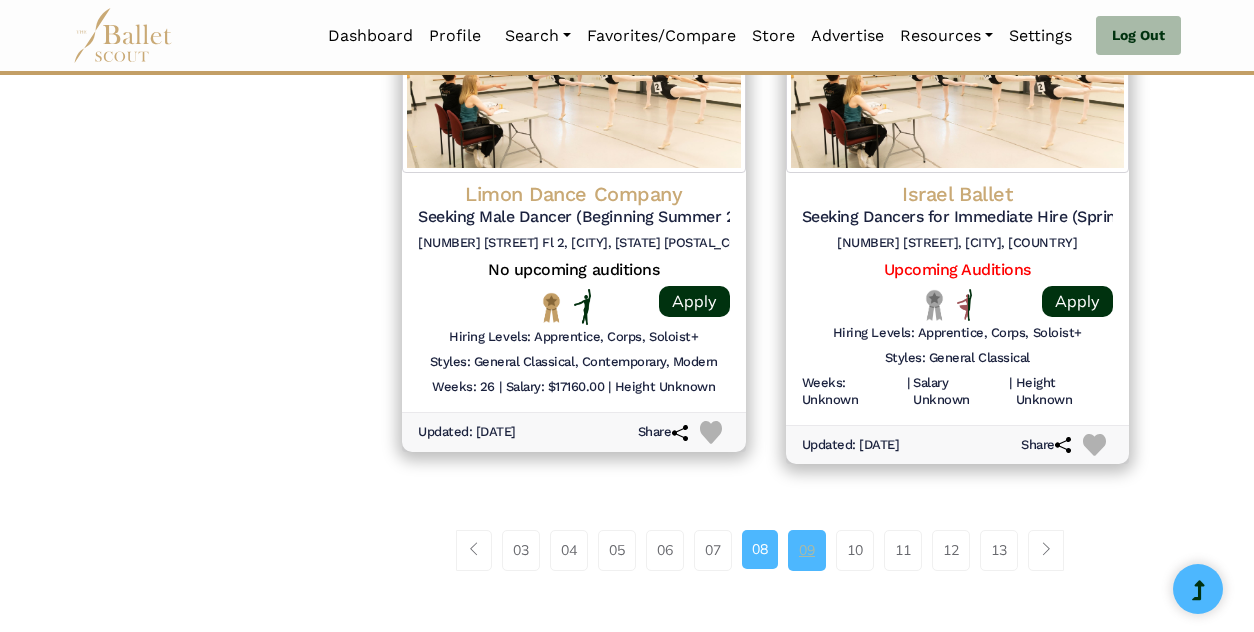 click on "09" at bounding box center [807, 550] 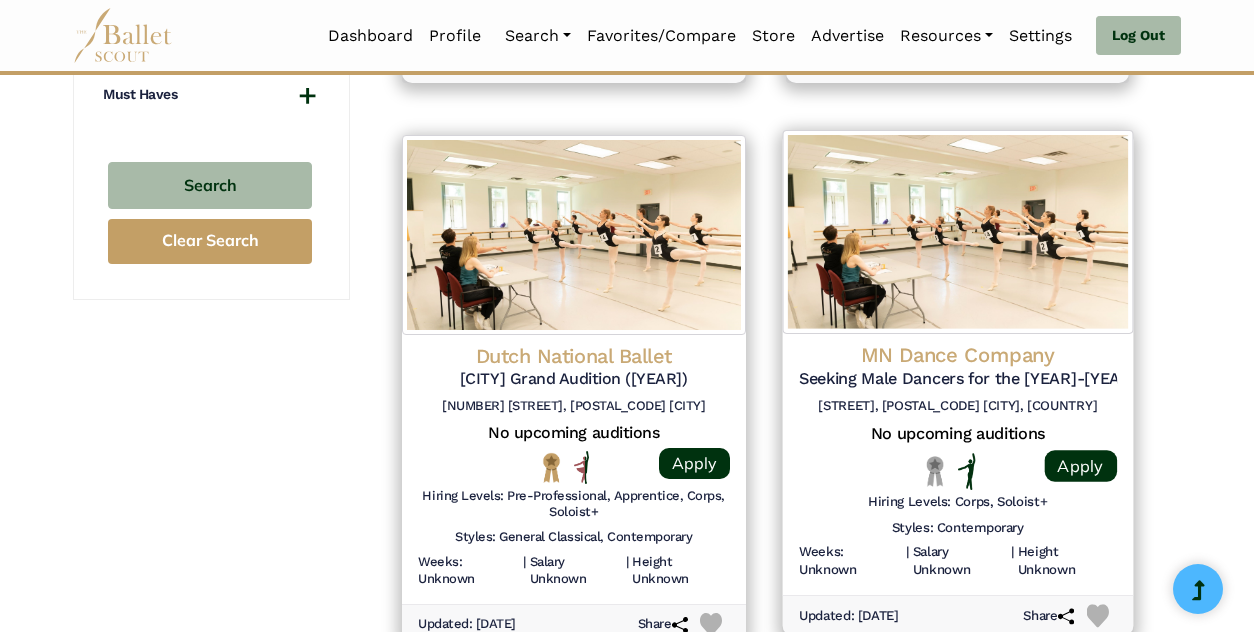 scroll, scrollTop: 1983, scrollLeft: 0, axis: vertical 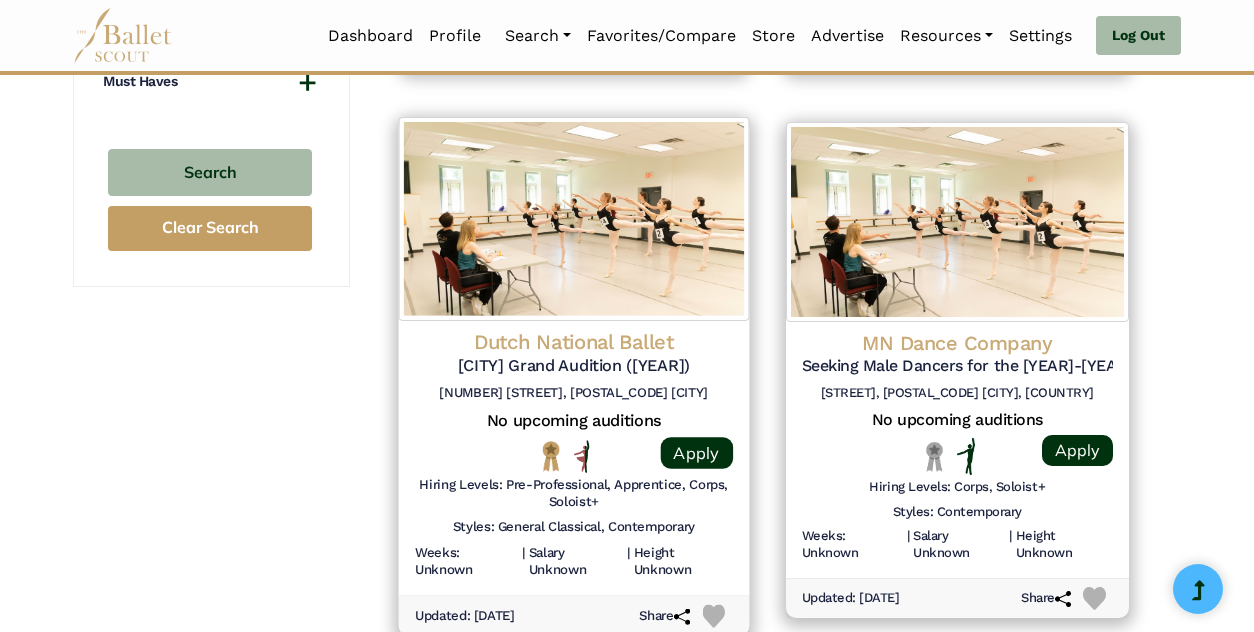 click on "Dutch National Ballet
Amsterdam Grand Audition (2025)
Jodenbreestraat 3, 1011 NG Amsterdam" at bounding box center (574, 369) 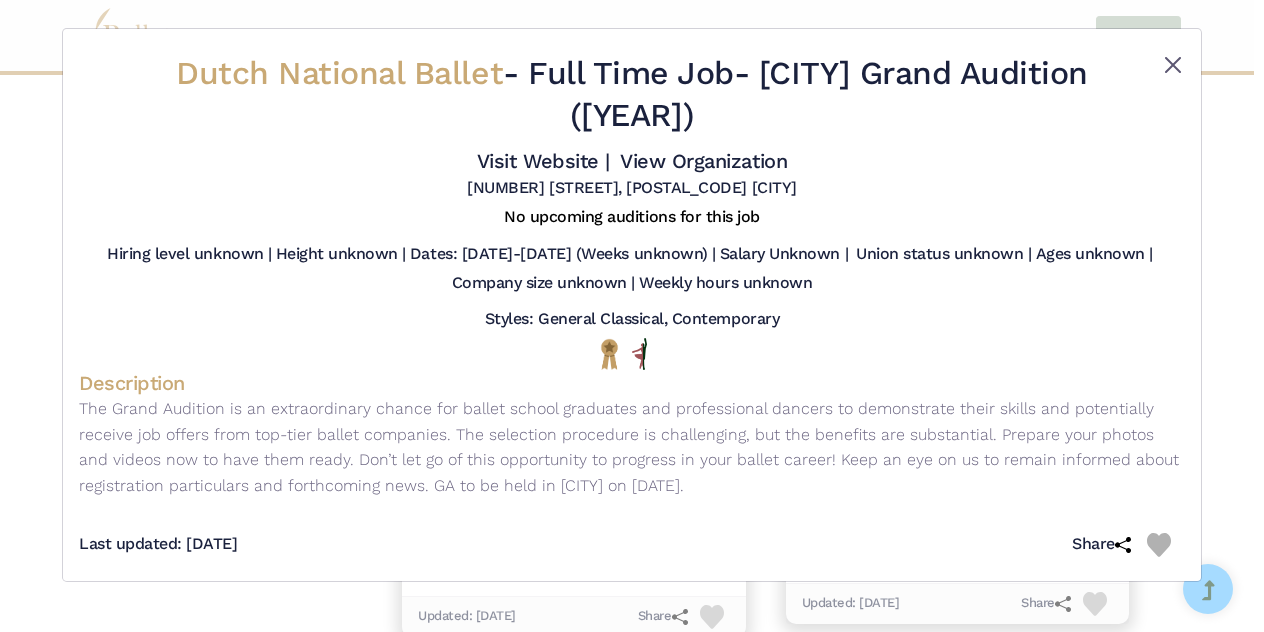 click at bounding box center (1173, 65) 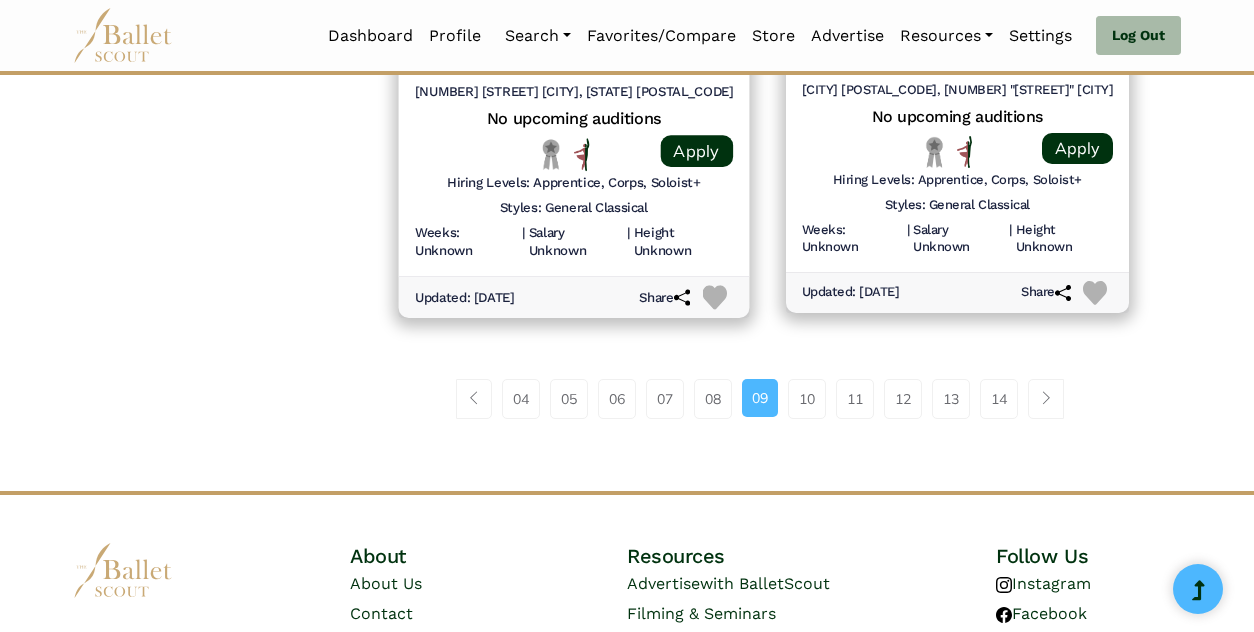 scroll, scrollTop: 2879, scrollLeft: 0, axis: vertical 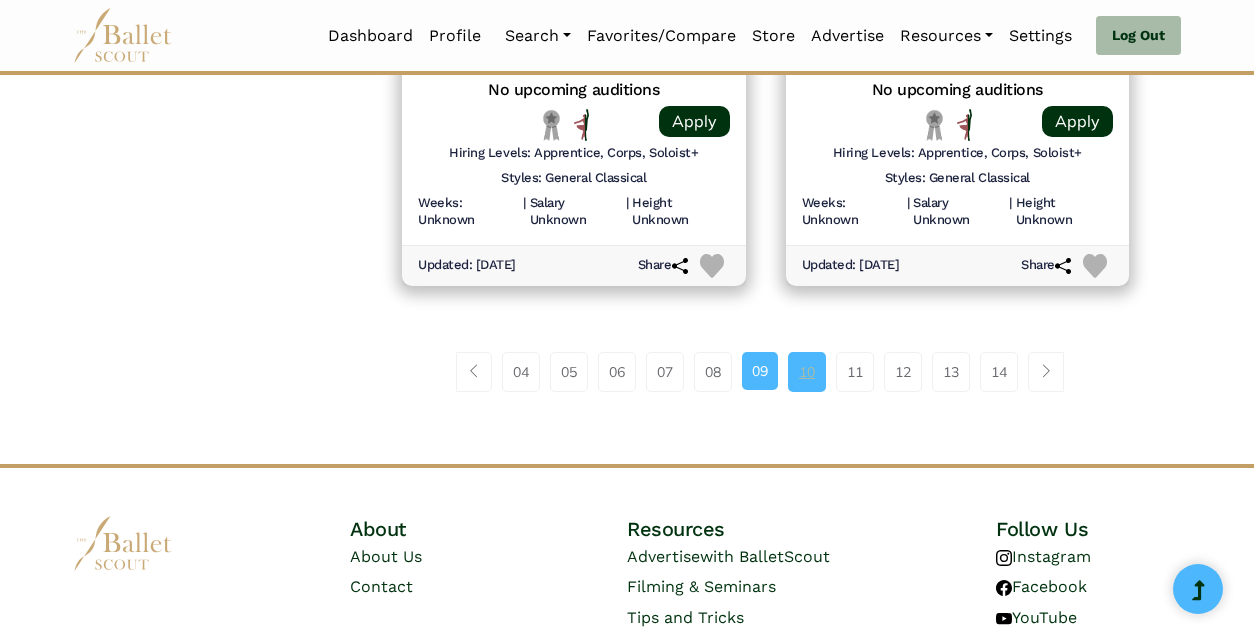 click on "10" at bounding box center [807, 372] 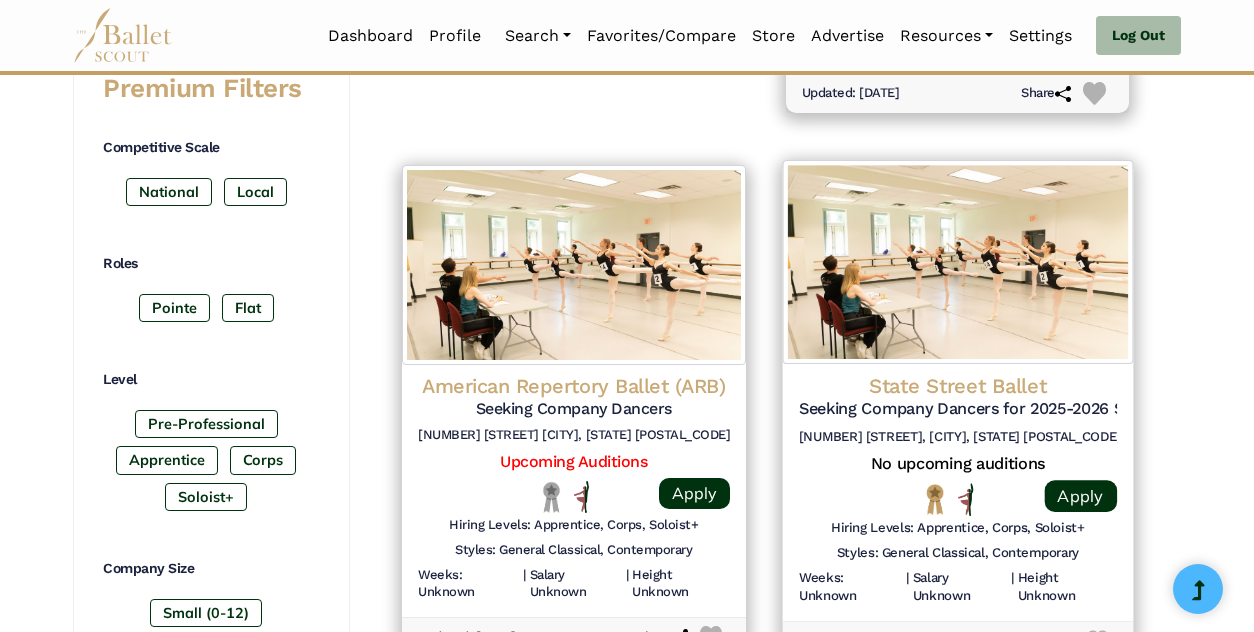 scroll, scrollTop: 851, scrollLeft: 0, axis: vertical 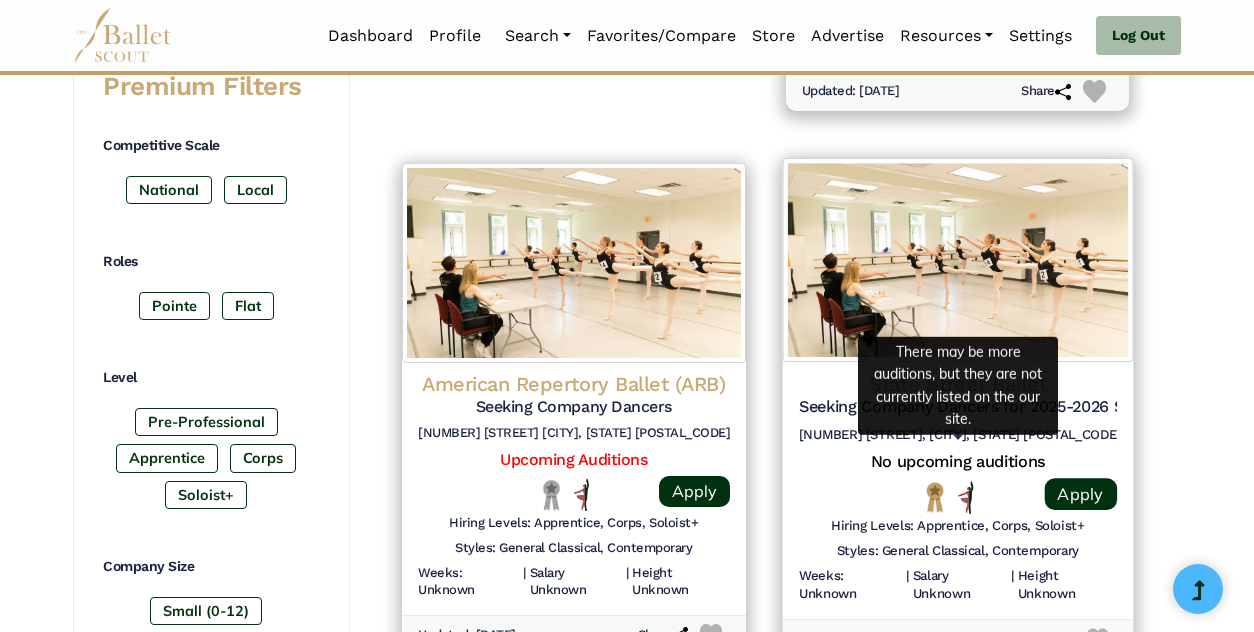 click on "No upcoming auditions" at bounding box center [957, 461] 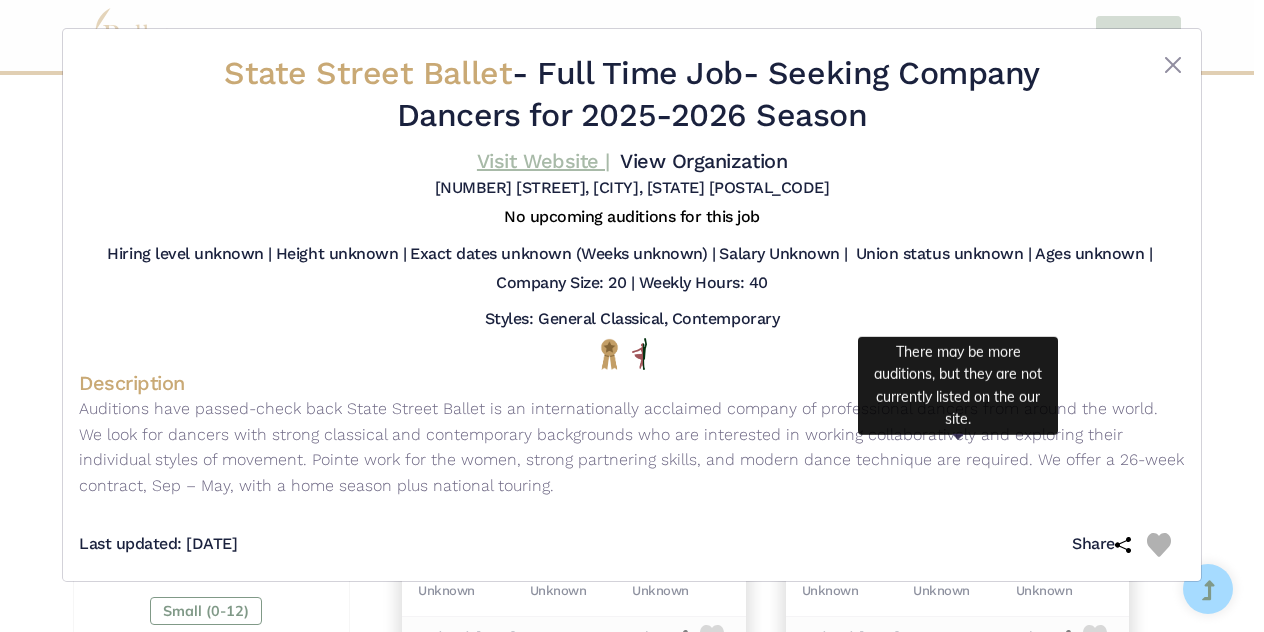 click on "Visit Website |" at bounding box center [543, 161] 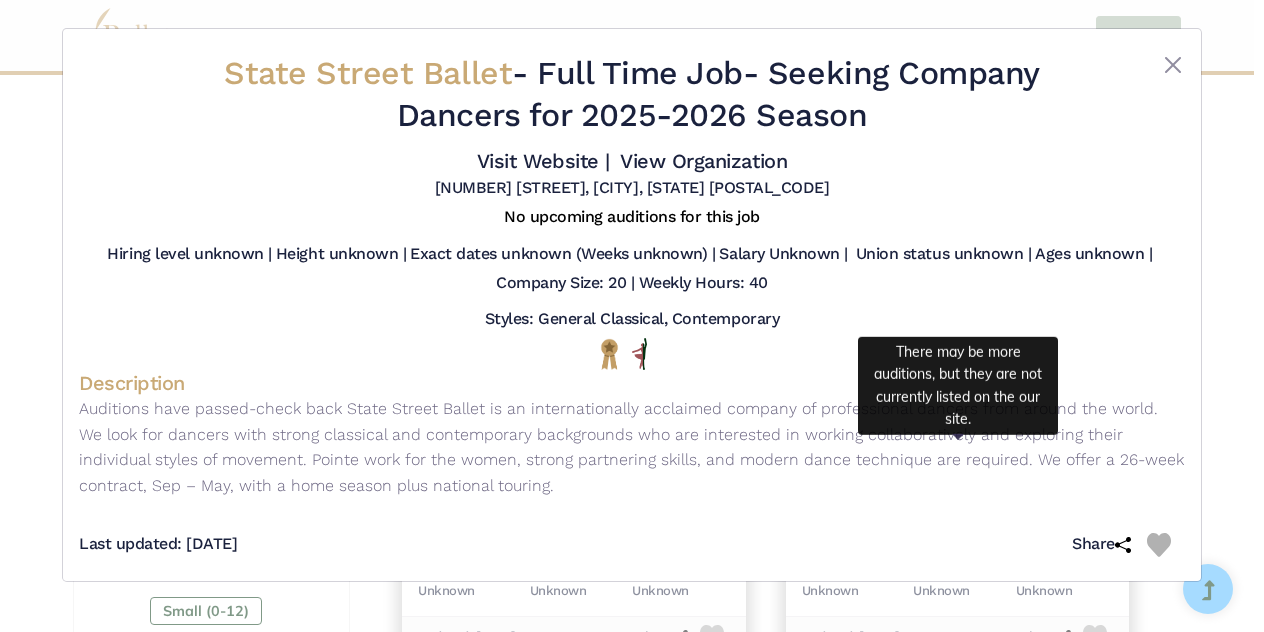 click on "Visit Website |
View Organization" at bounding box center [632, 161] 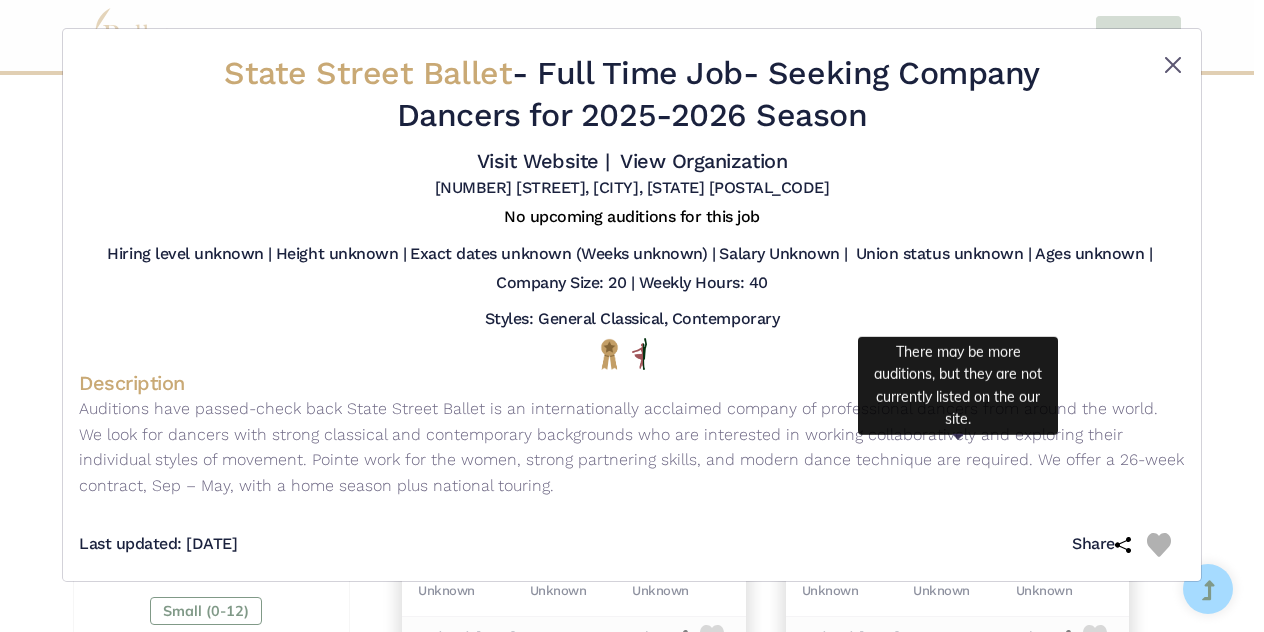 click at bounding box center [1173, 65] 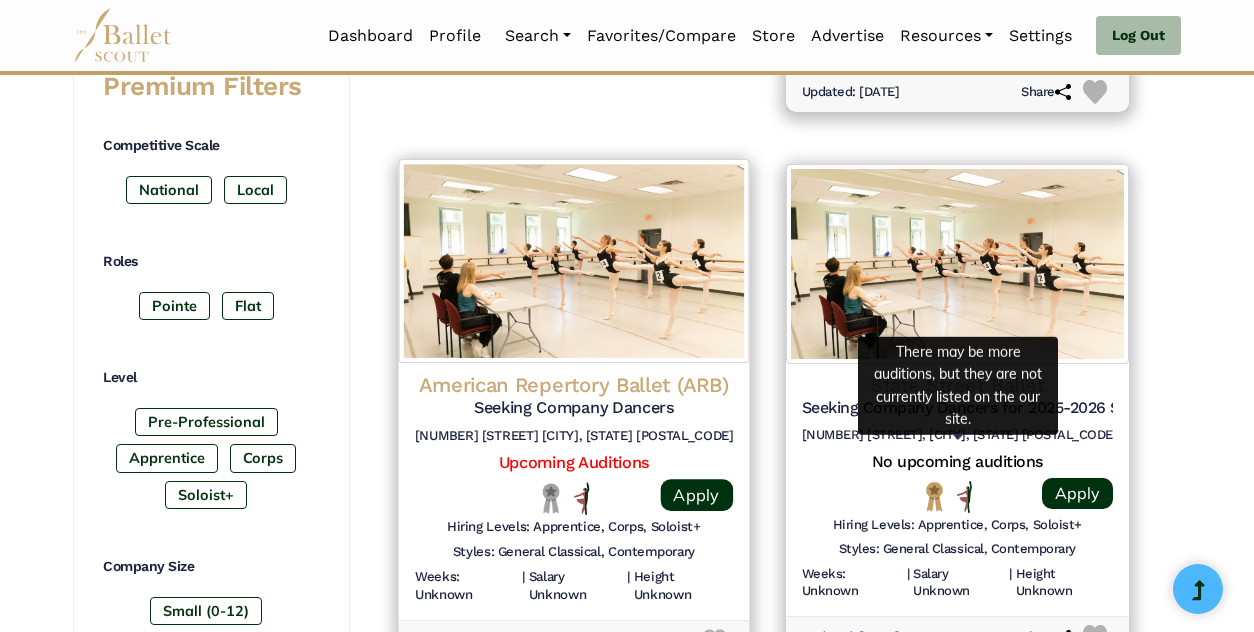click on "American Repertory Ballet (ARB)
Seeking Company Dancers
301 N Harrison St C, Princeton, NJ 08540
Upcoming Auditions
Apply" at bounding box center [573, 410] 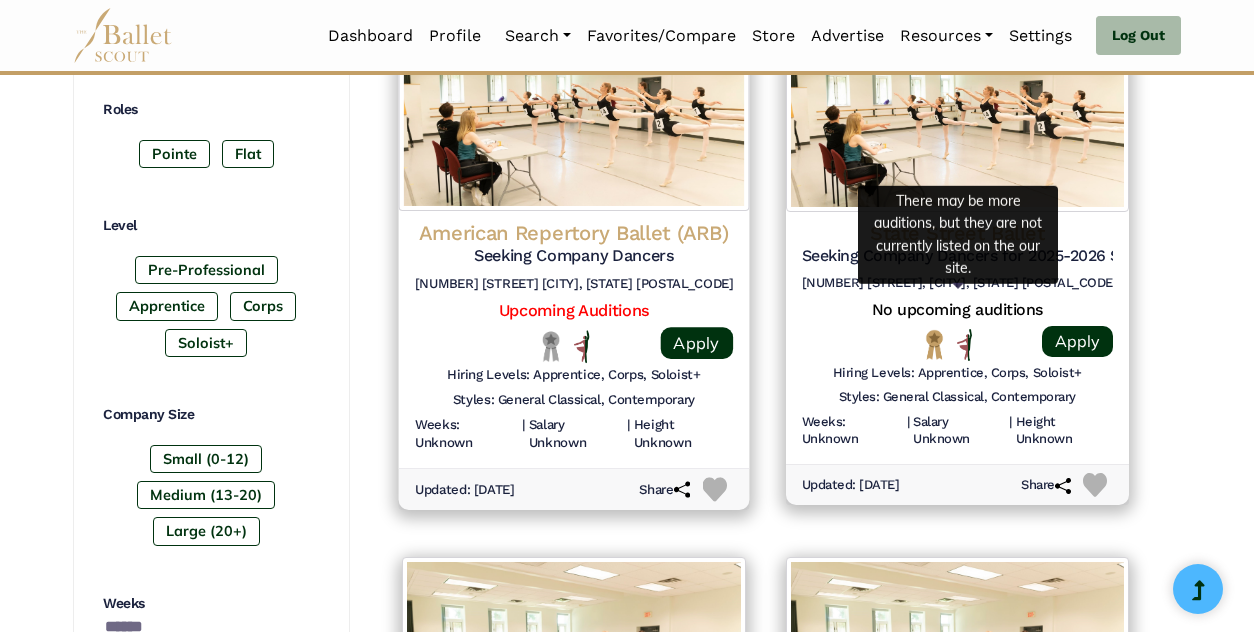 scroll, scrollTop: 1003, scrollLeft: 0, axis: vertical 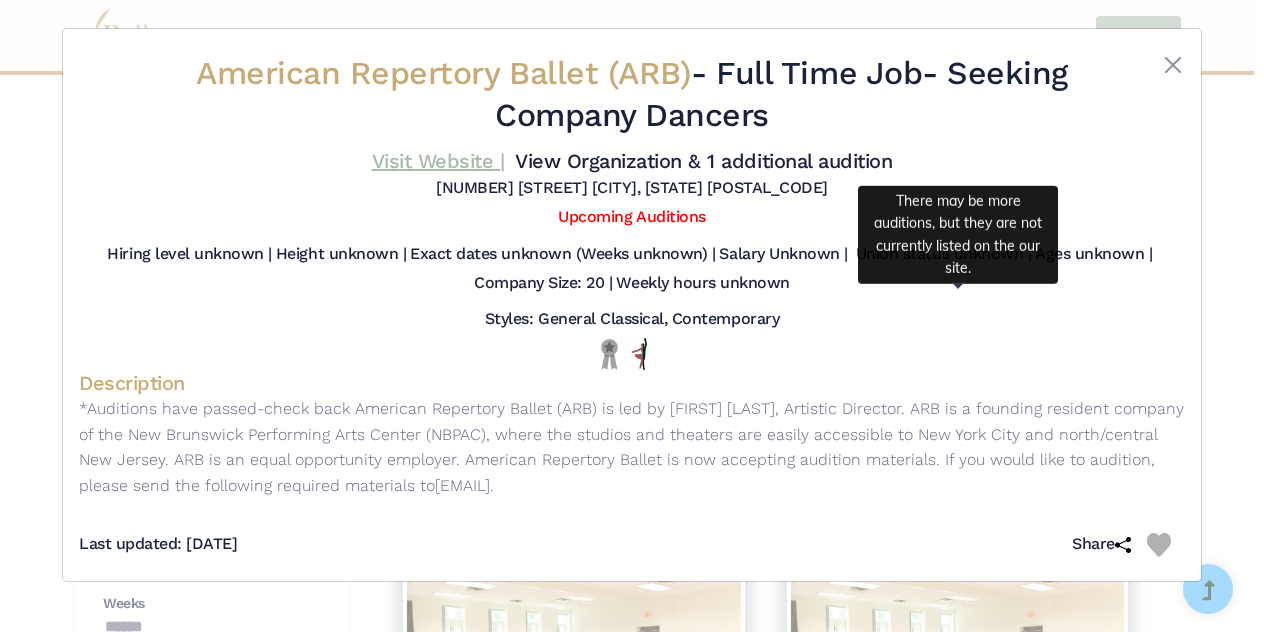 click on "Visit Website |" at bounding box center [438, 161] 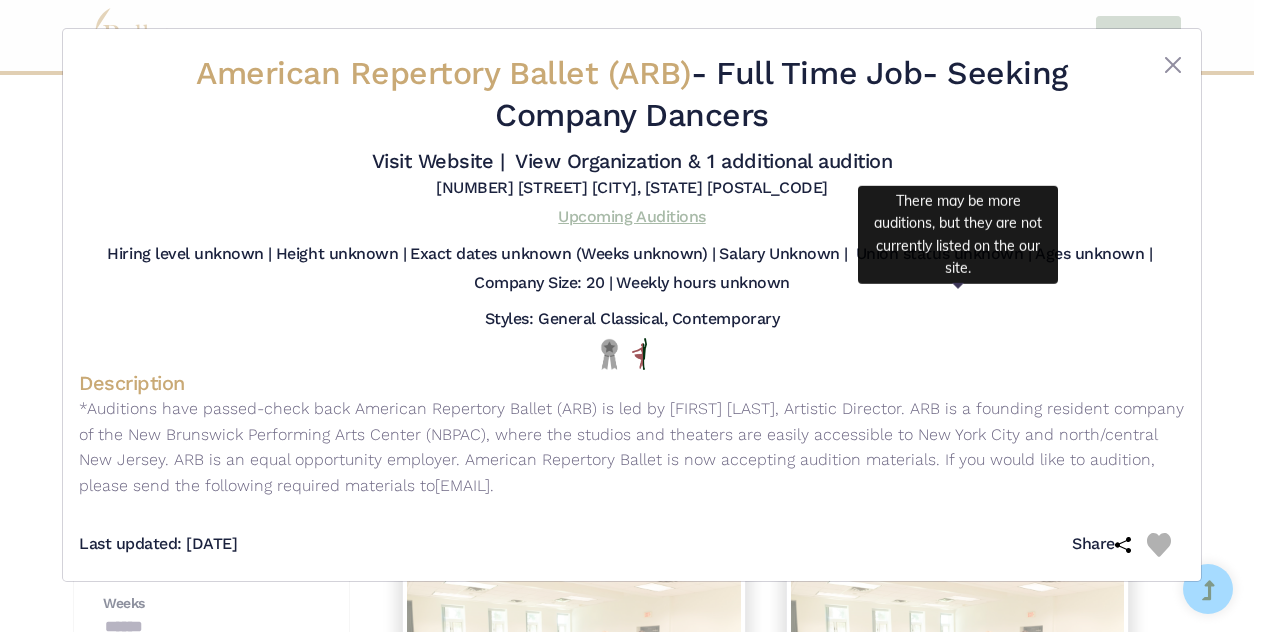 click on "Upcoming Auditions" at bounding box center (631, 216) 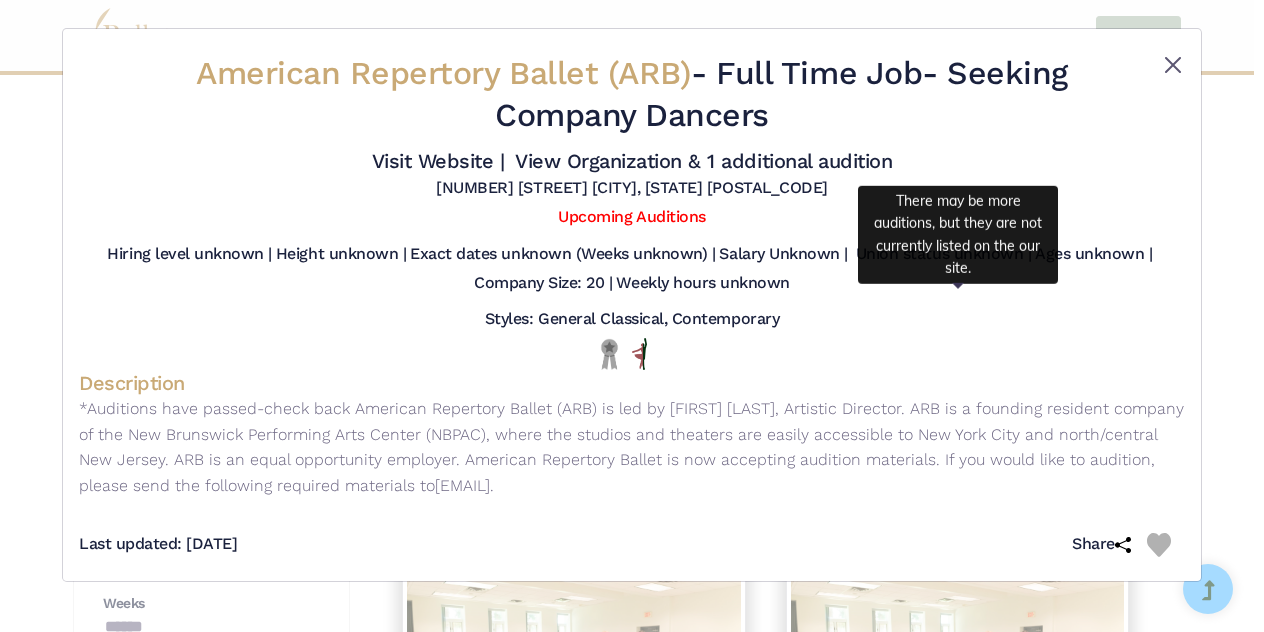 click at bounding box center [1173, 65] 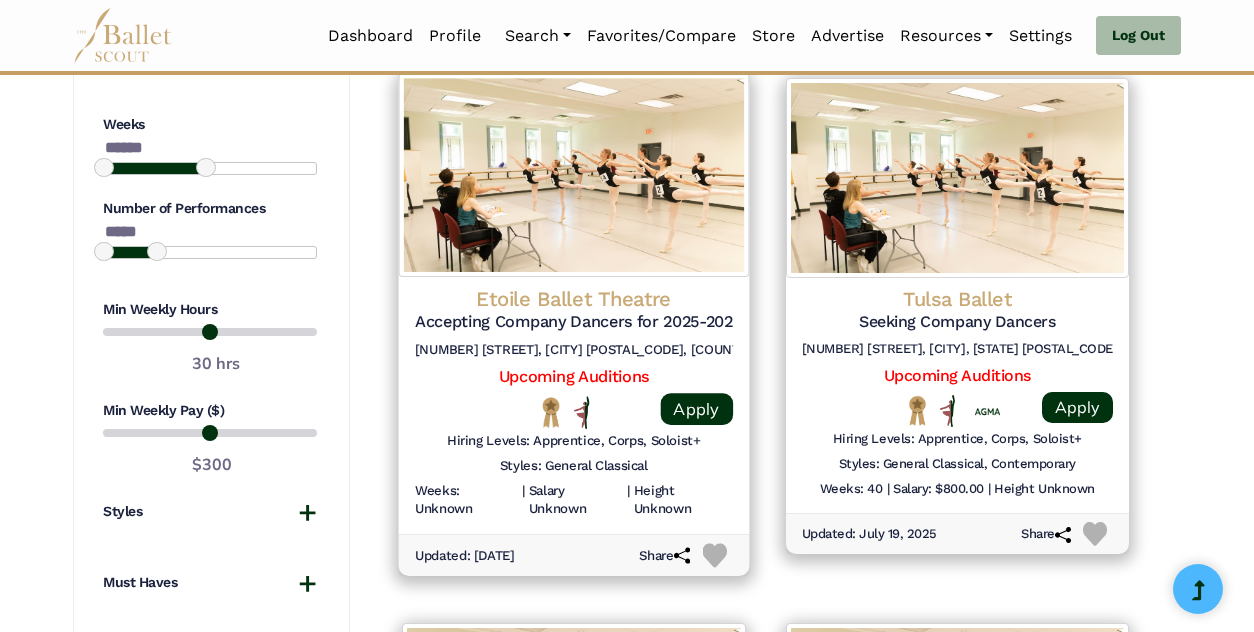 scroll, scrollTop: 1486, scrollLeft: 0, axis: vertical 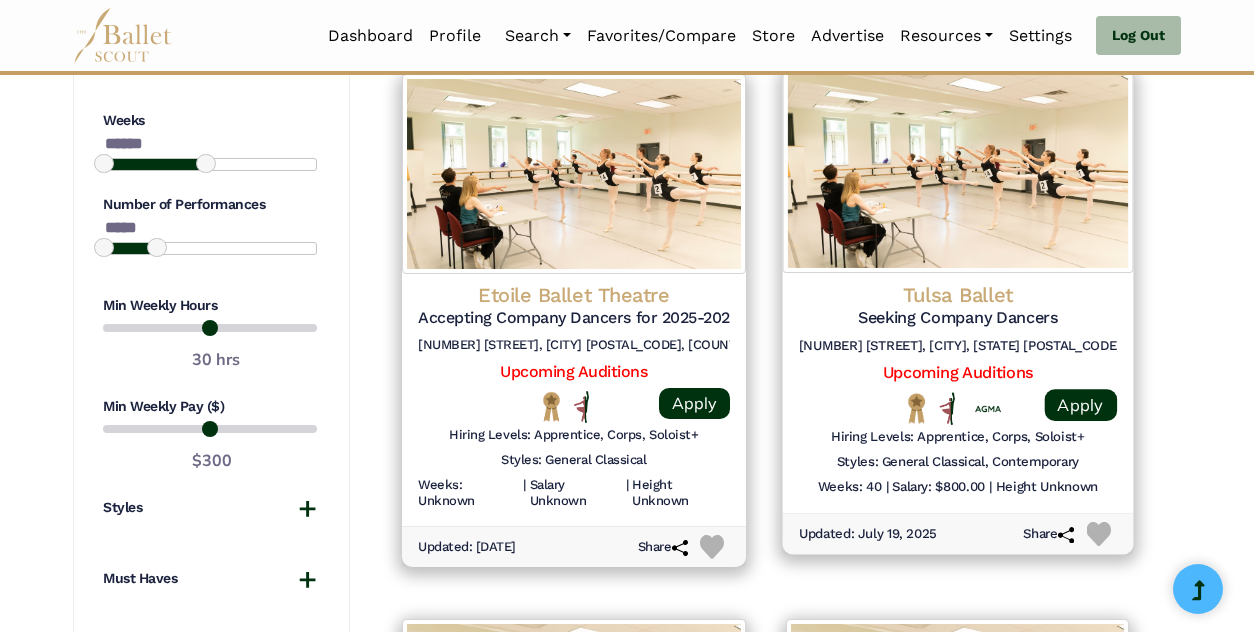 click on "1212 E 45th Pl, Tulsa, OK 74105" at bounding box center [957, 345] 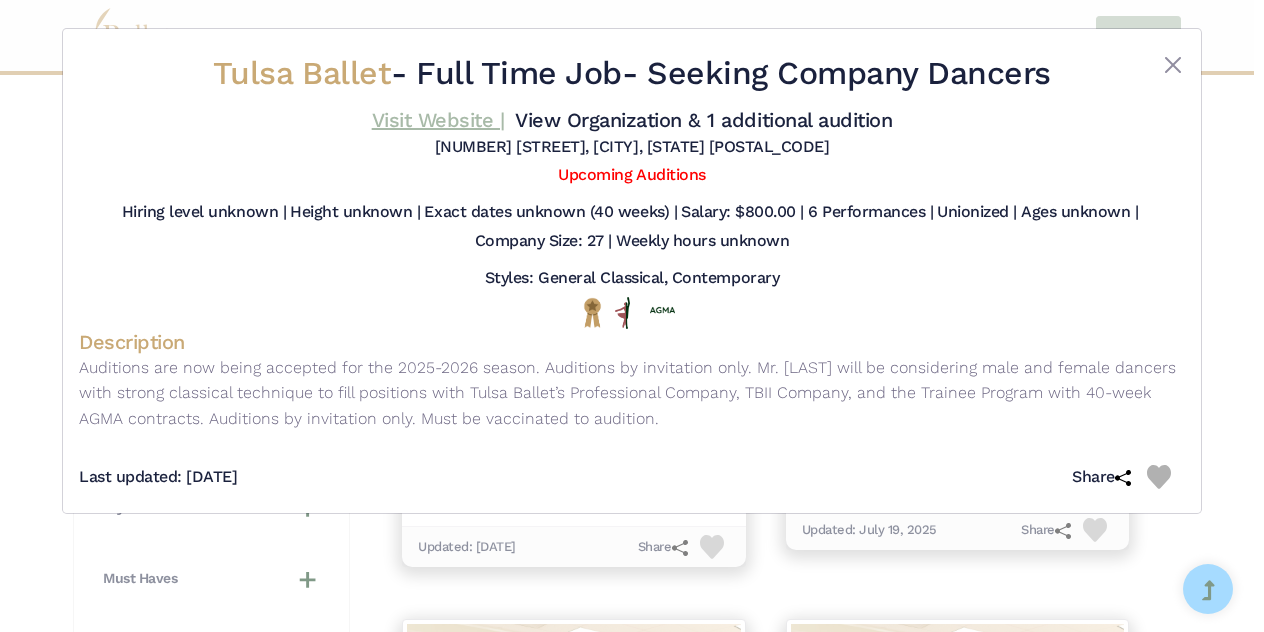 click on "Visit Website |" at bounding box center (438, 120) 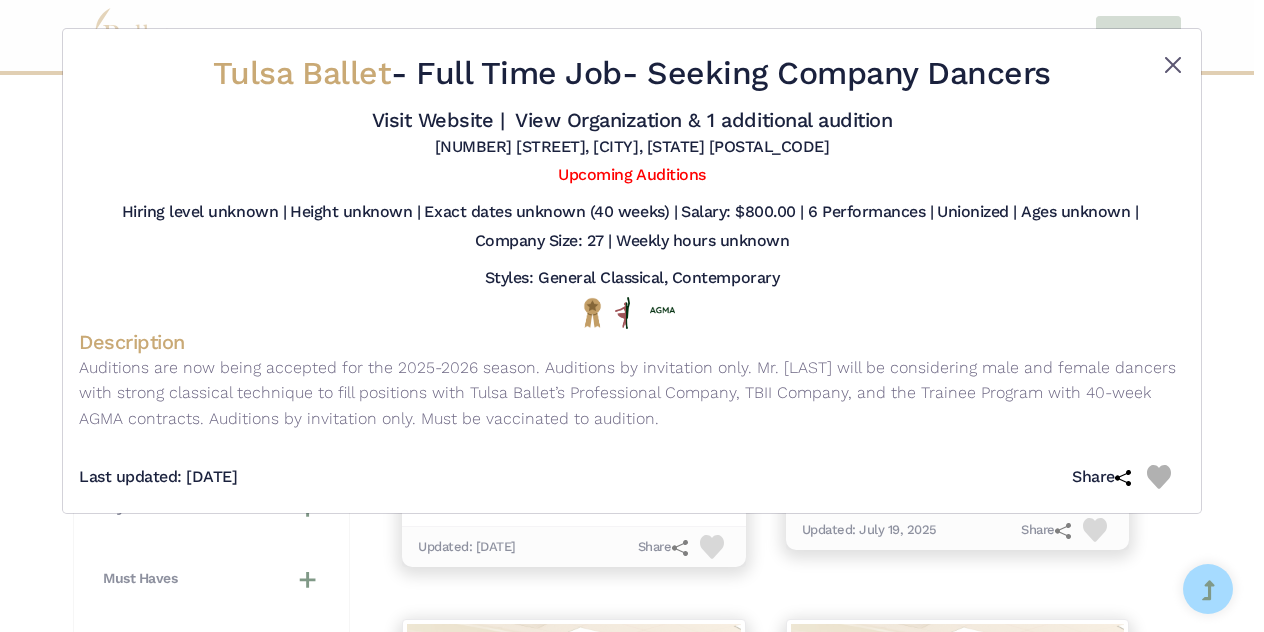 click at bounding box center (1173, 65) 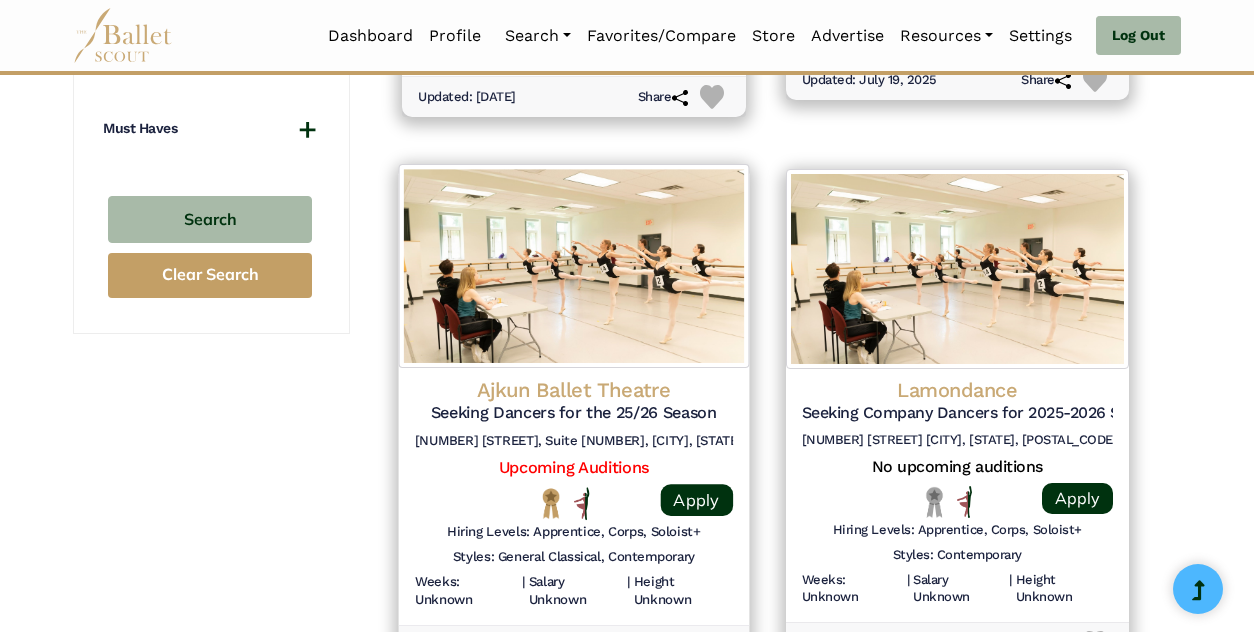 scroll, scrollTop: 1942, scrollLeft: 0, axis: vertical 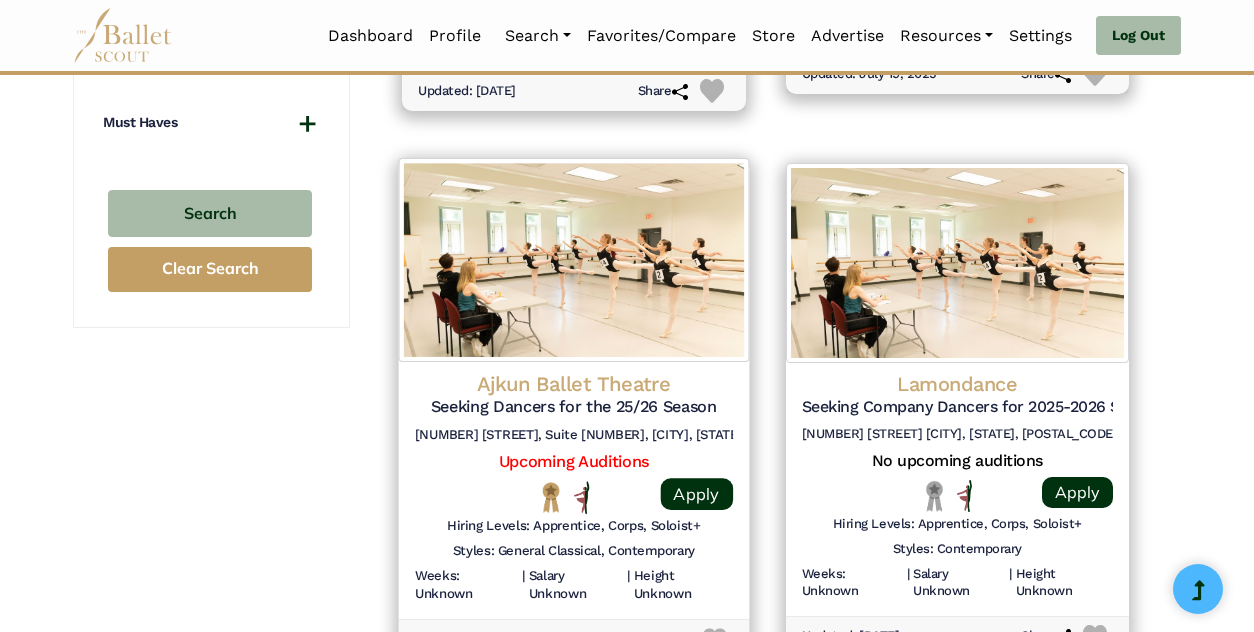 click on "Ajkun Ballet Theatre
Seeking Dancers for the 25/26 Season
30 Pilot Street, Suite 3 L, NYC, NY 10464" at bounding box center [574, 411] 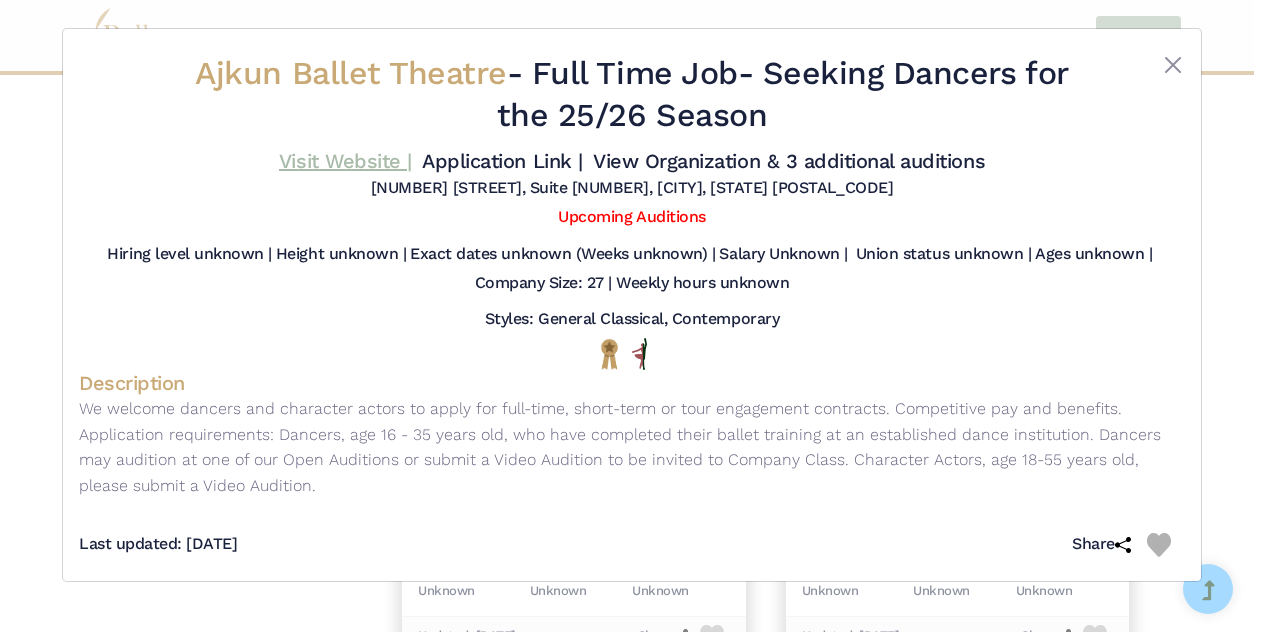 click on "Visit Website |" at bounding box center (345, 161) 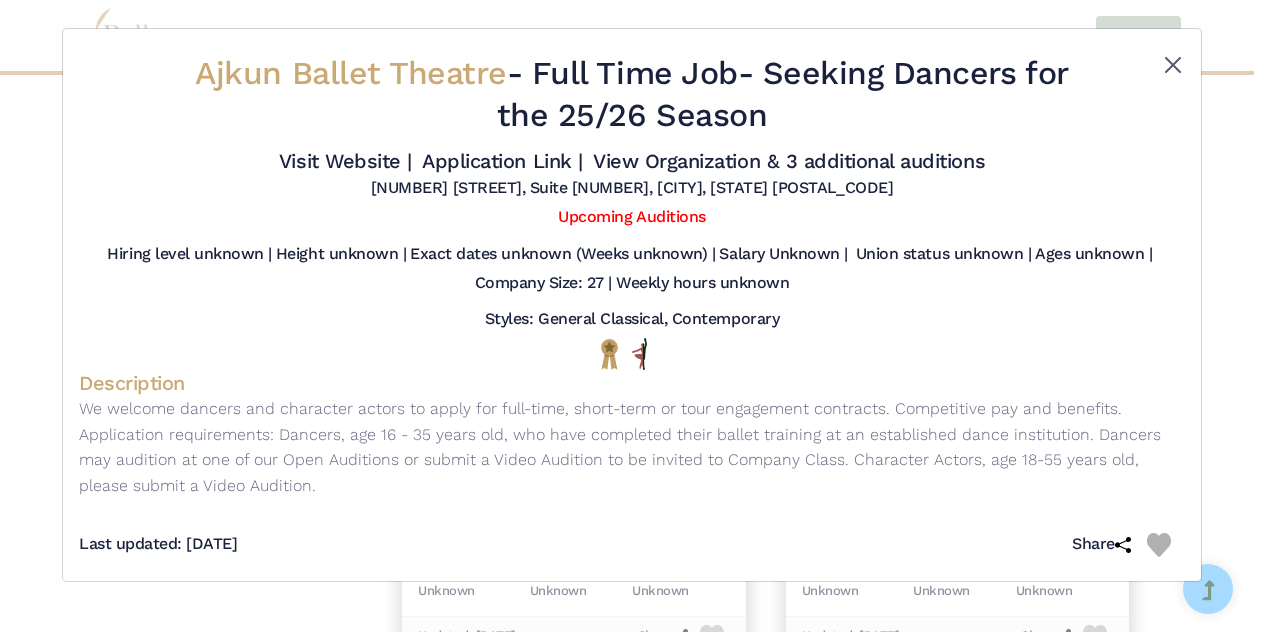 click at bounding box center [1173, 65] 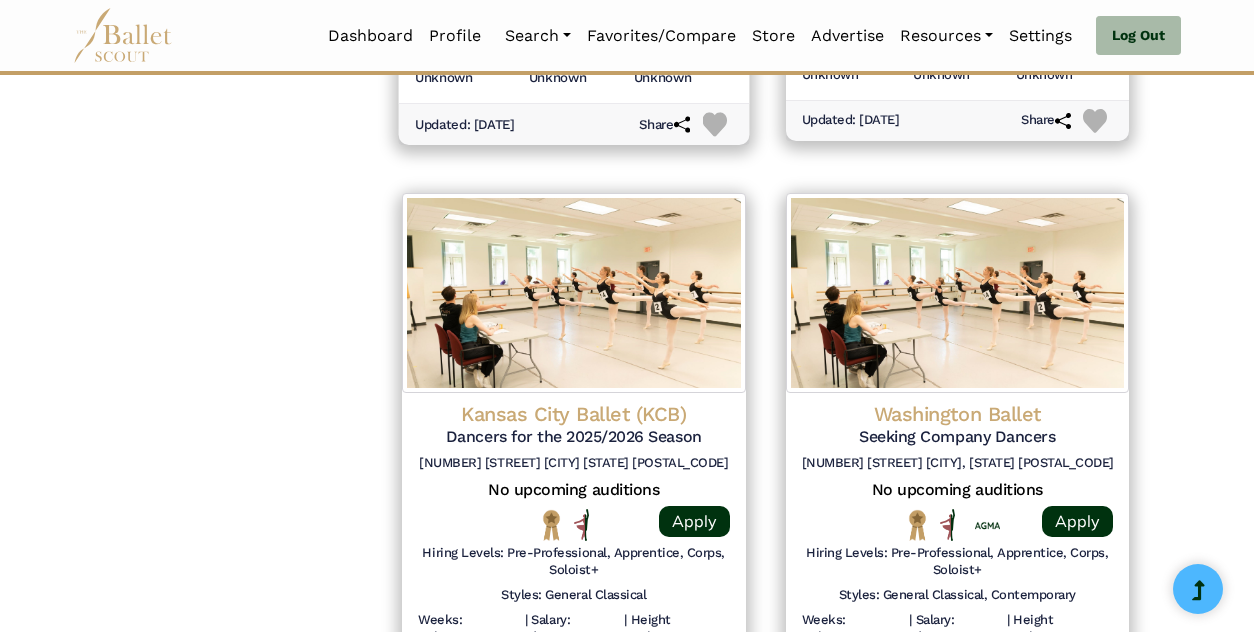 scroll, scrollTop: 2467, scrollLeft: 0, axis: vertical 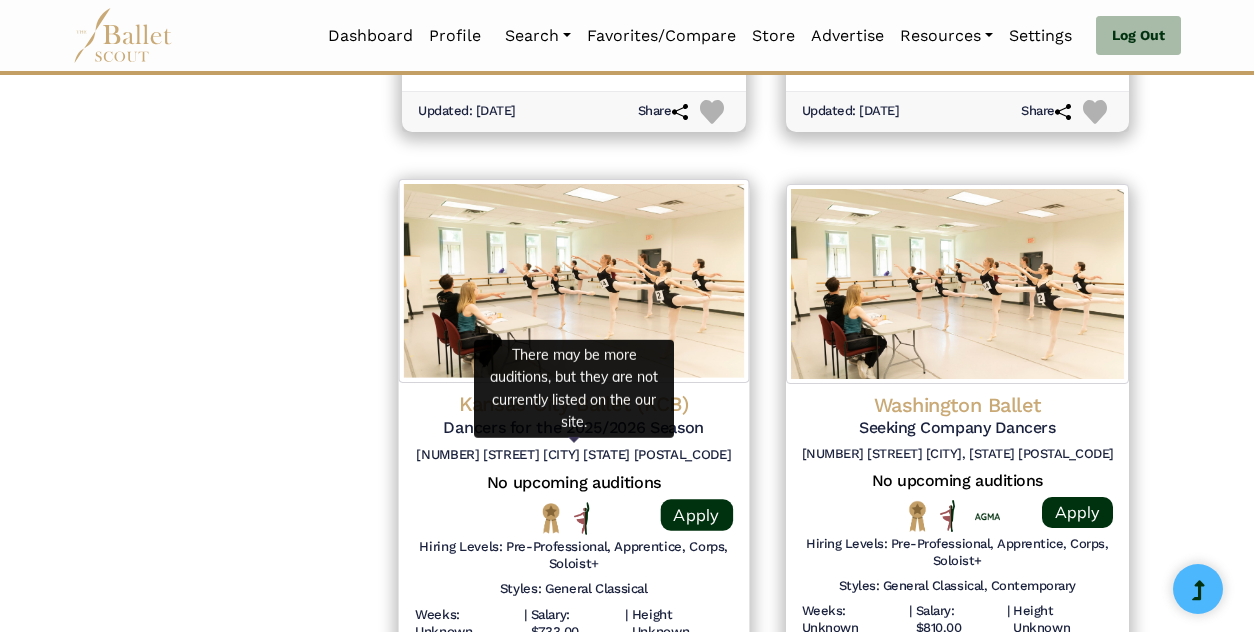 click on "No upcoming auditions" at bounding box center [574, 482] 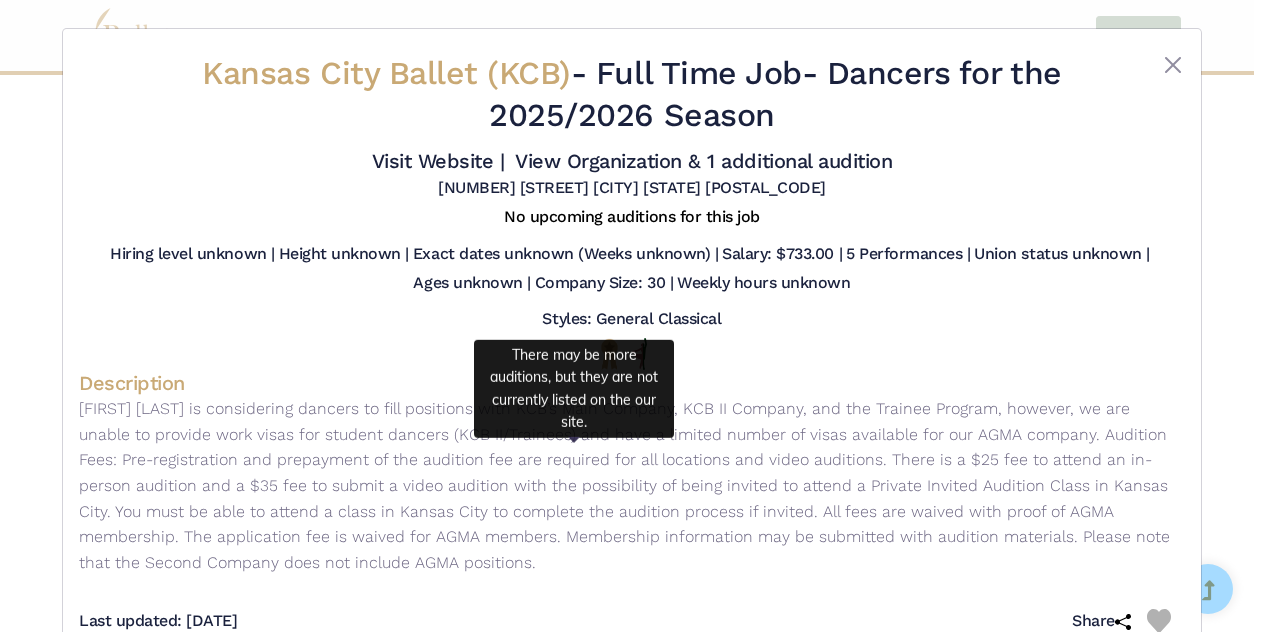 click on "Hiring level unknown |
Height unknown |
Exact dates unknown
(Weeks unknown)
|
Salary: $733.00 |
5 Performances |
Union status unknown |
Ages unknown |" at bounding box center [632, 273] 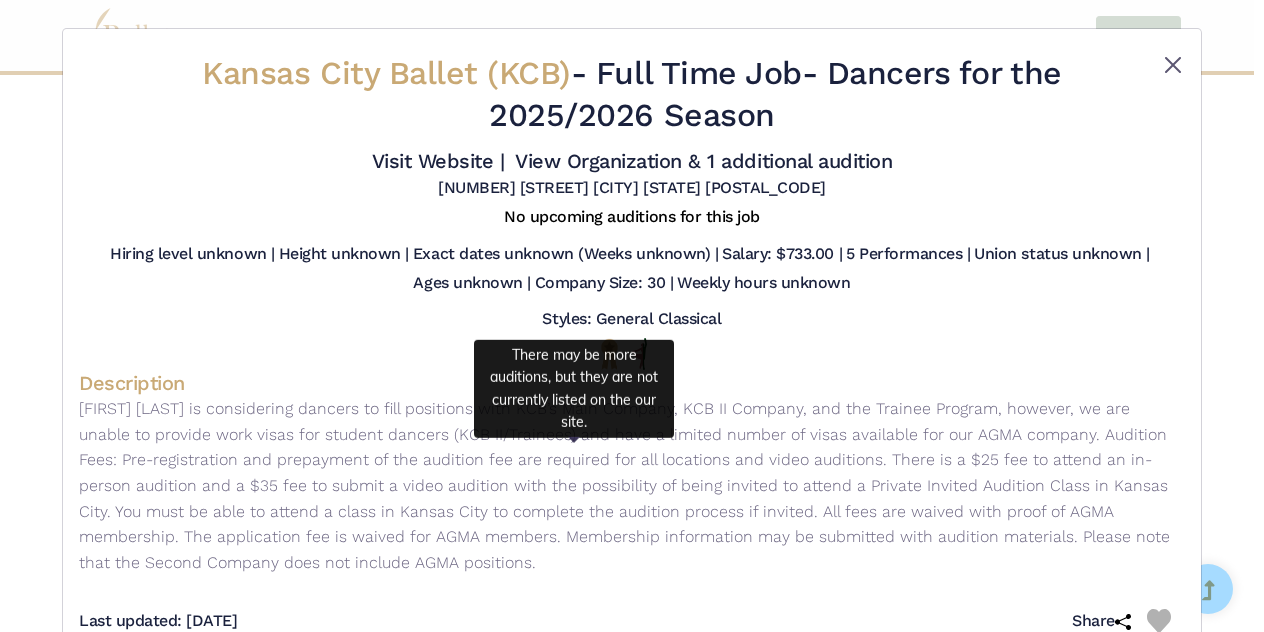 click at bounding box center (1173, 65) 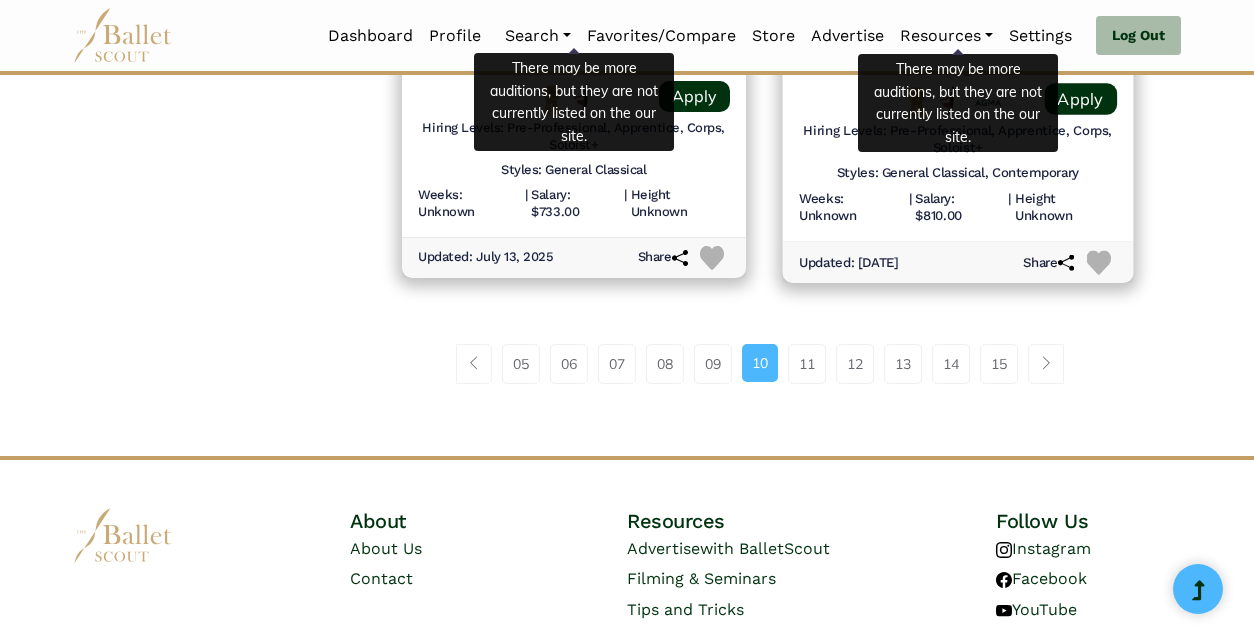 scroll, scrollTop: 2882, scrollLeft: 0, axis: vertical 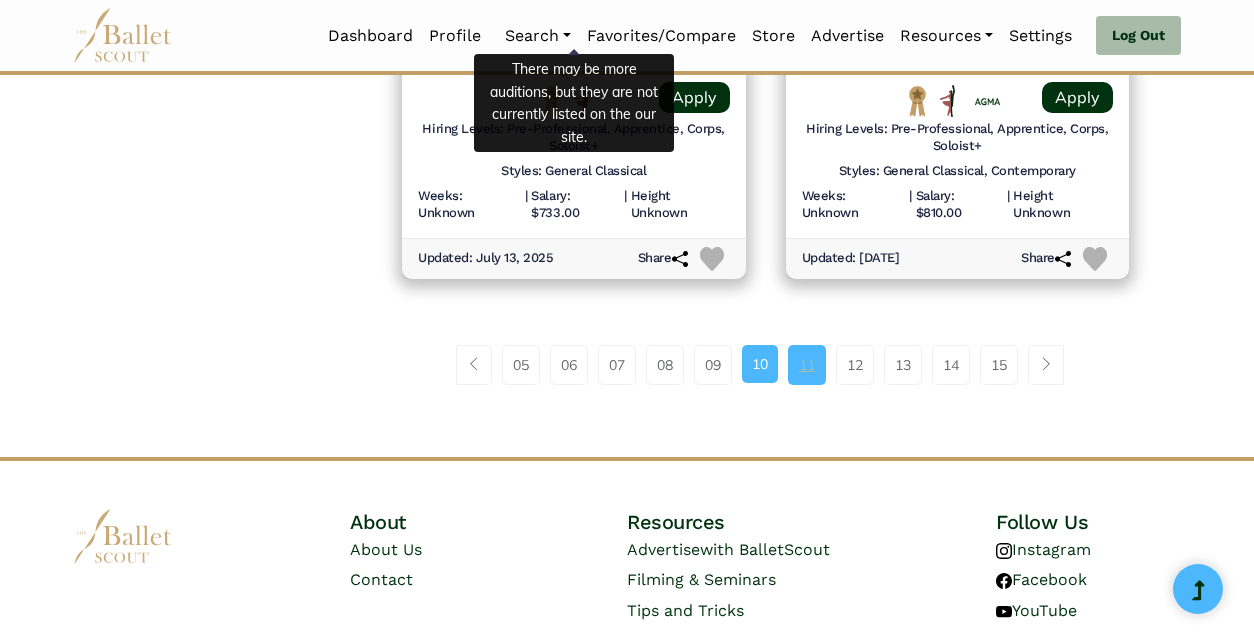 click on "11" at bounding box center (807, 365) 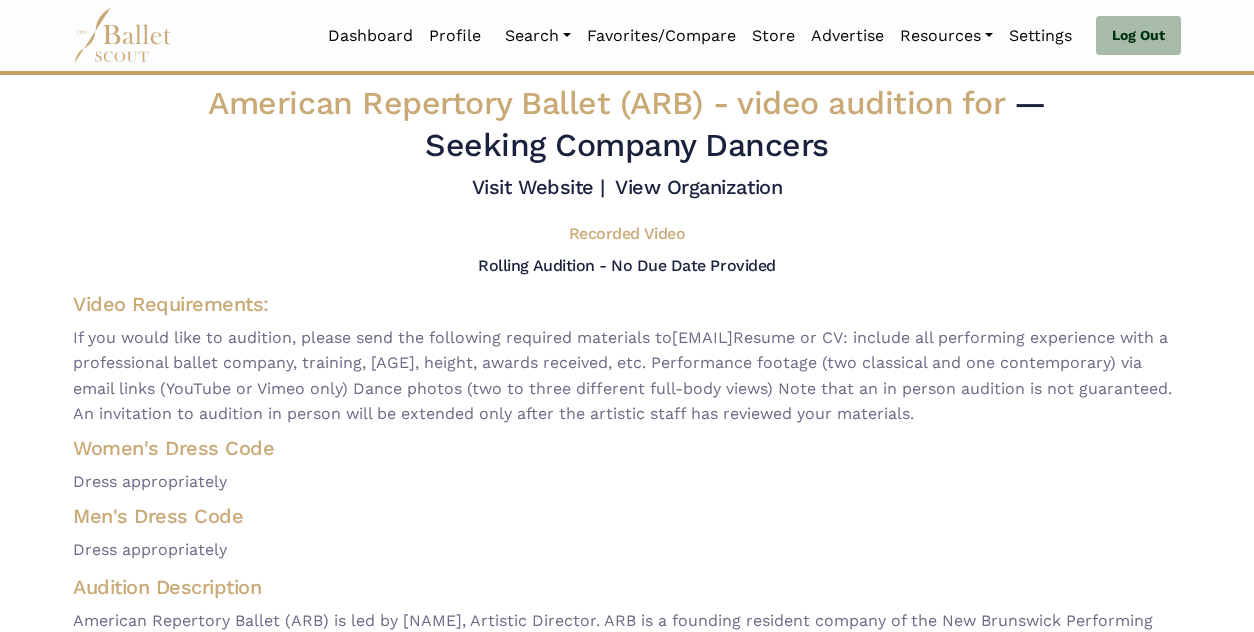 scroll, scrollTop: 0, scrollLeft: 0, axis: both 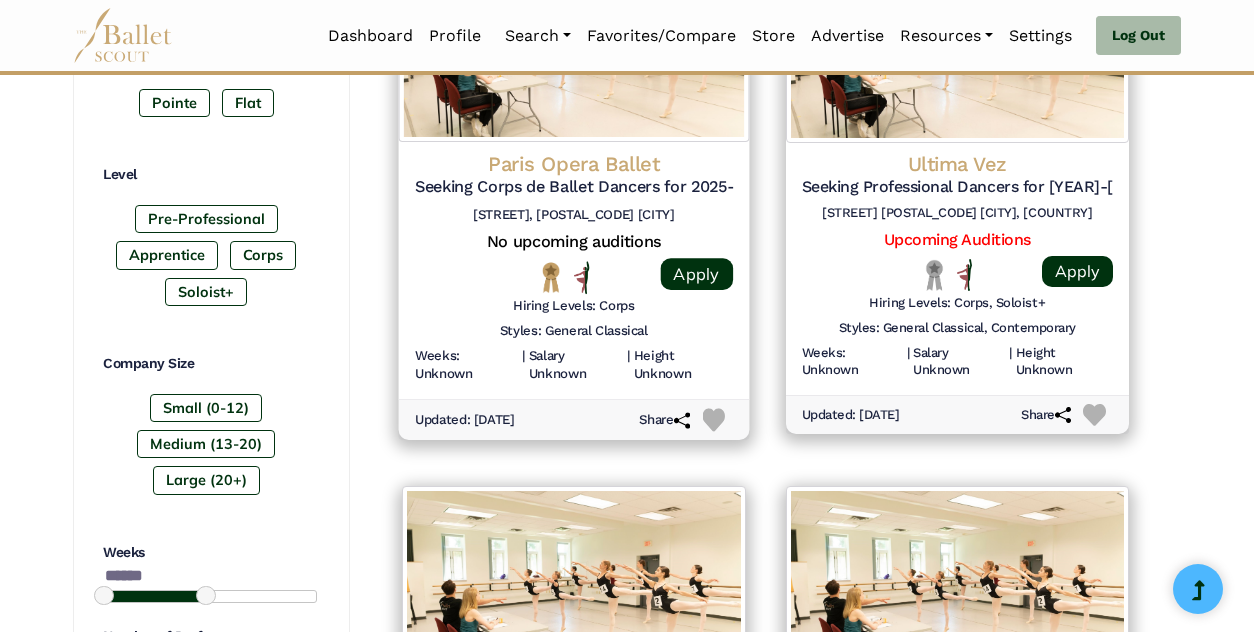 click on "Hiring Levels: Corps" at bounding box center (574, 309) 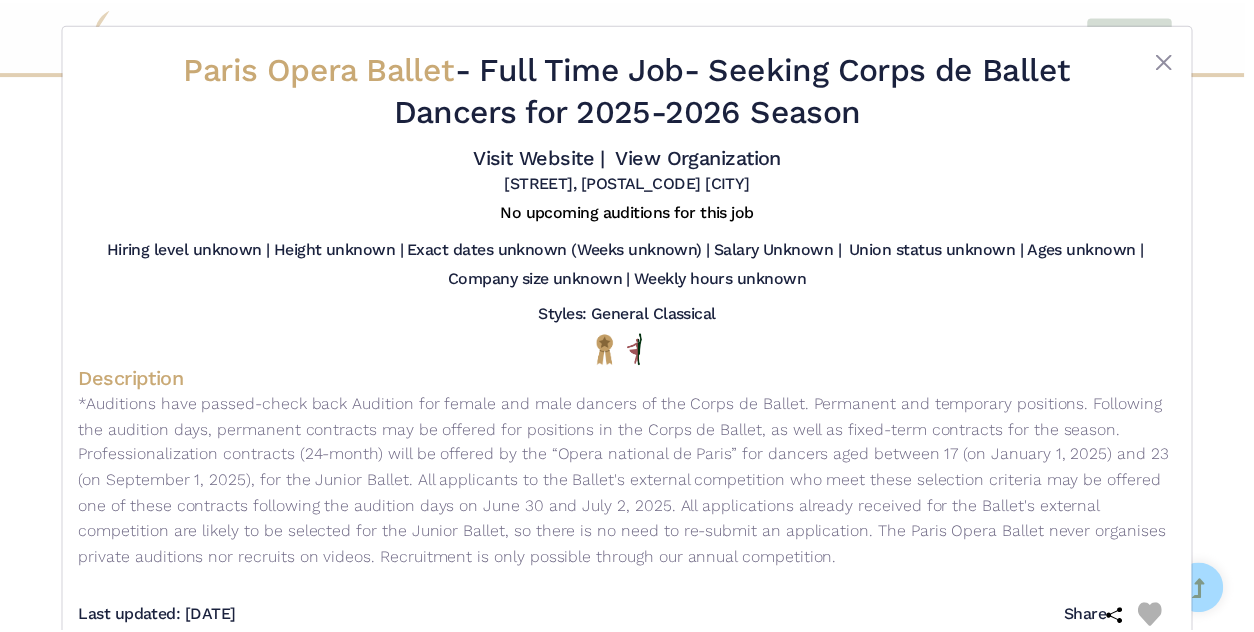 scroll, scrollTop: 0, scrollLeft: 0, axis: both 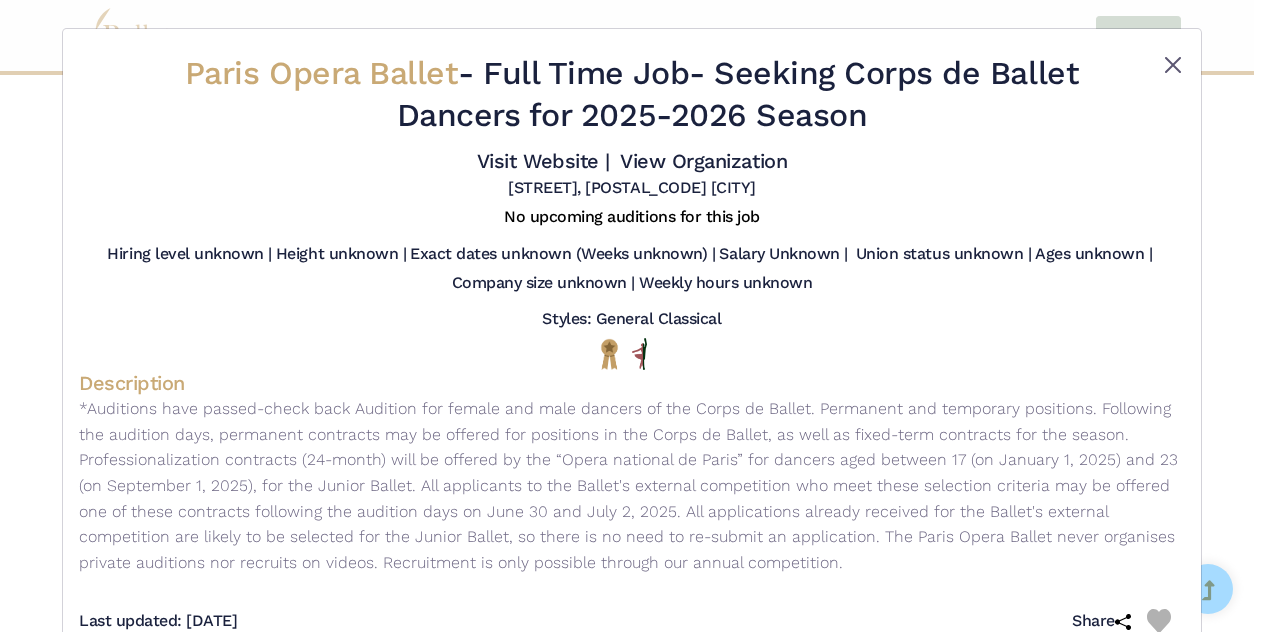click at bounding box center (1173, 65) 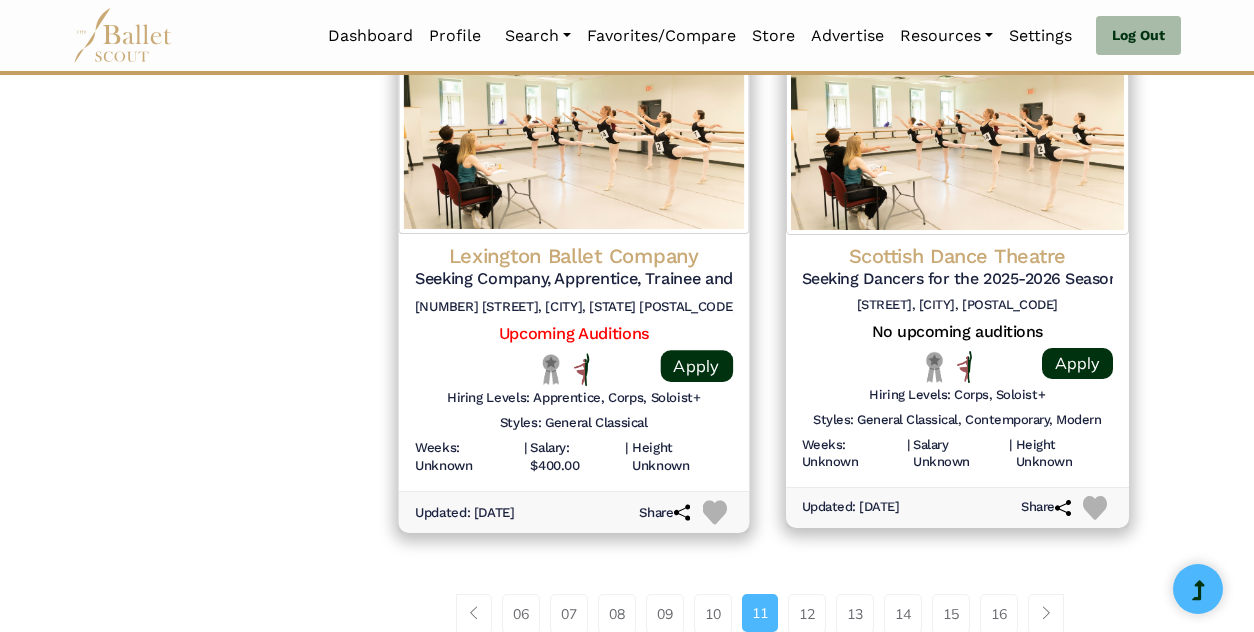 scroll, scrollTop: 2643, scrollLeft: 0, axis: vertical 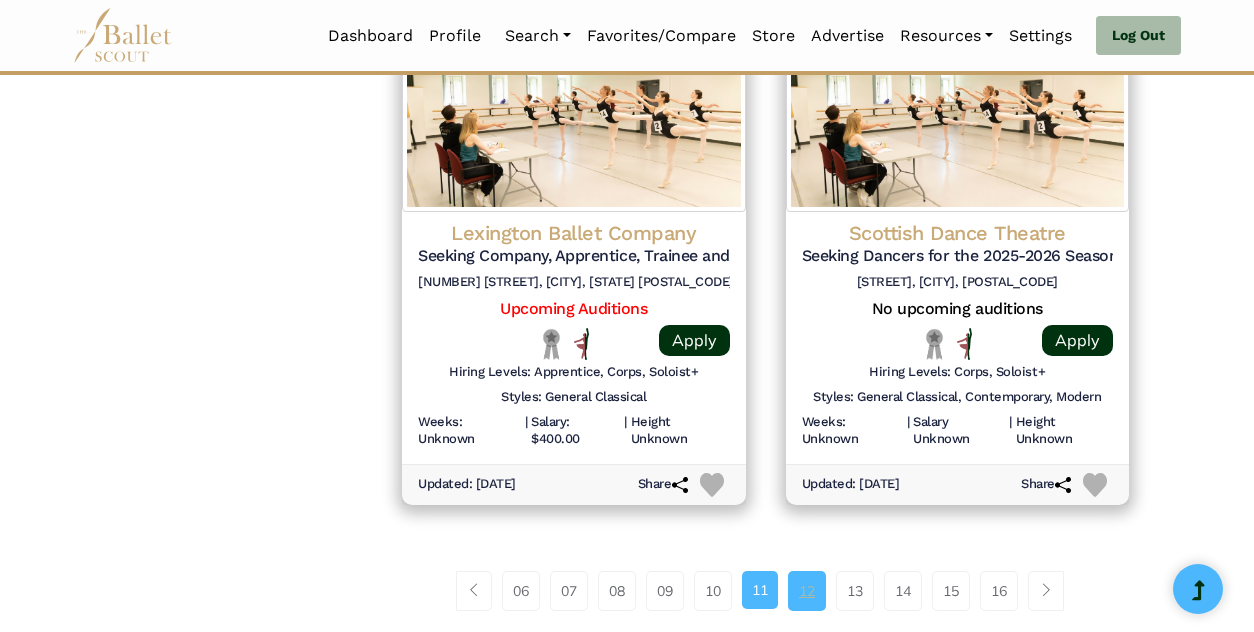 click on "12" at bounding box center [807, 591] 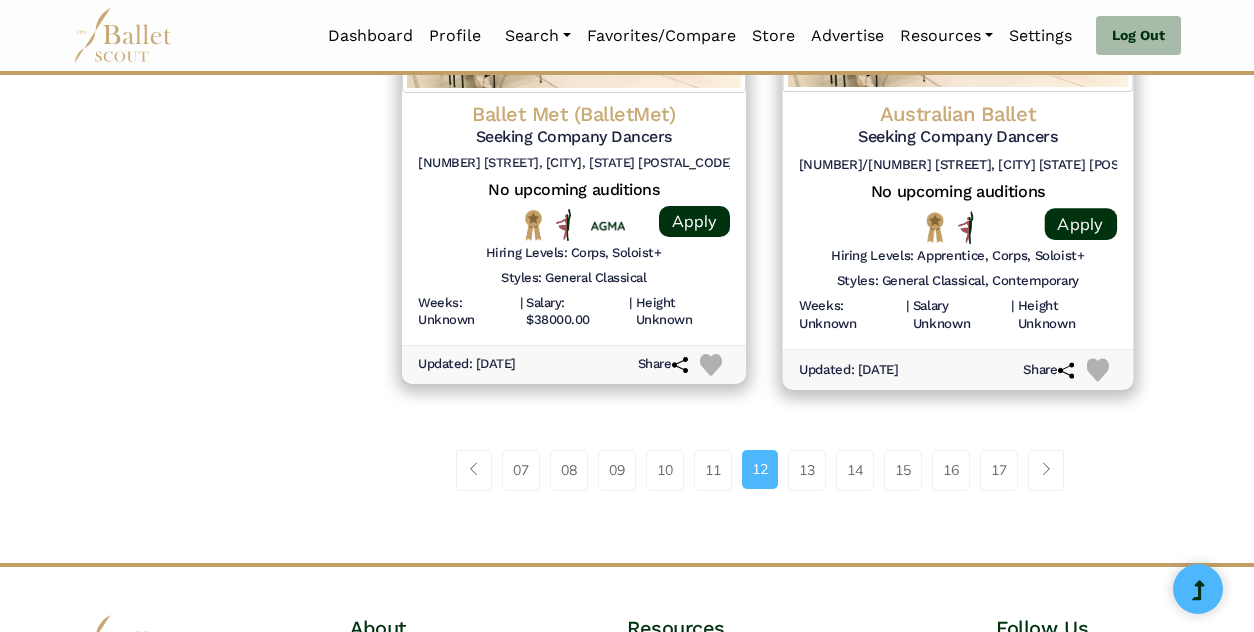 scroll, scrollTop: 2795, scrollLeft: 0, axis: vertical 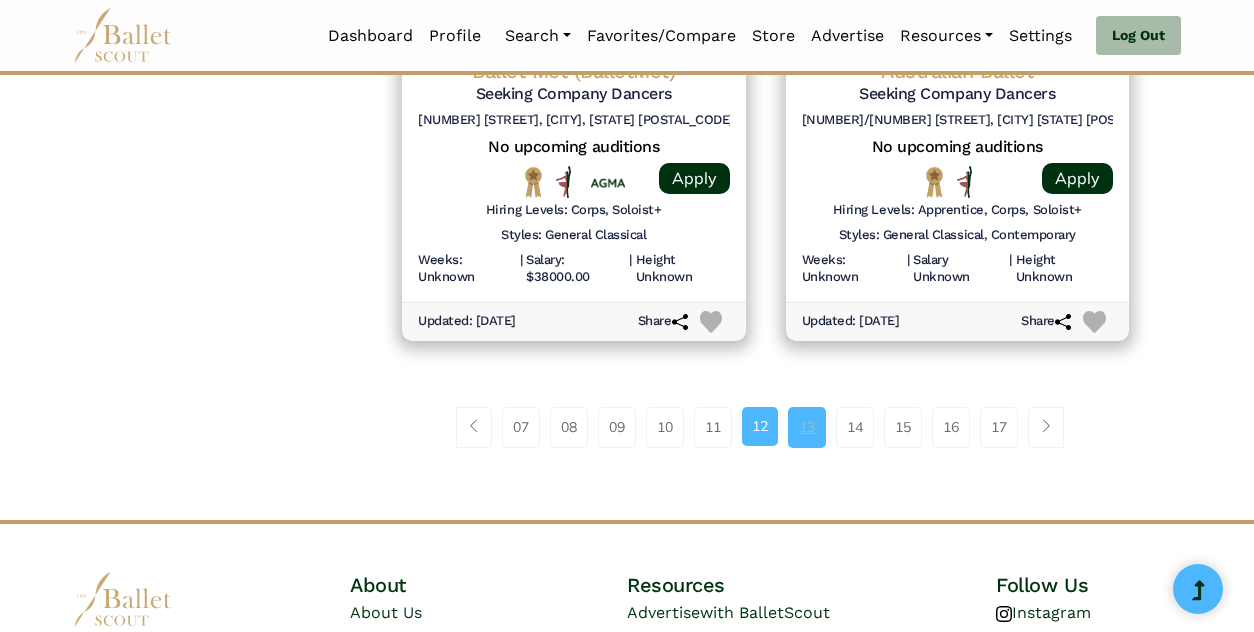 click on "13" at bounding box center [807, 427] 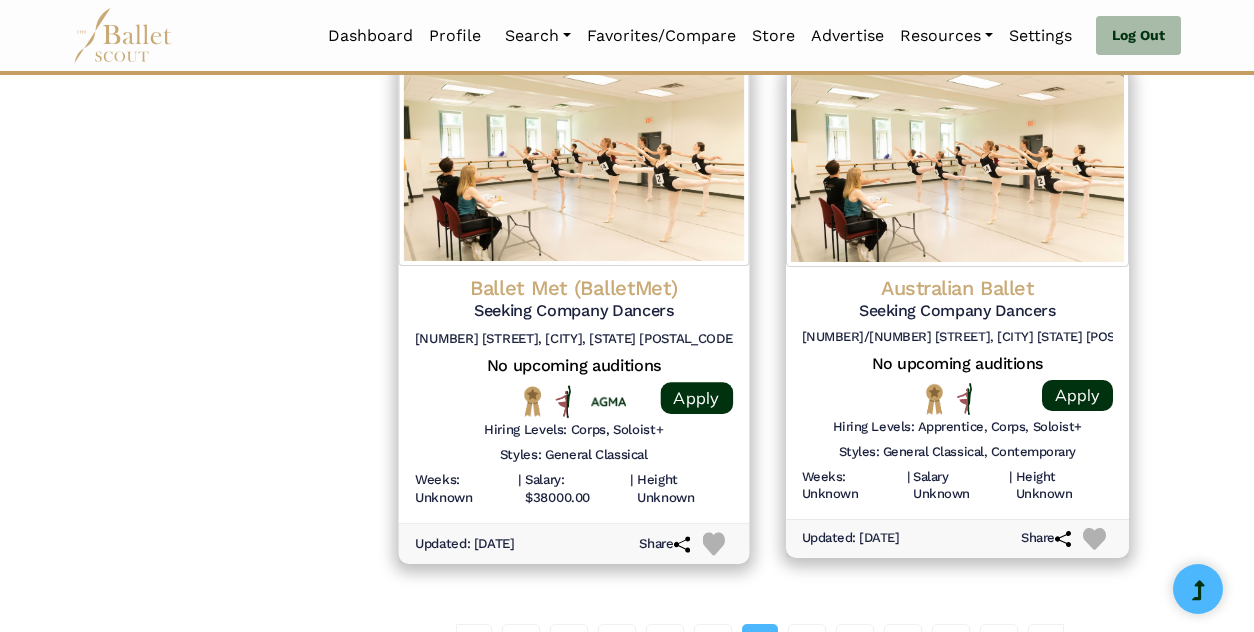 scroll, scrollTop: 2577, scrollLeft: 0, axis: vertical 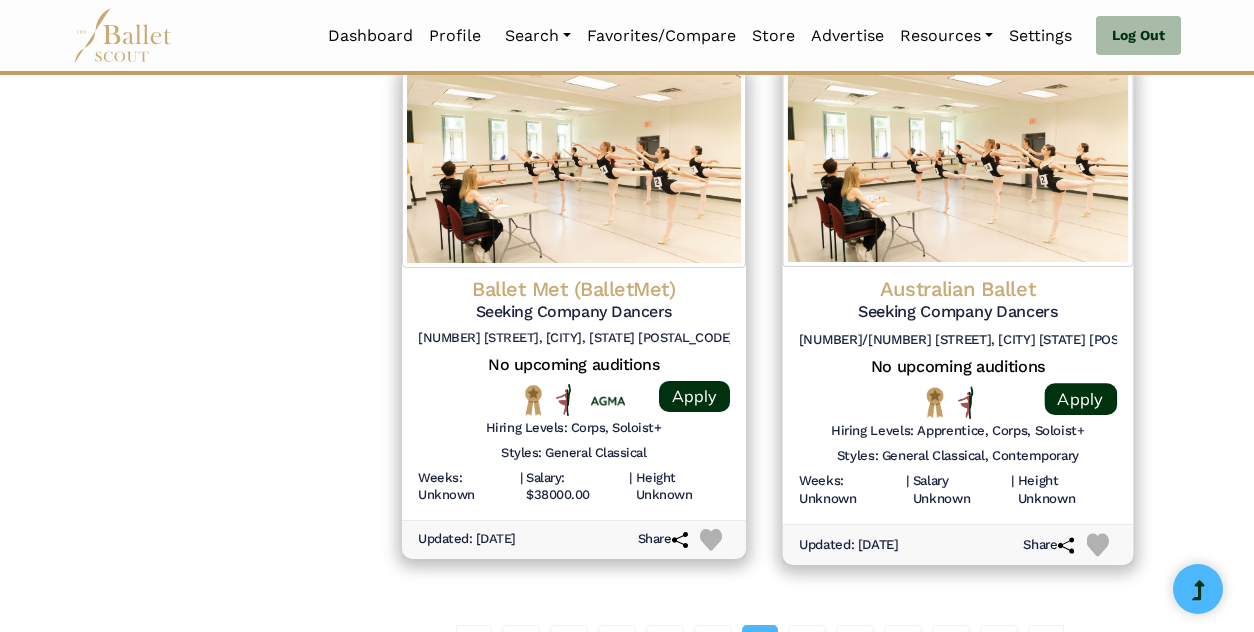 click on "[NUMBER]/[NUMBER] [STREET], [CITY] [STATE] [POSTAL_CODE], [COUNTRY]" at bounding box center [957, 395] 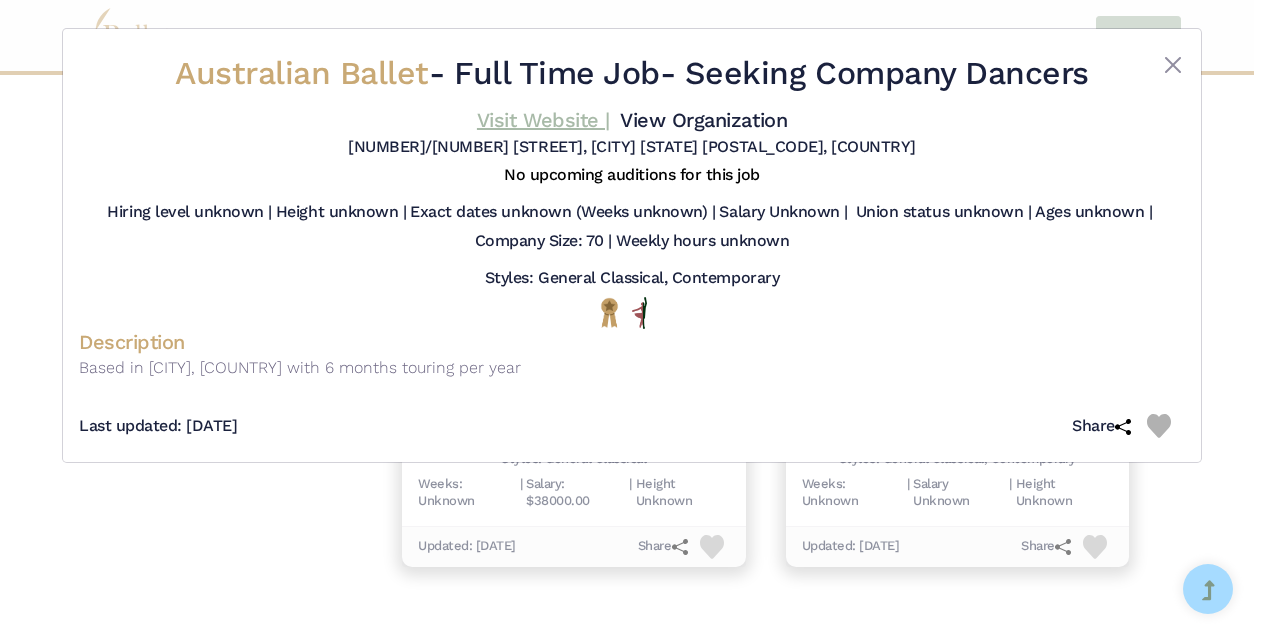 click on "Visit Website |" at bounding box center [543, 120] 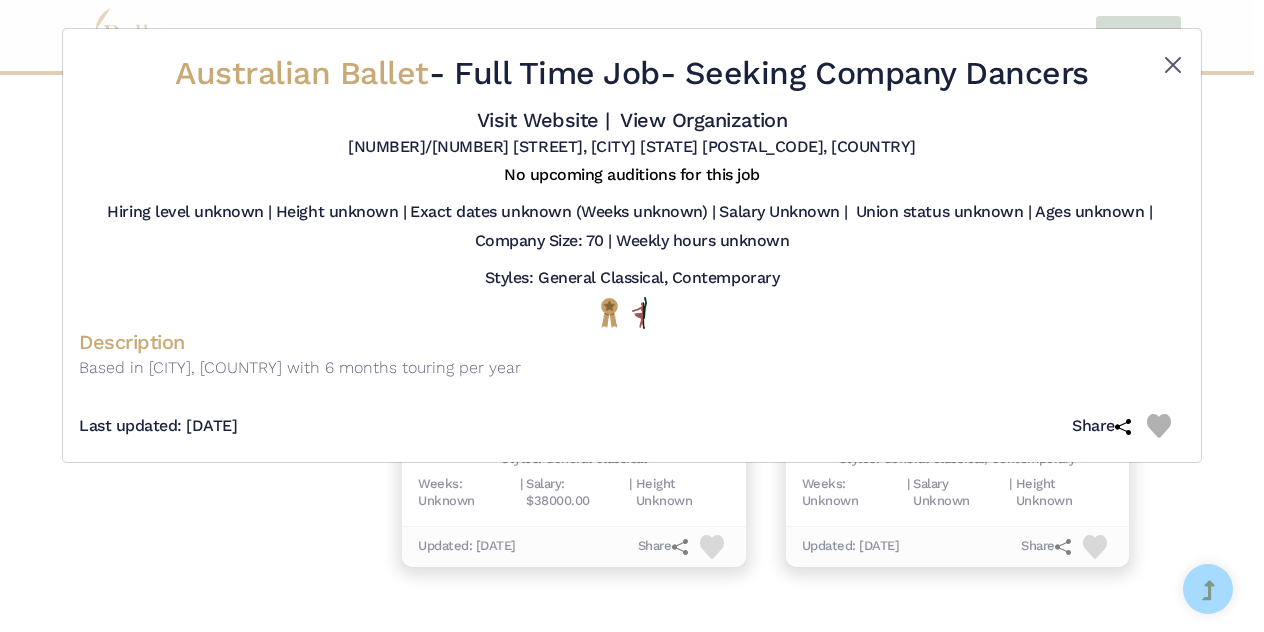 click at bounding box center (1173, 65) 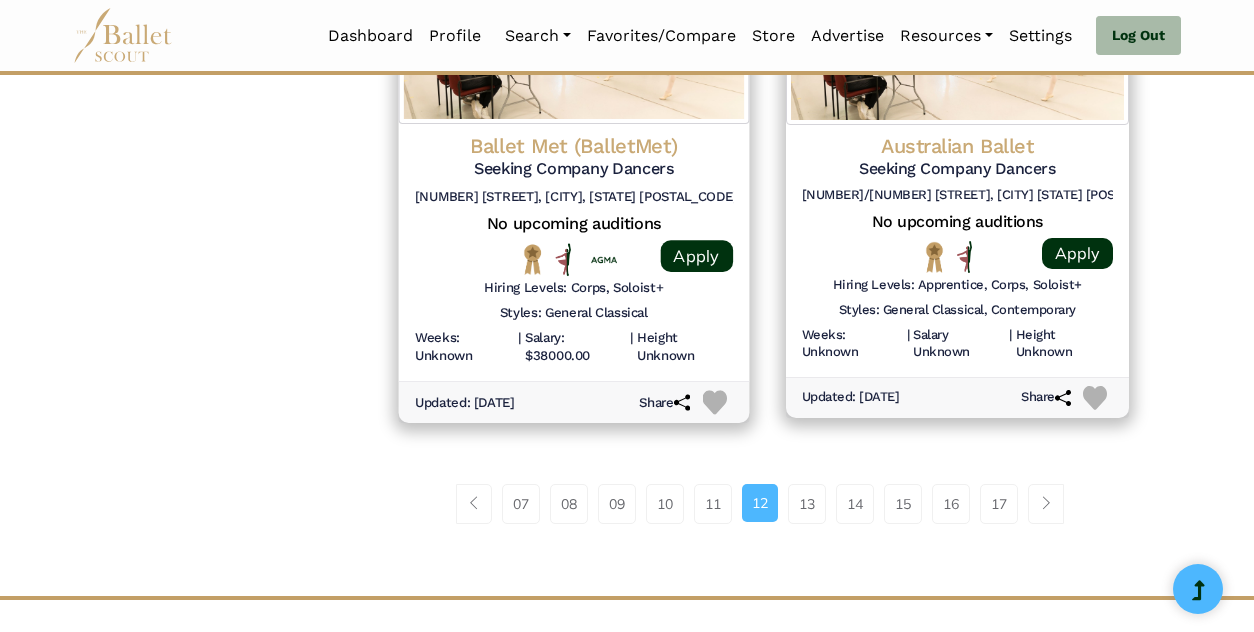 scroll, scrollTop: 2728, scrollLeft: 0, axis: vertical 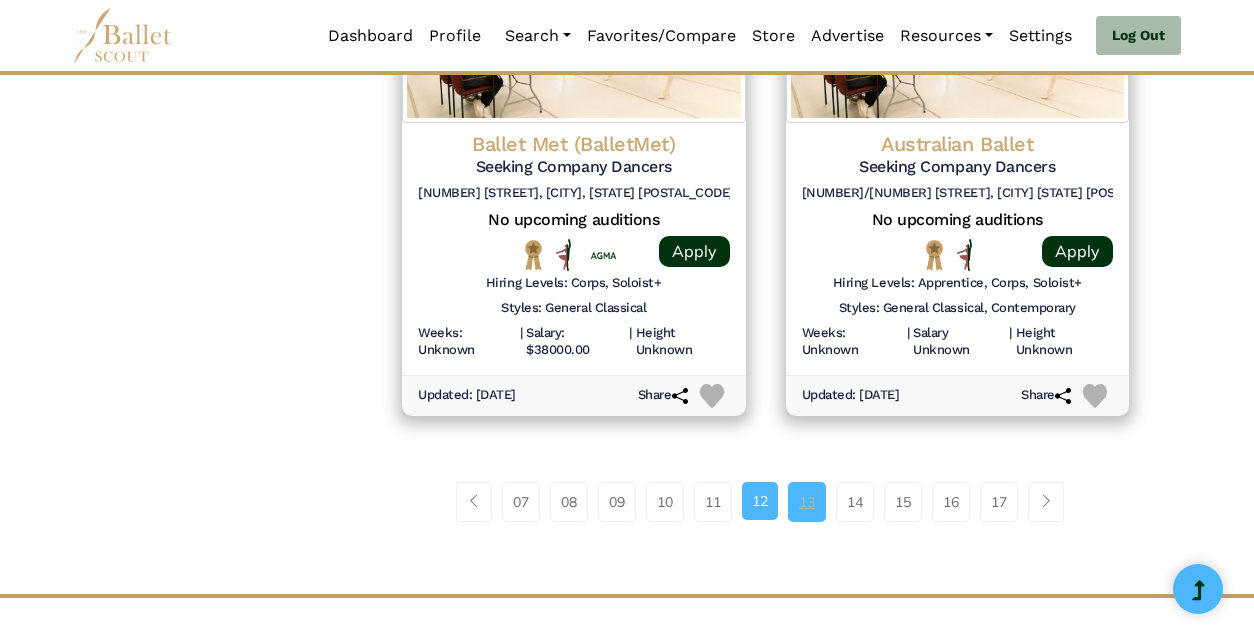 click on "13" at bounding box center [807, 502] 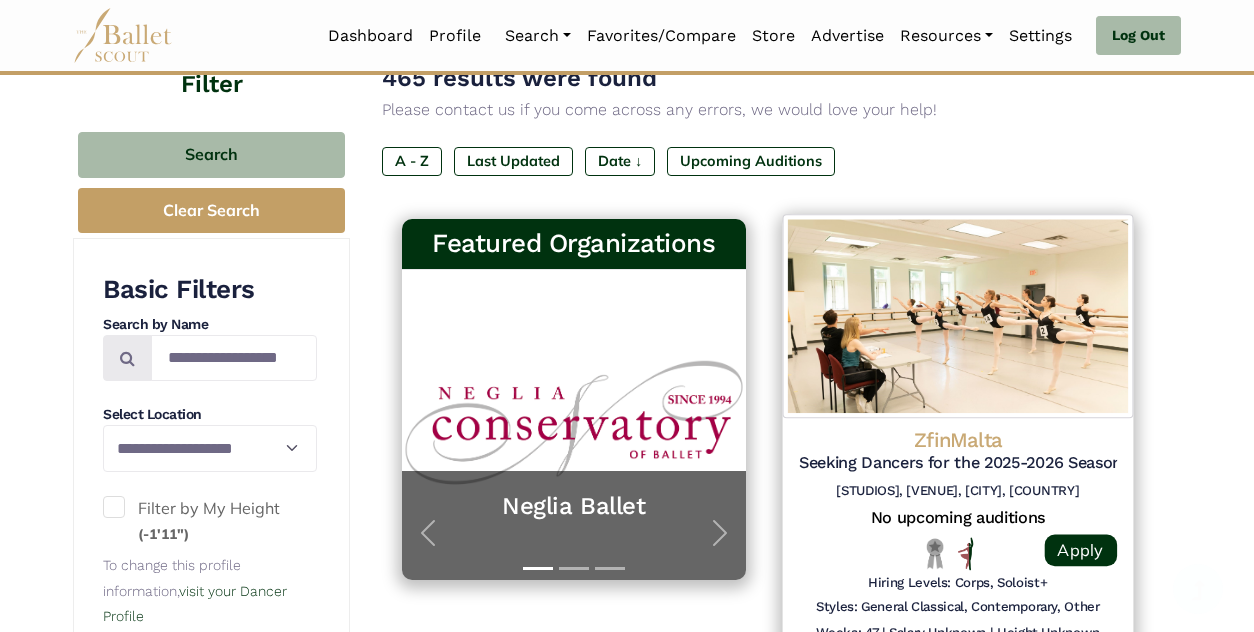scroll, scrollTop: 251, scrollLeft: 0, axis: vertical 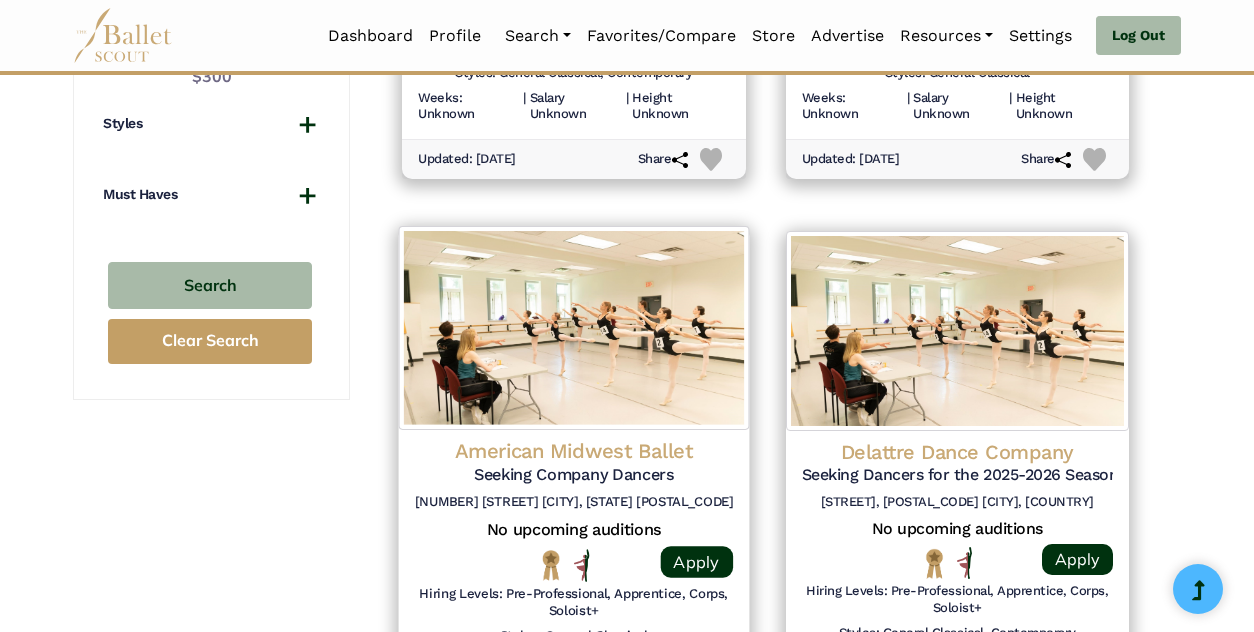 click on "[COMPANY_NAME]
Seeking Company Dancers
[NUMBER] [STREET] [CITY], [STATE] [POSTAL_CODE]" at bounding box center (574, 478) 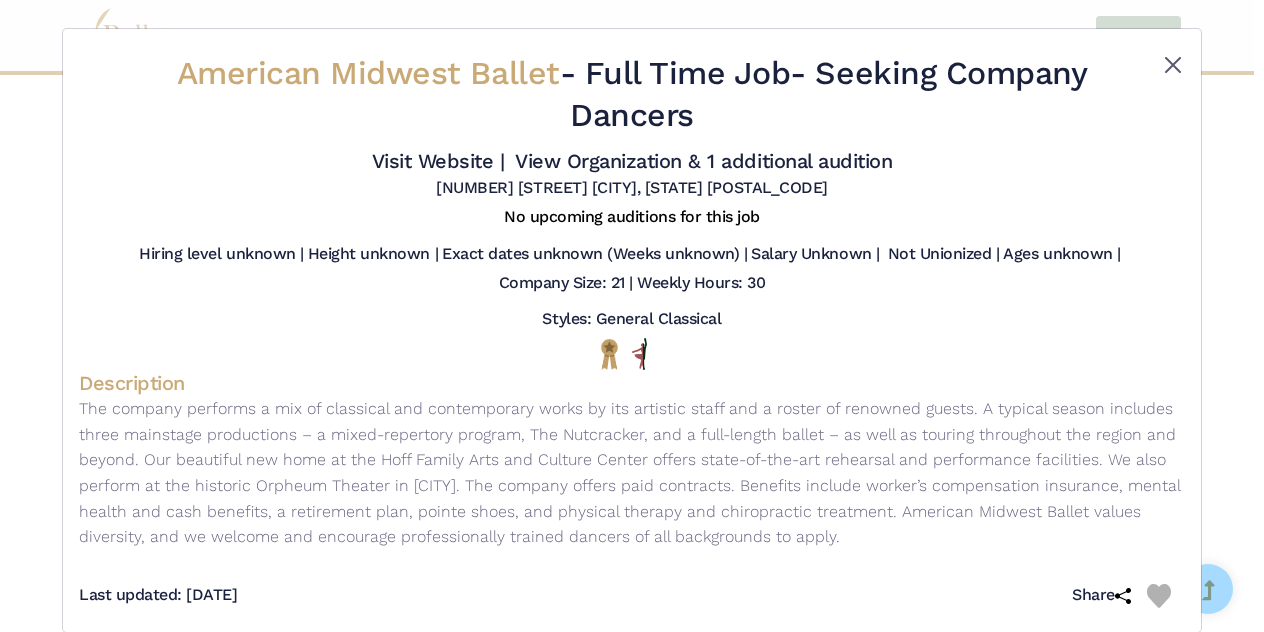 click at bounding box center [1173, 65] 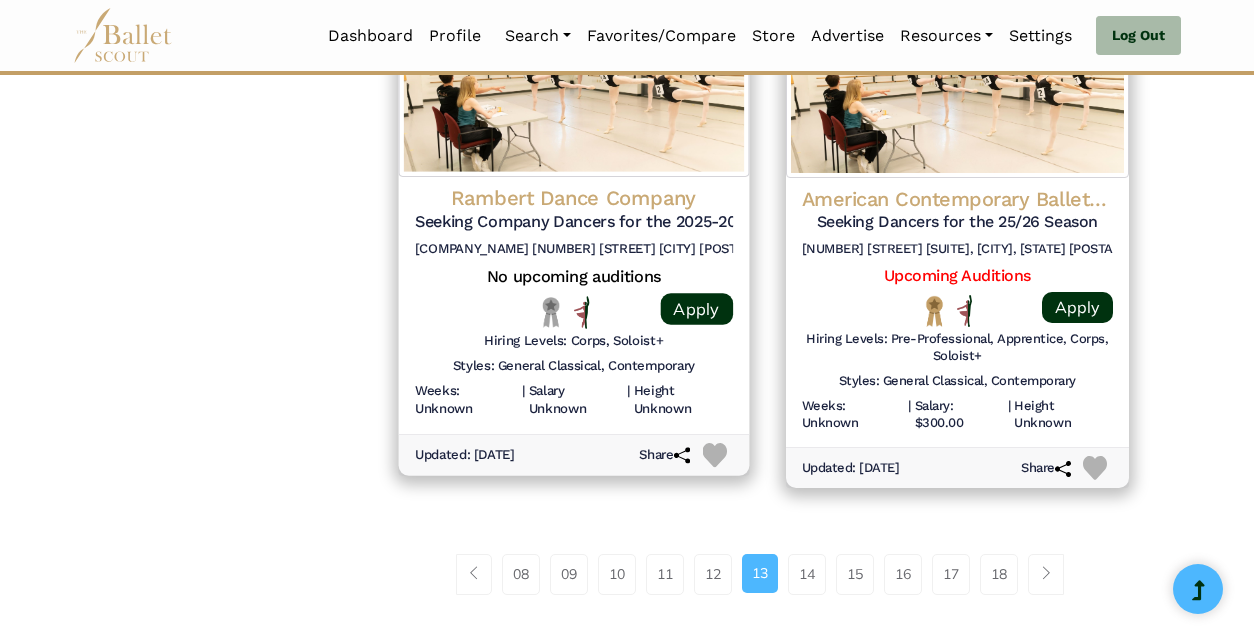 scroll, scrollTop: 2690, scrollLeft: 0, axis: vertical 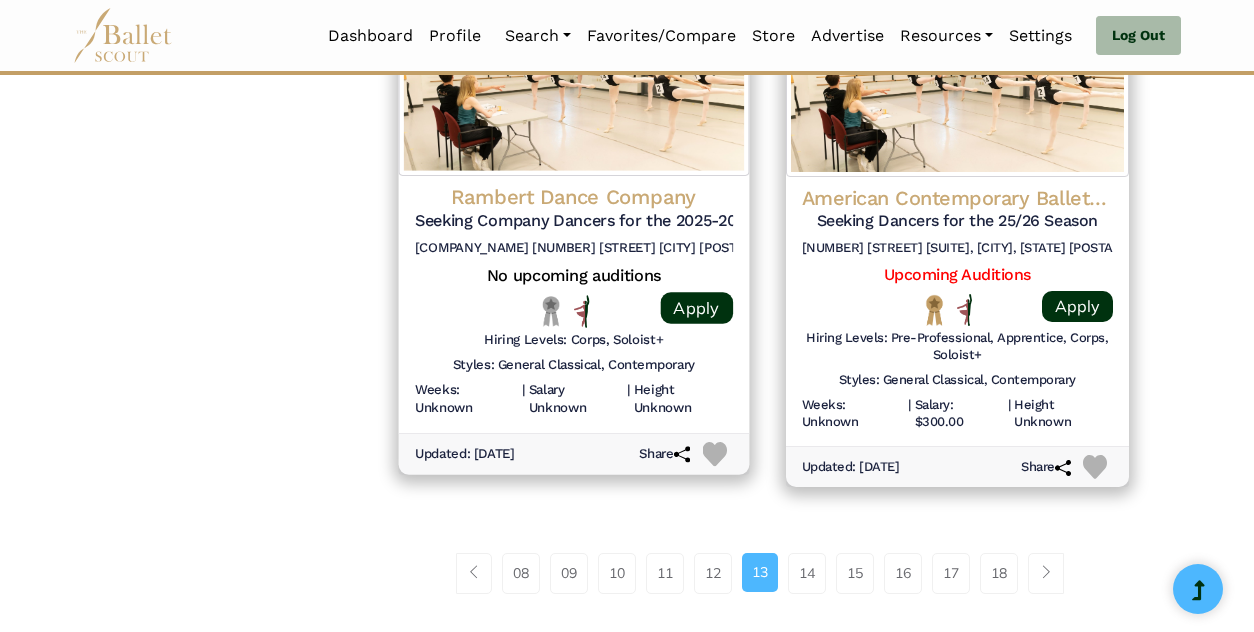 click at bounding box center [454, 311] 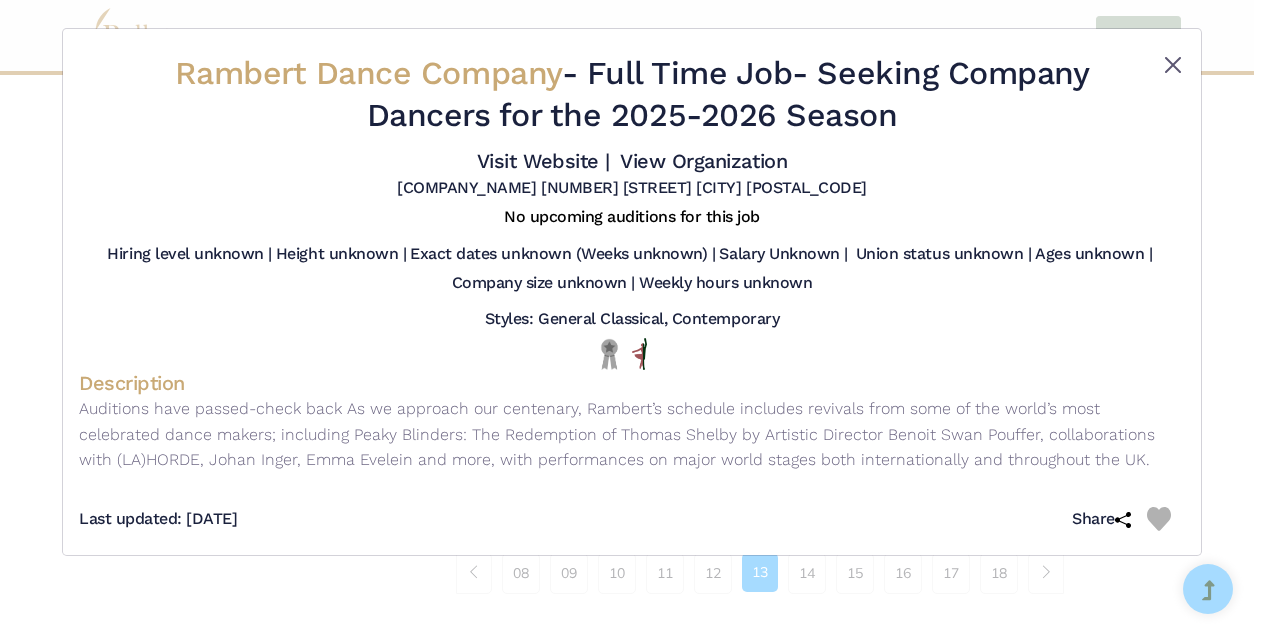 click at bounding box center (1173, 65) 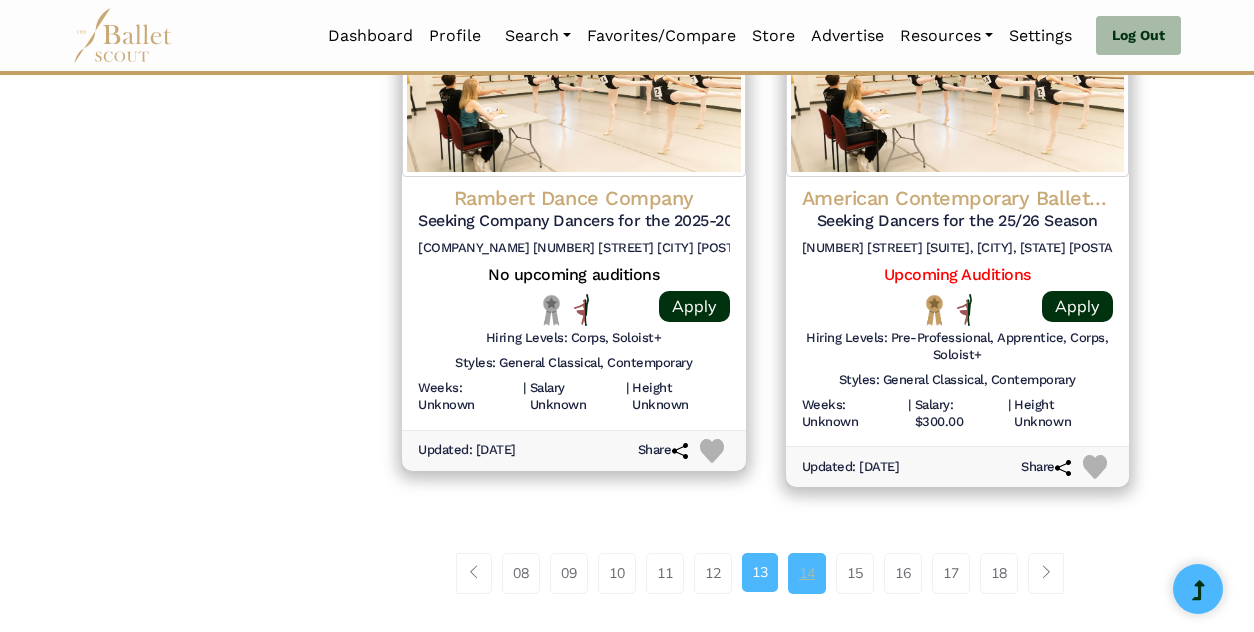 click on "14" at bounding box center [807, 573] 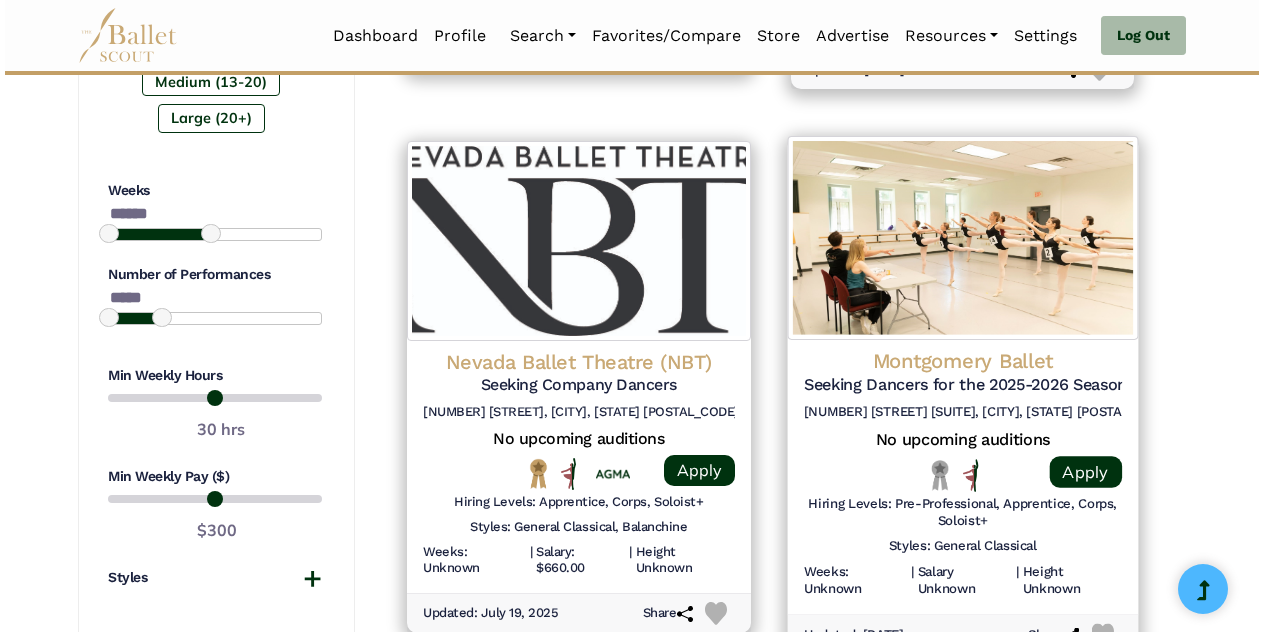 scroll, scrollTop: 1420, scrollLeft: 0, axis: vertical 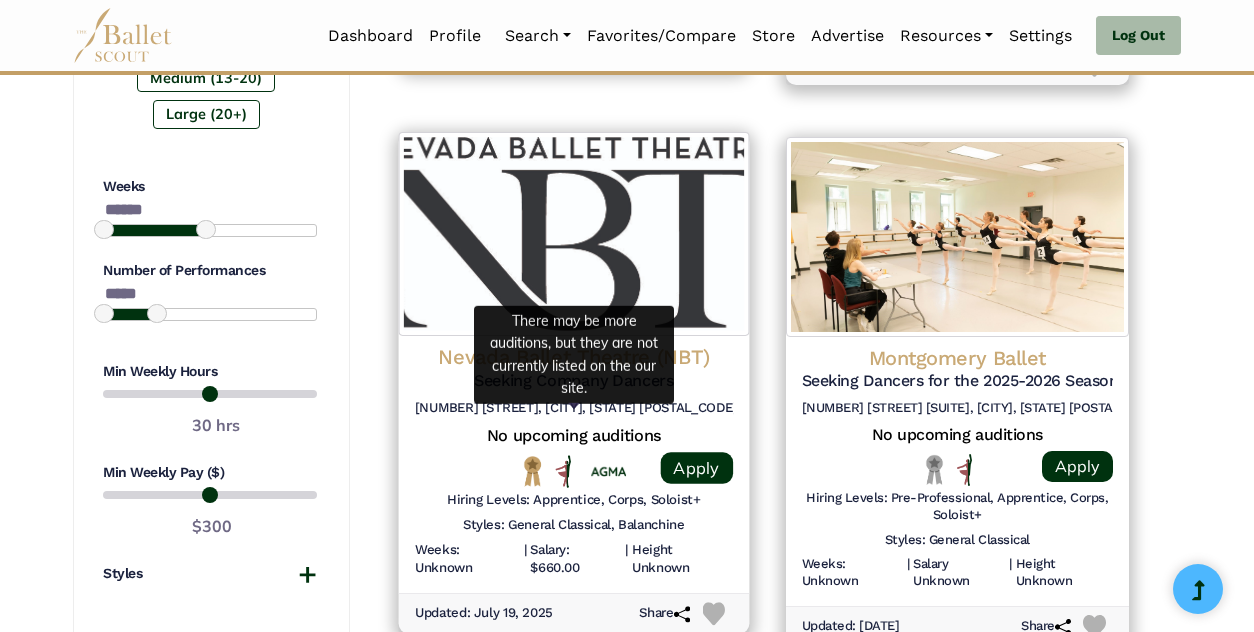 click on "No upcoming auditions" at bounding box center [574, 436] 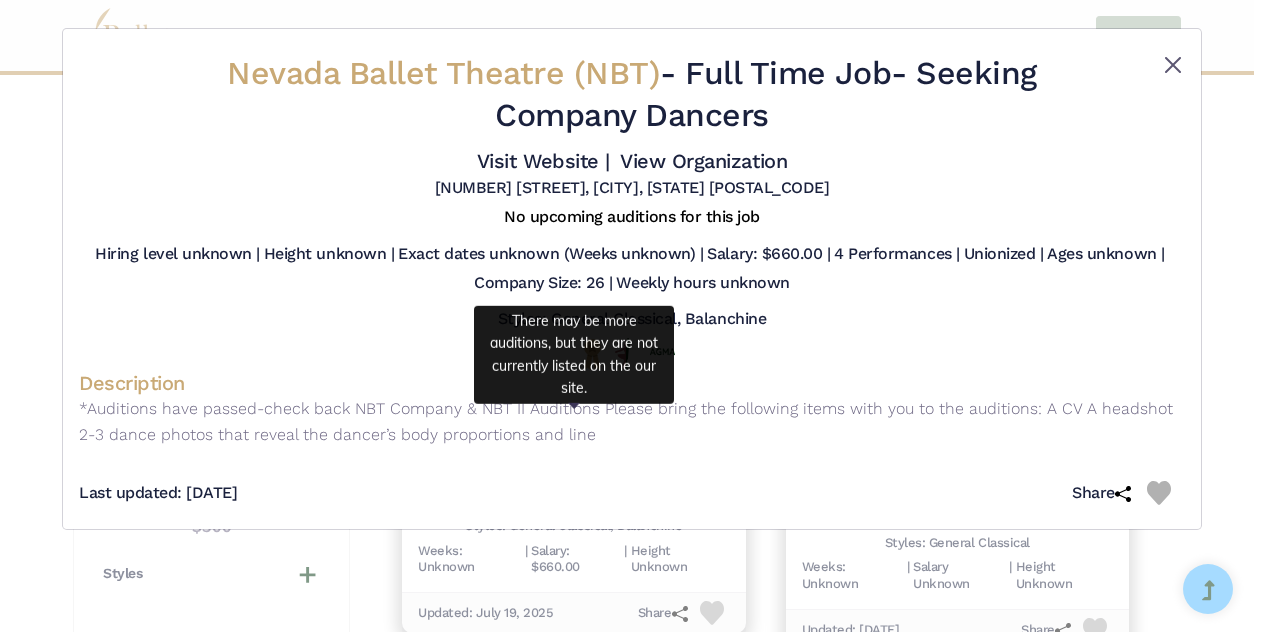 click at bounding box center (1173, 65) 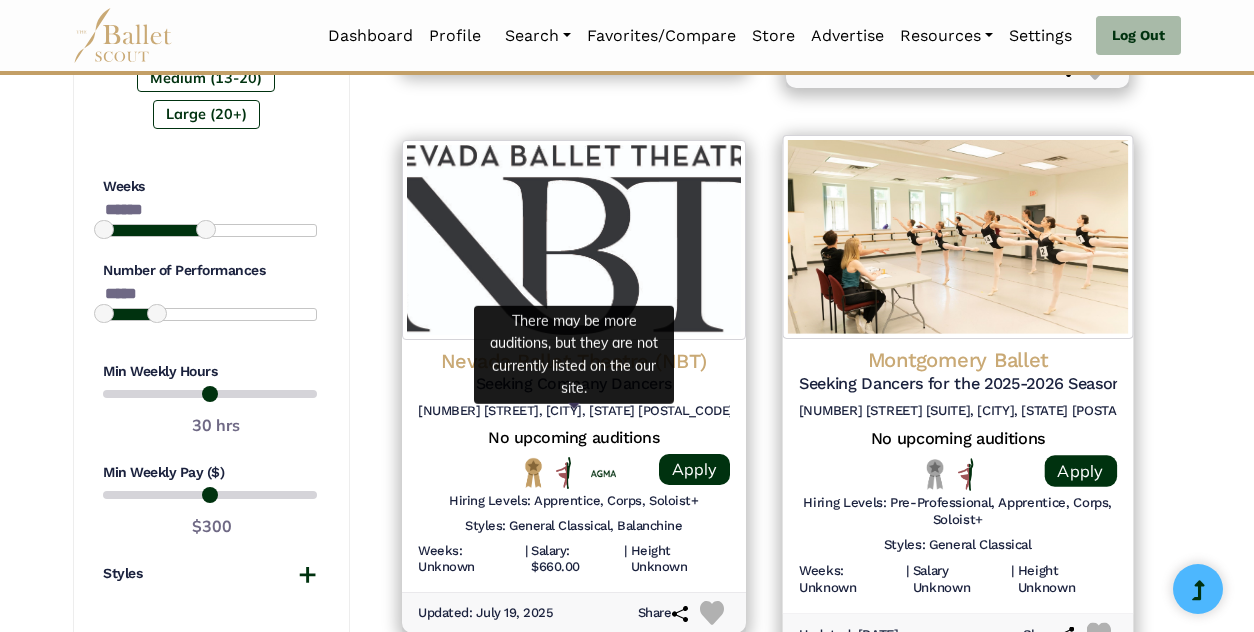 click on "Montgomery Ballet
Seeking Dancers for the 2025-2026 Season
2101 Eastern Blvd Ste 223, Montgomery, AL 36117
No upcoming auditions
Apply | |" at bounding box center [957, 476] 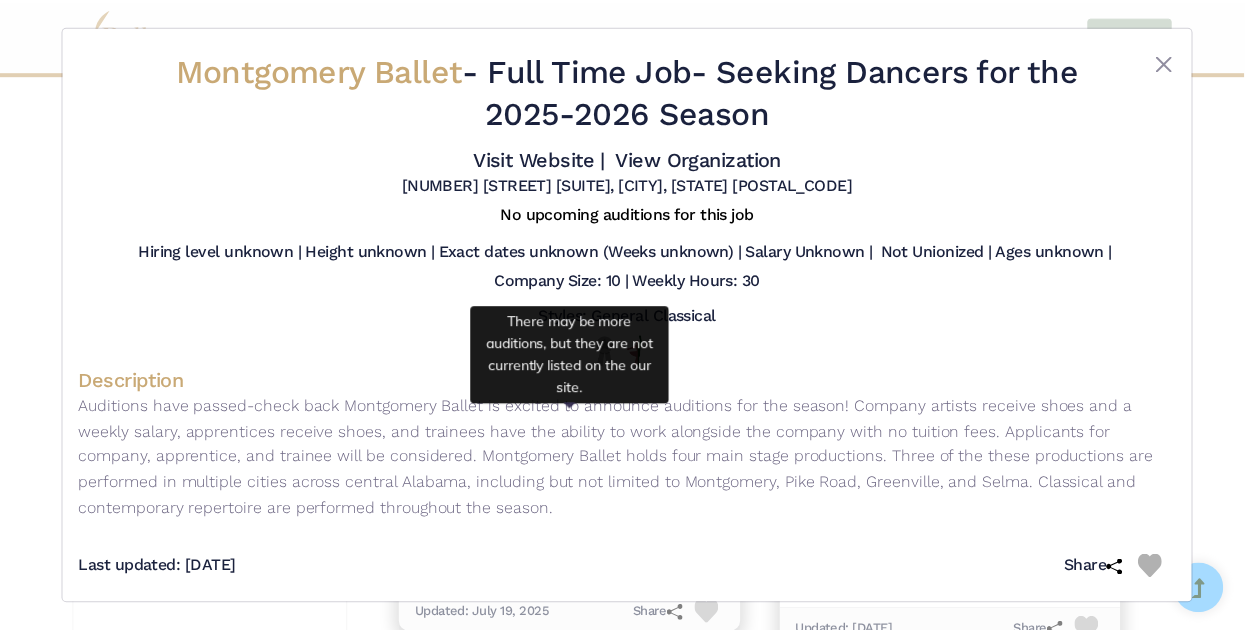 scroll, scrollTop: 21, scrollLeft: 0, axis: vertical 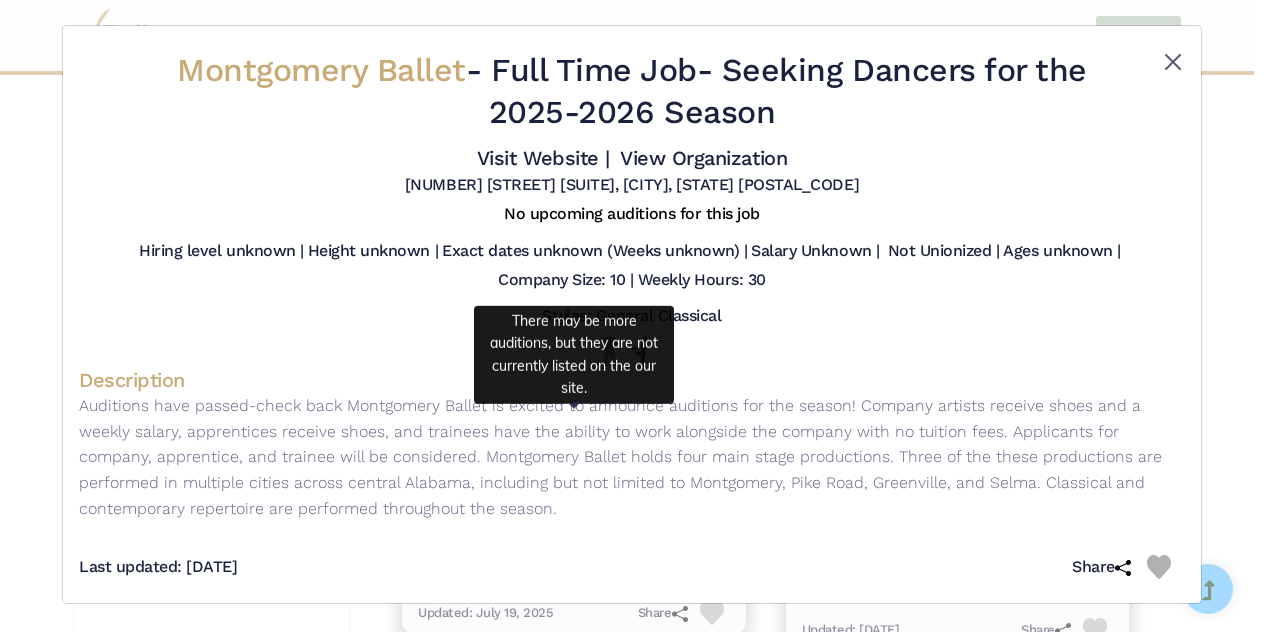 click at bounding box center [1173, 62] 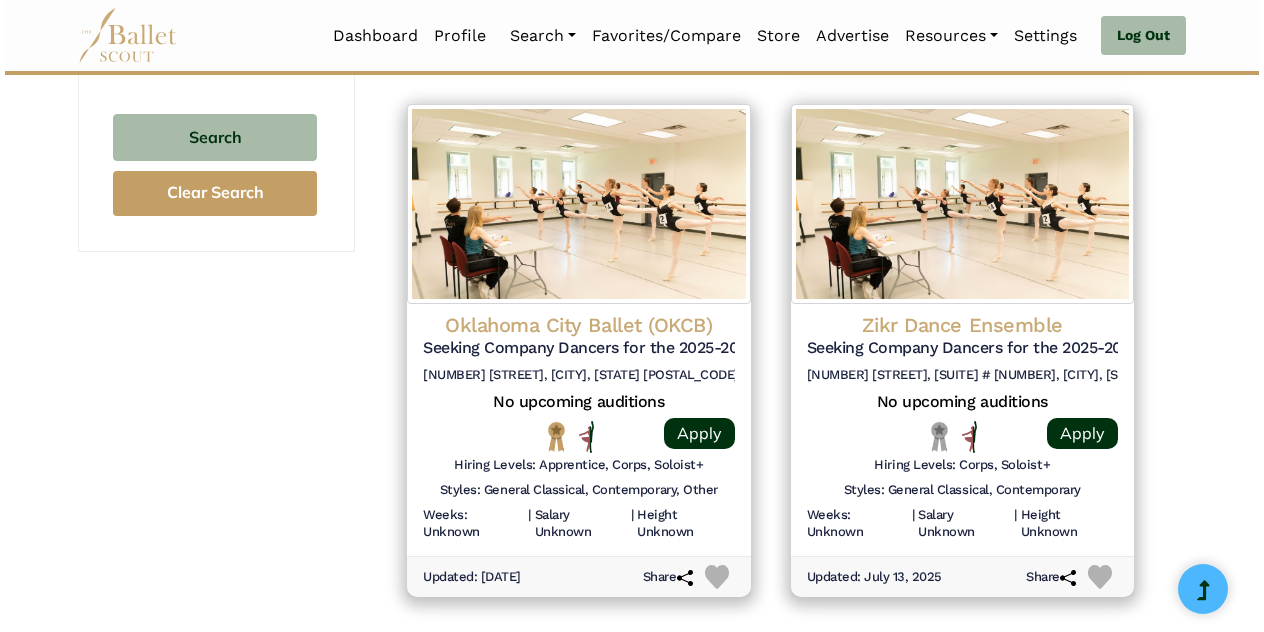 scroll, scrollTop: 2025, scrollLeft: 0, axis: vertical 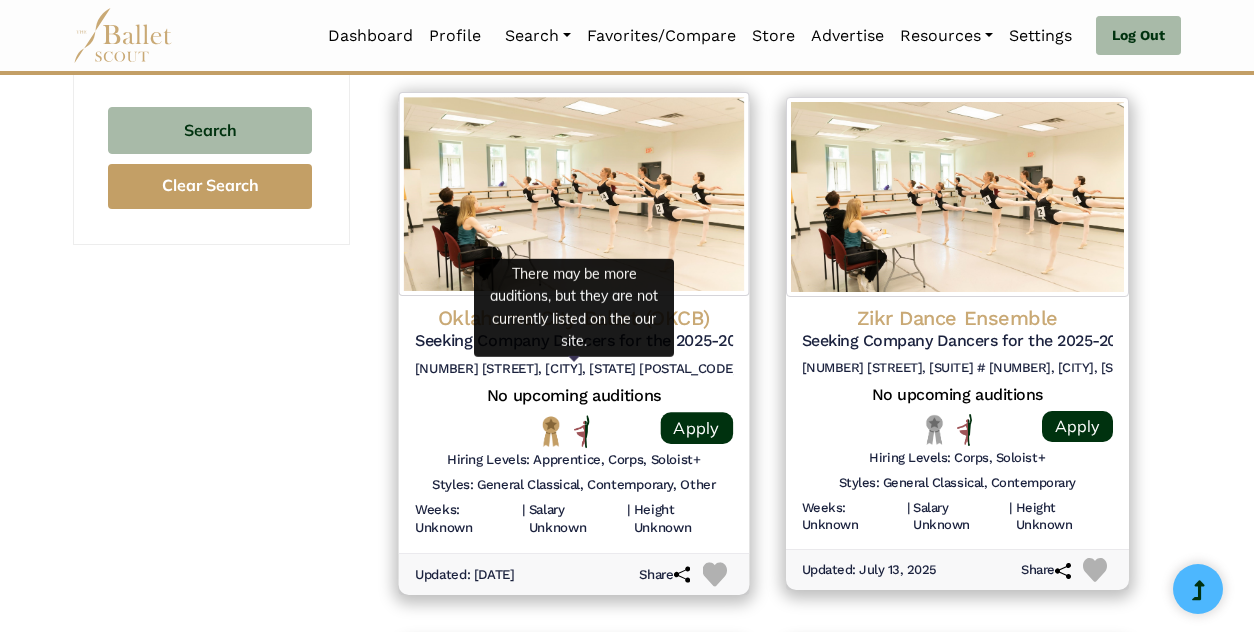 click on "No upcoming auditions" at bounding box center (574, 396) 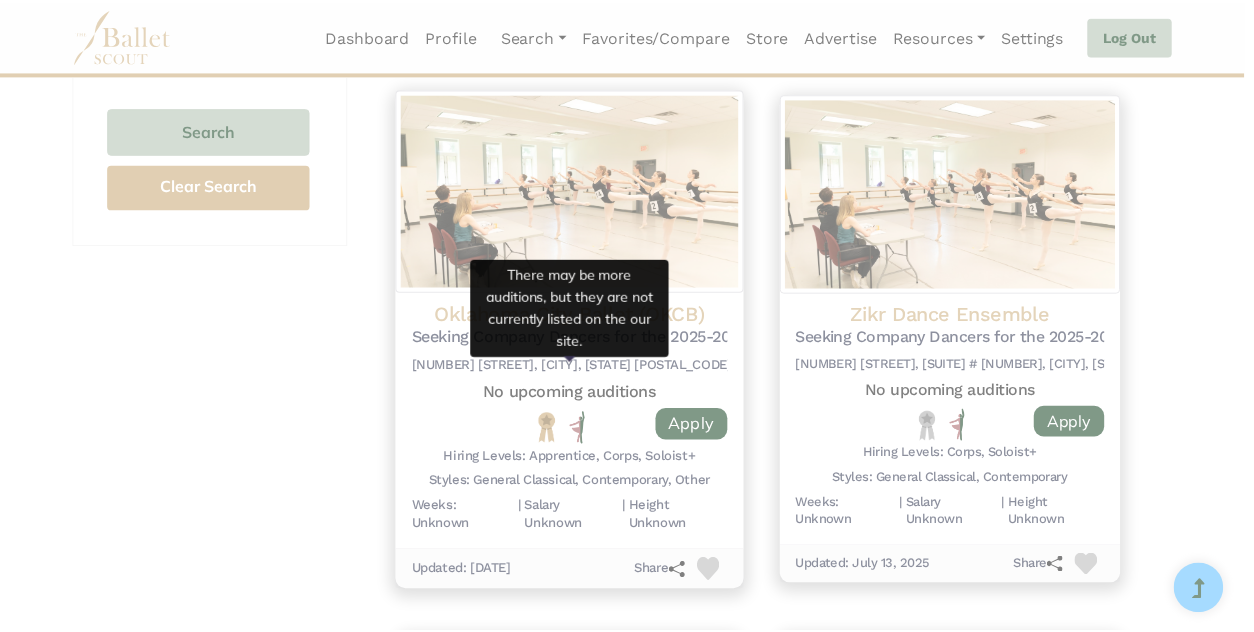 scroll, scrollTop: 0, scrollLeft: 0, axis: both 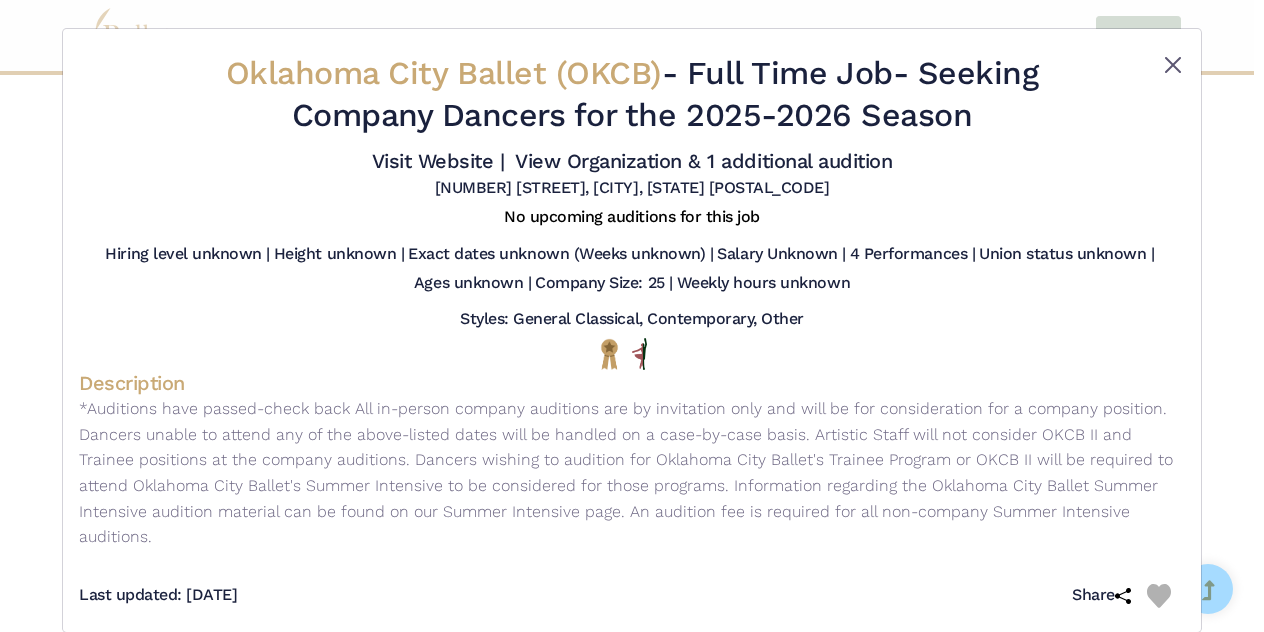 click at bounding box center [1173, 65] 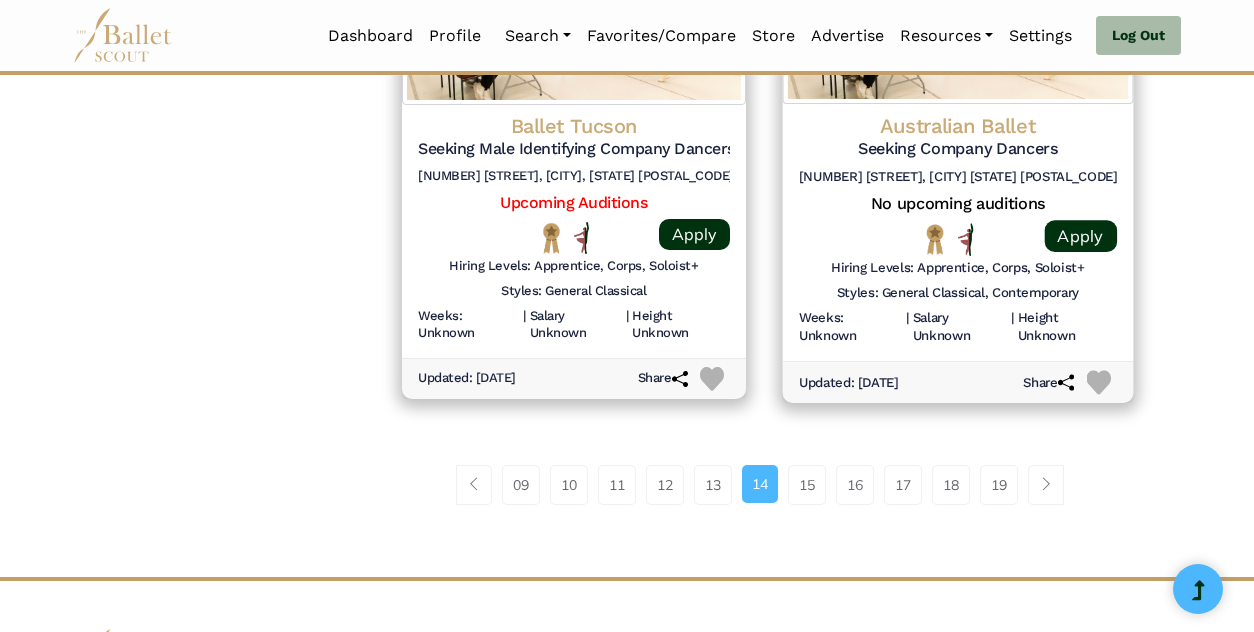 scroll, scrollTop: 2787, scrollLeft: 0, axis: vertical 